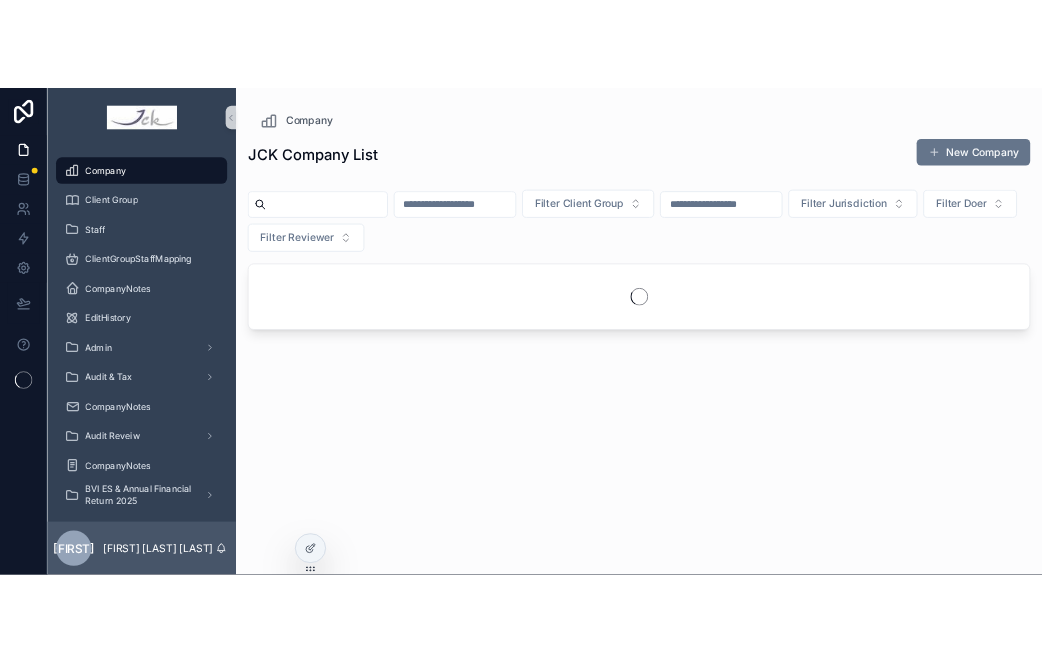 scroll, scrollTop: 0, scrollLeft: 0, axis: both 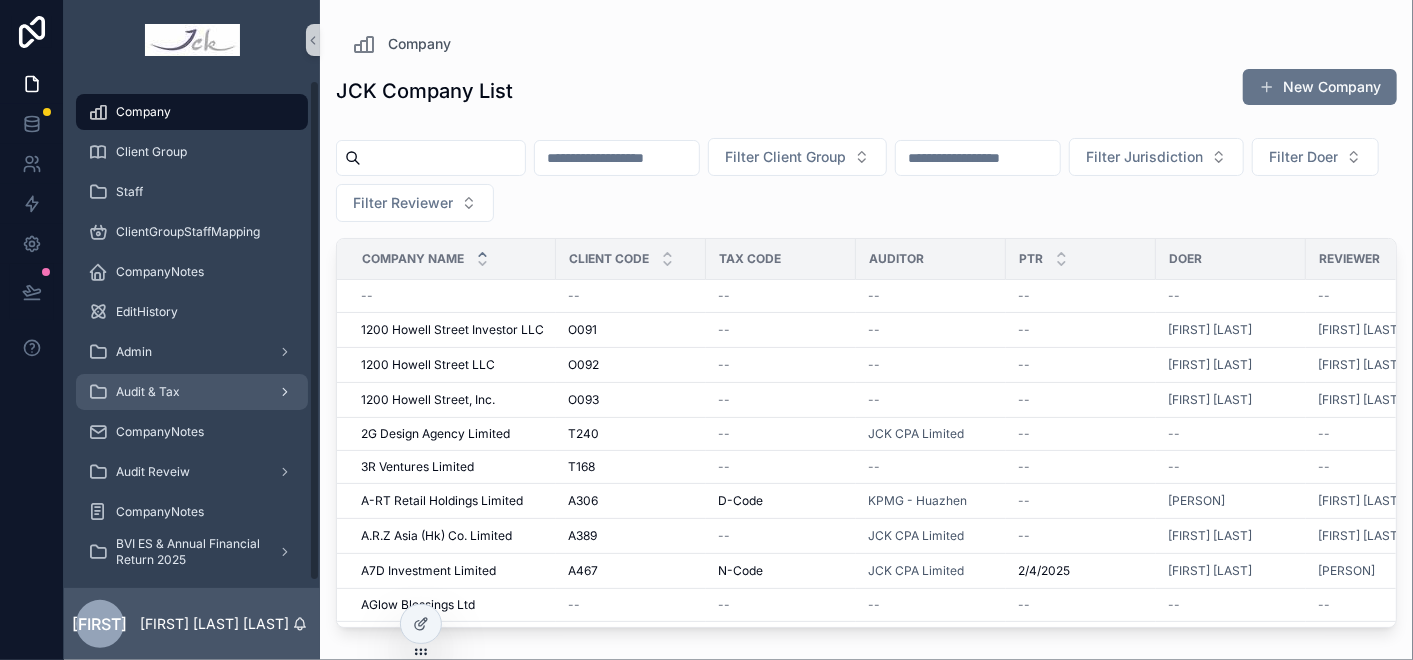 click on "Audit & Tax" at bounding box center [192, 392] 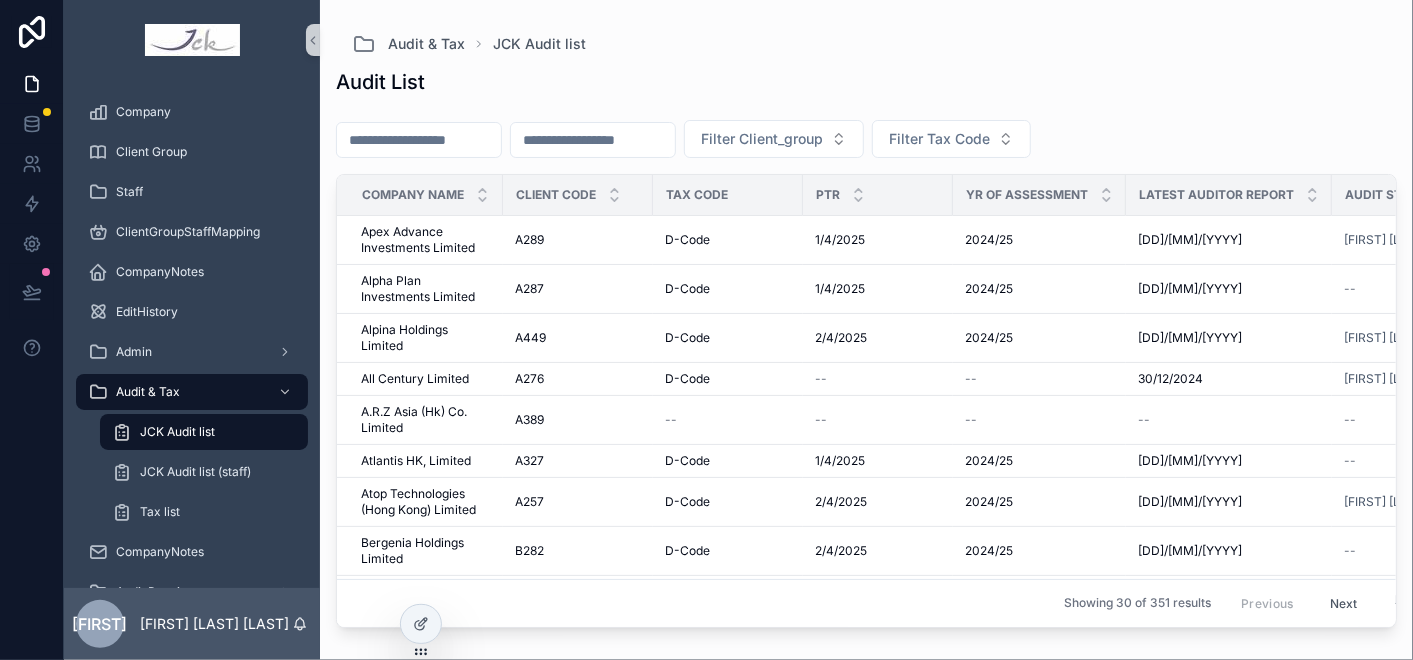 click at bounding box center [419, 140] 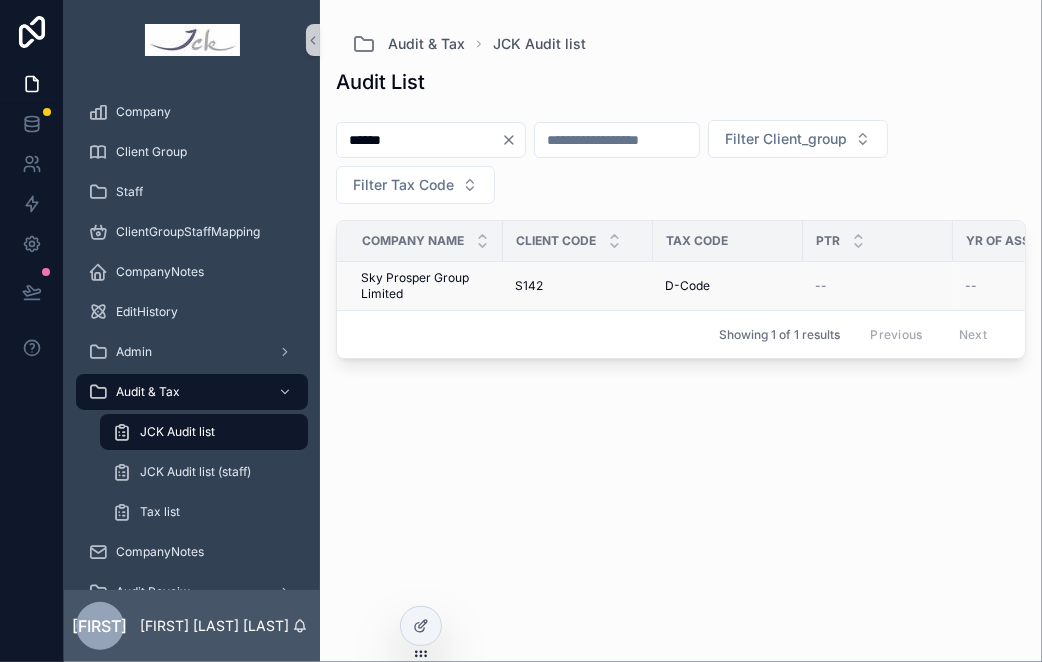 type on "******" 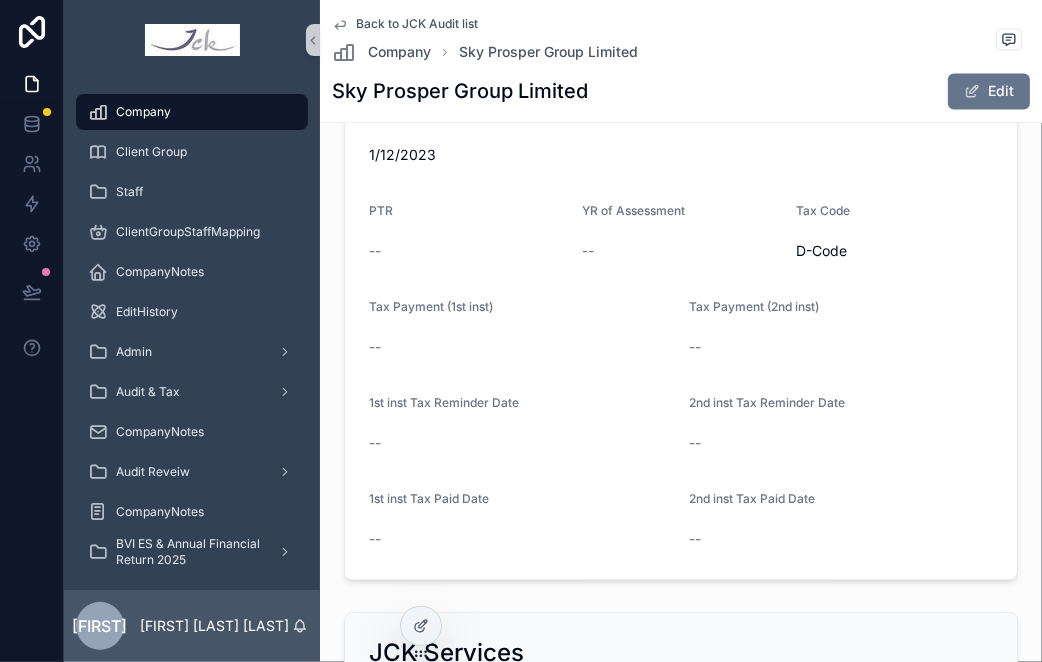 scroll, scrollTop: 2444, scrollLeft: 0, axis: vertical 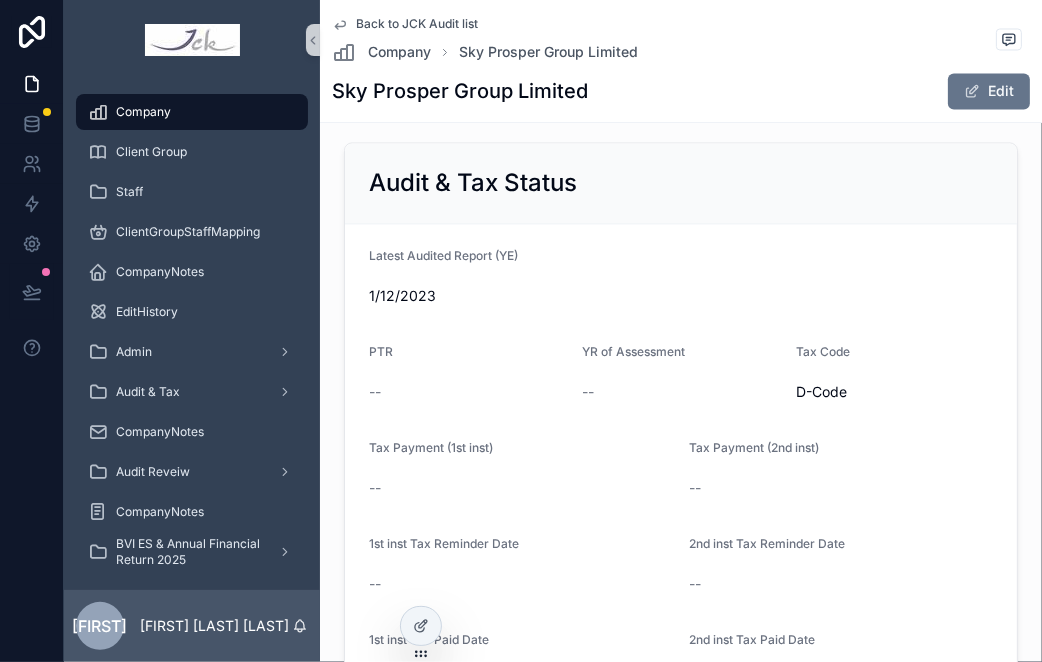drag, startPoint x: 940, startPoint y: 92, endPoint x: 498, endPoint y: 265, distance: 474.6504 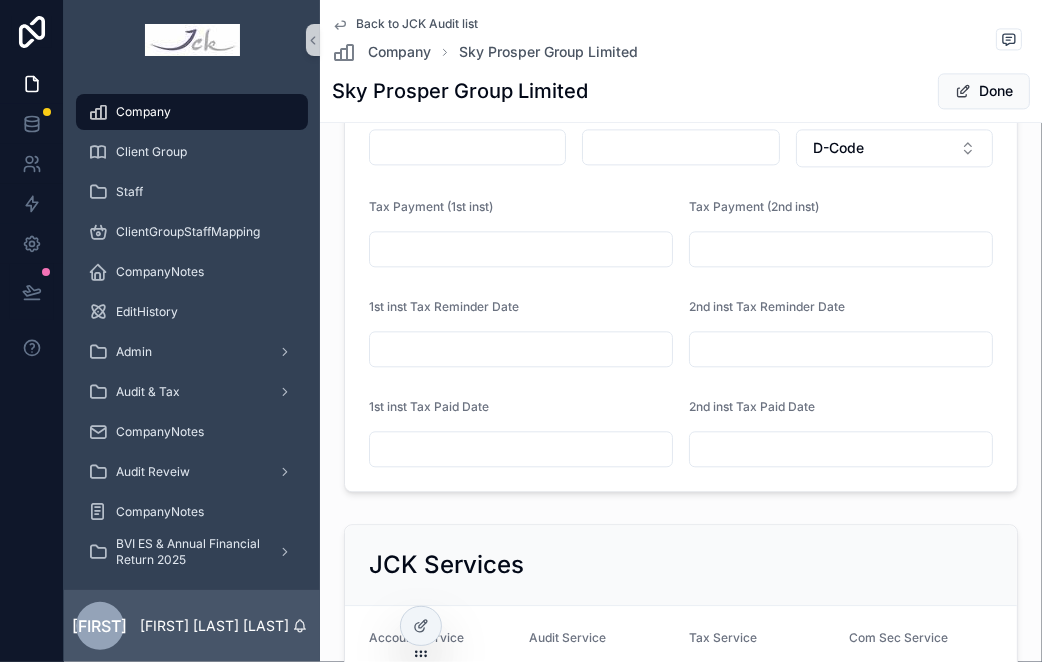 scroll, scrollTop: 2524, scrollLeft: 0, axis: vertical 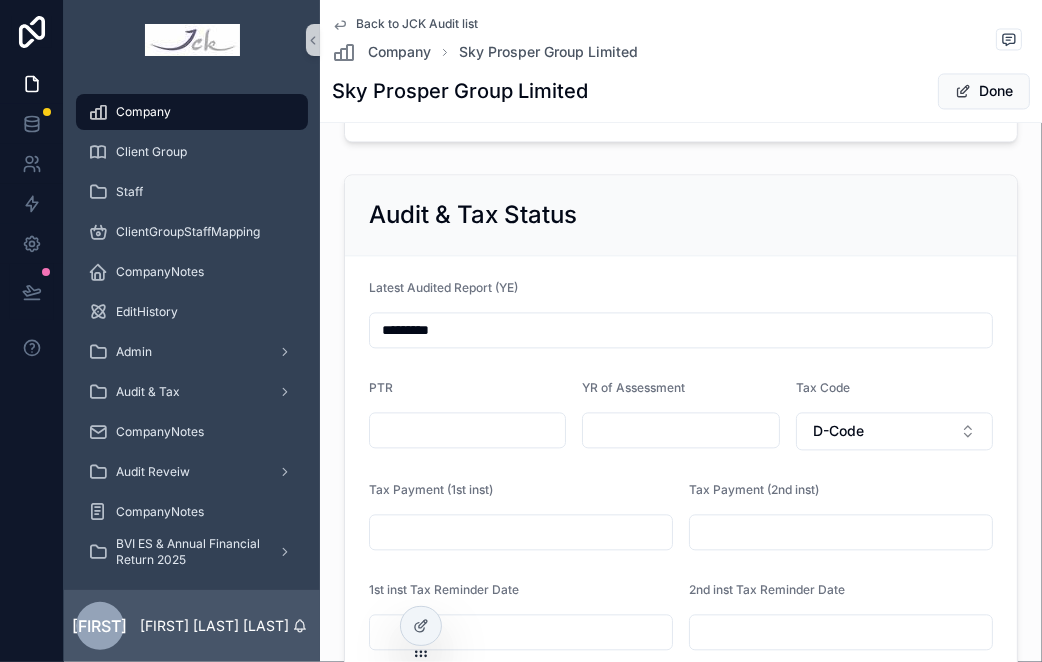 click on "*********" at bounding box center (681, 330) 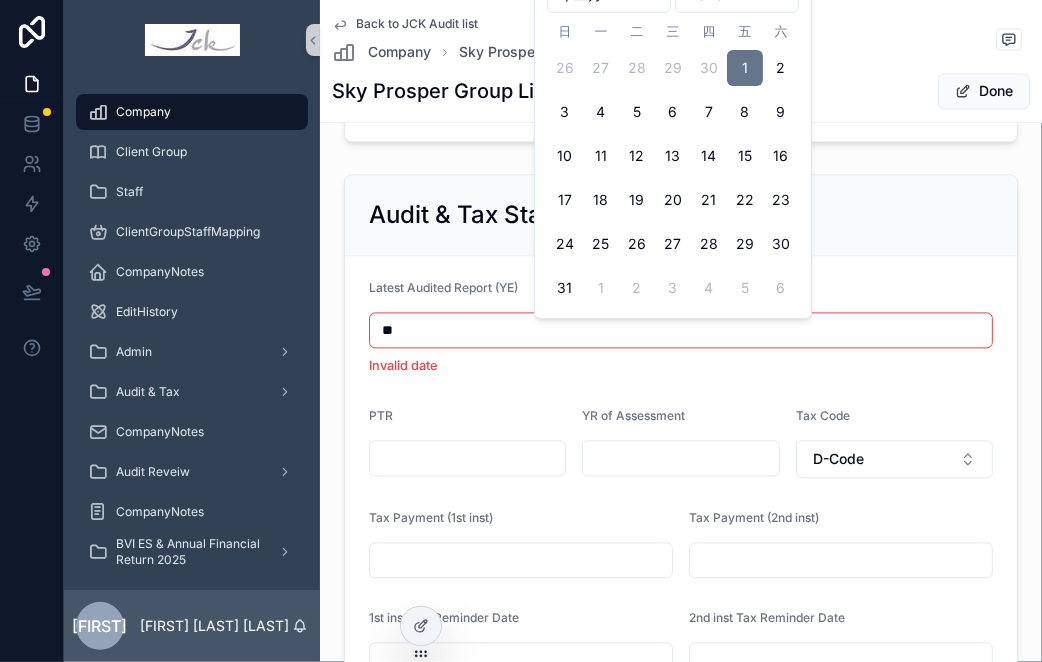 type on "*" 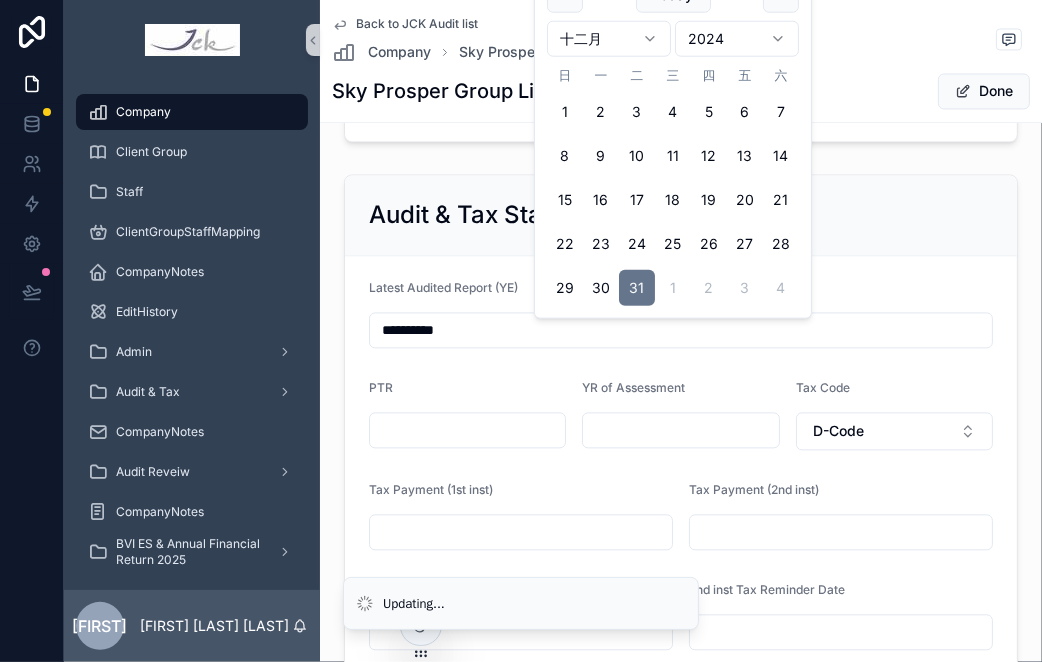 type on "**********" 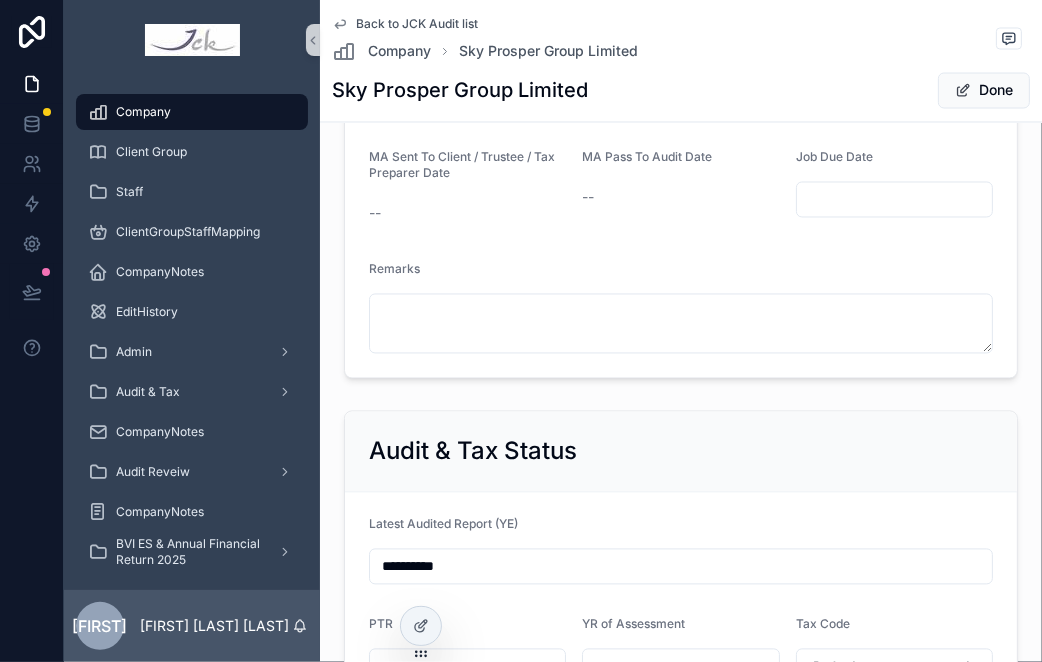 scroll, scrollTop: 2208, scrollLeft: 0, axis: vertical 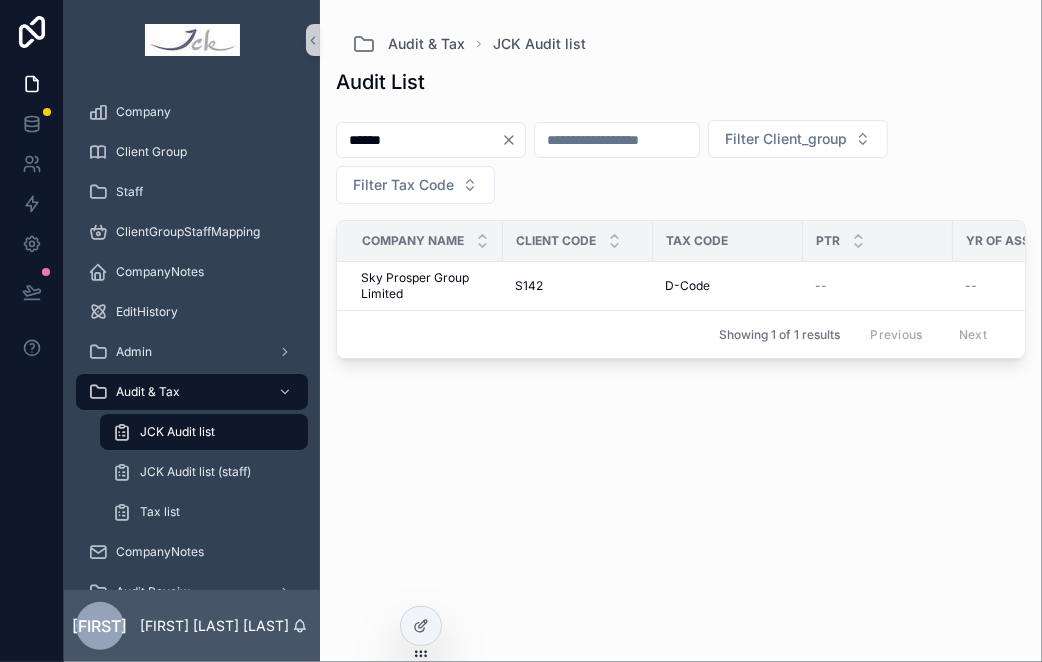 drag, startPoint x: 890, startPoint y: 500, endPoint x: 821, endPoint y: 384, distance: 134.97037 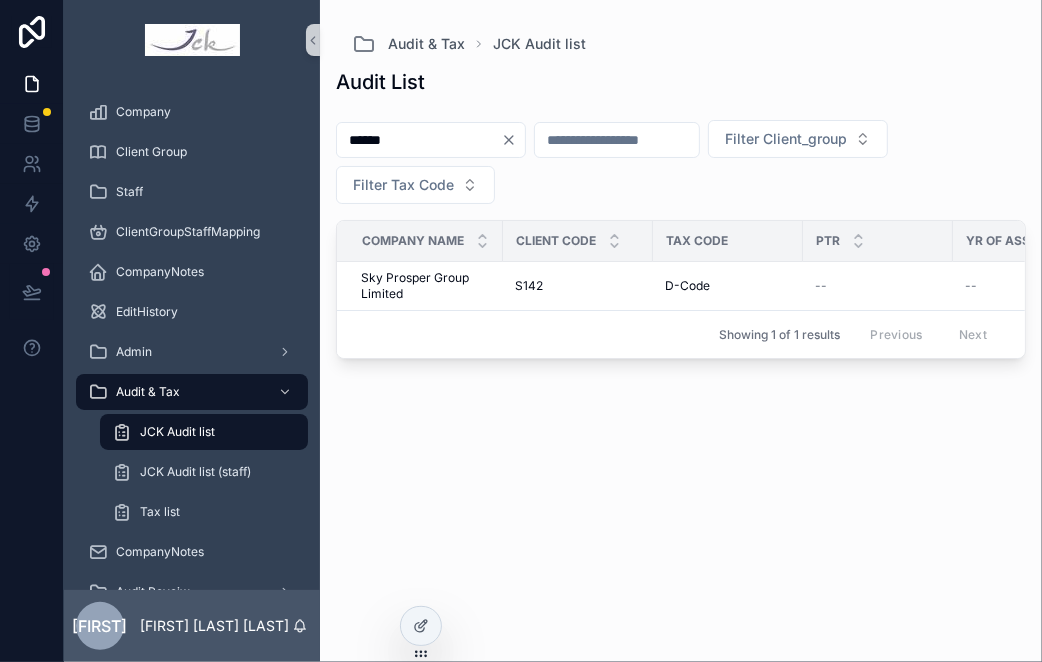 drag, startPoint x: 551, startPoint y: 131, endPoint x: 519, endPoint y: 139, distance: 32.984844 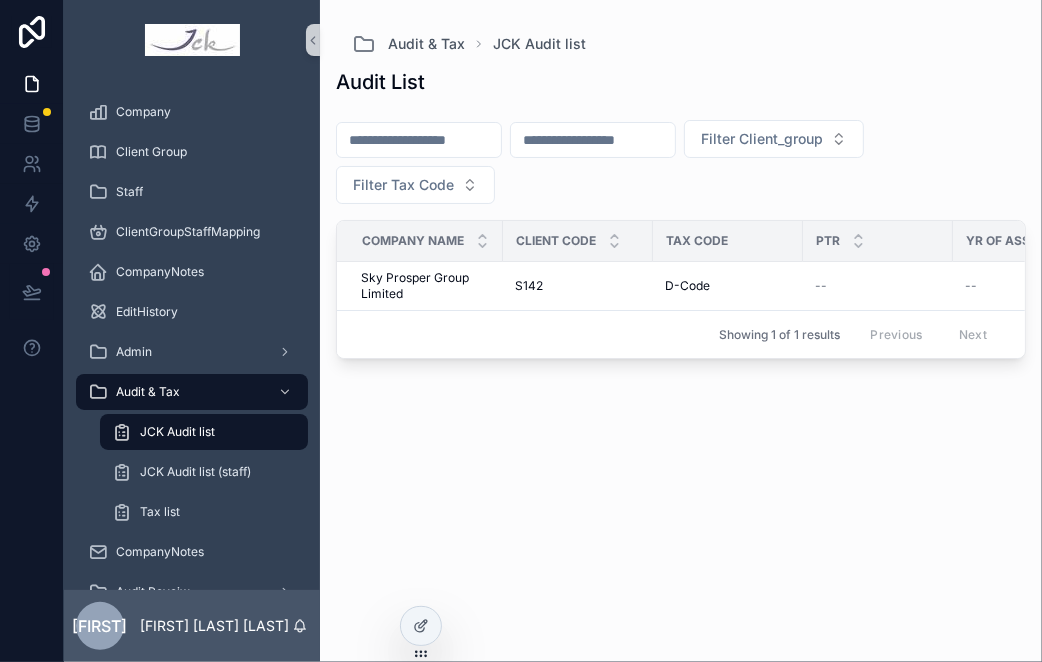 click at bounding box center (419, 140) 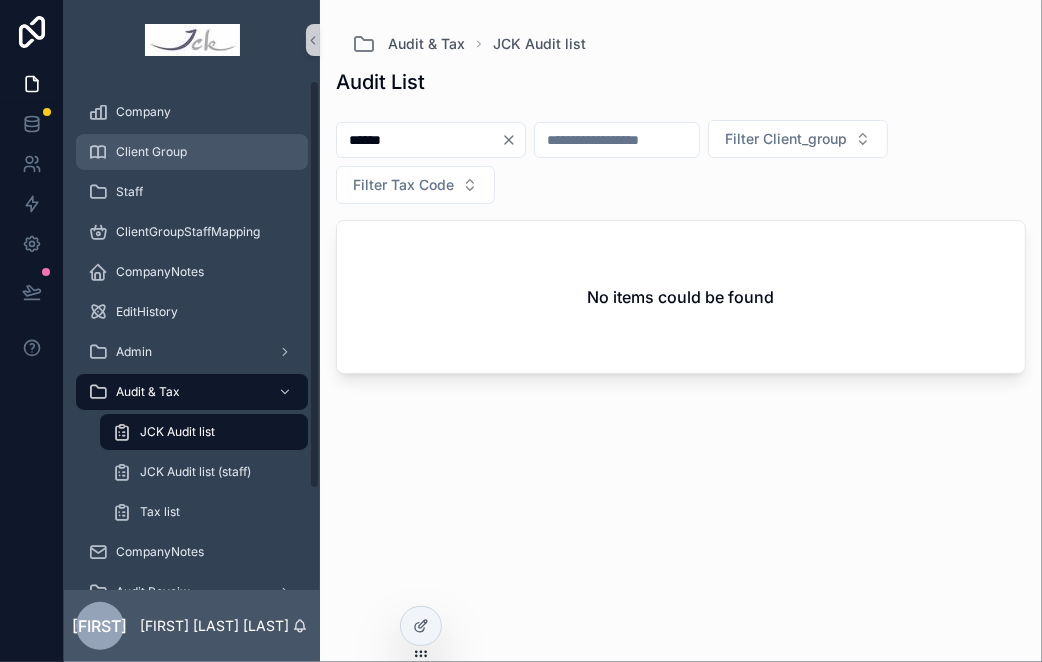 drag, startPoint x: 417, startPoint y: 132, endPoint x: 185, endPoint y: 155, distance: 233.1373 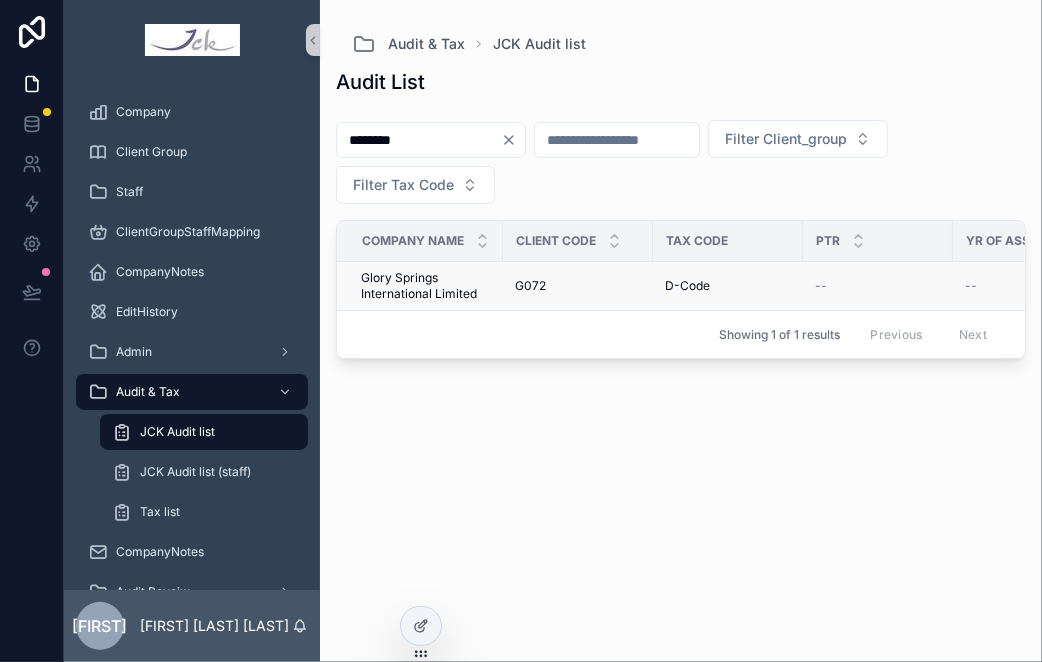 type on "********" 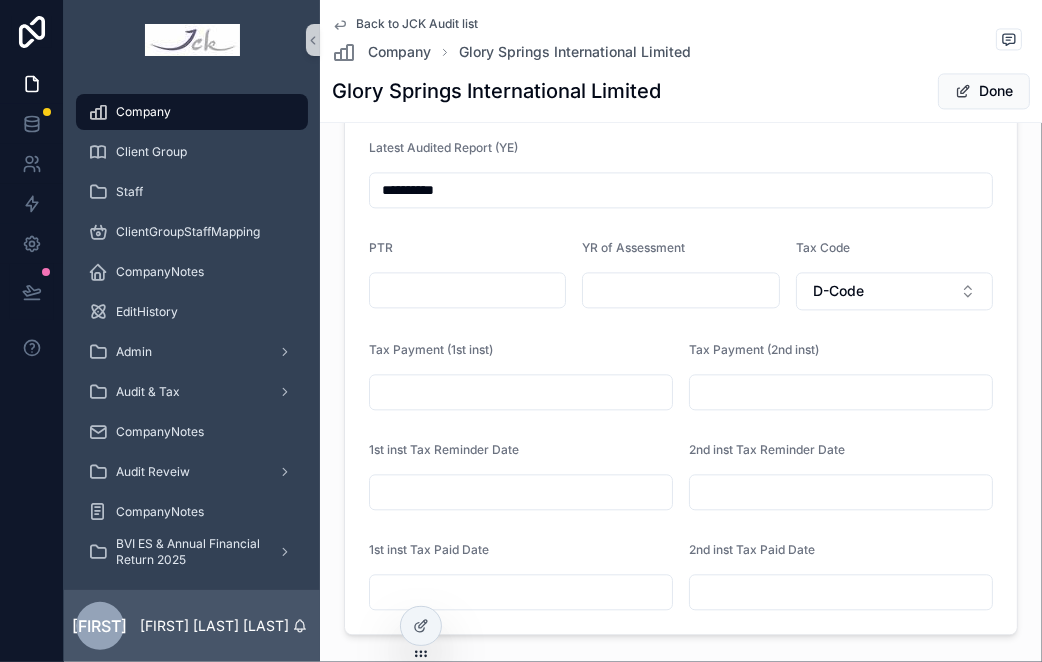 scroll, scrollTop: 2666, scrollLeft: 0, axis: vertical 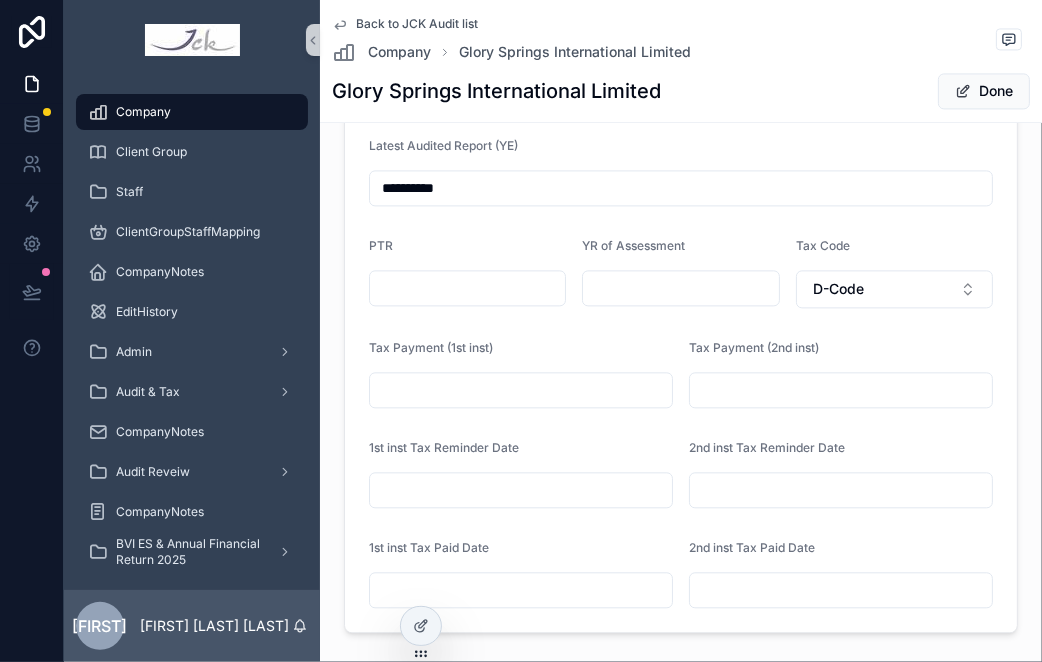 click on "**********" at bounding box center [681, 188] 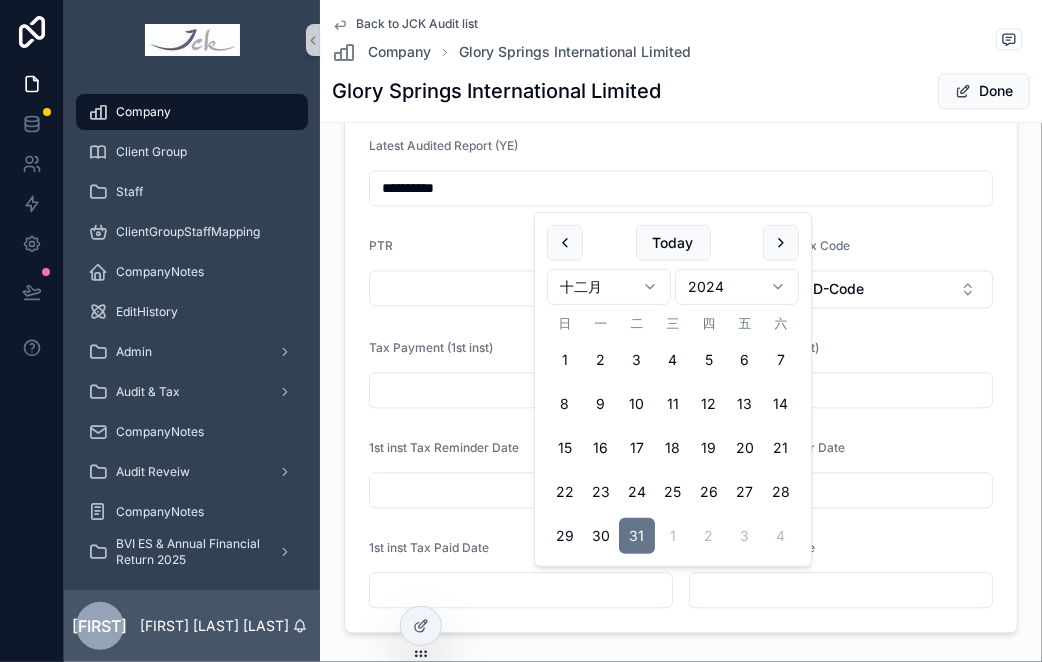type on "**********" 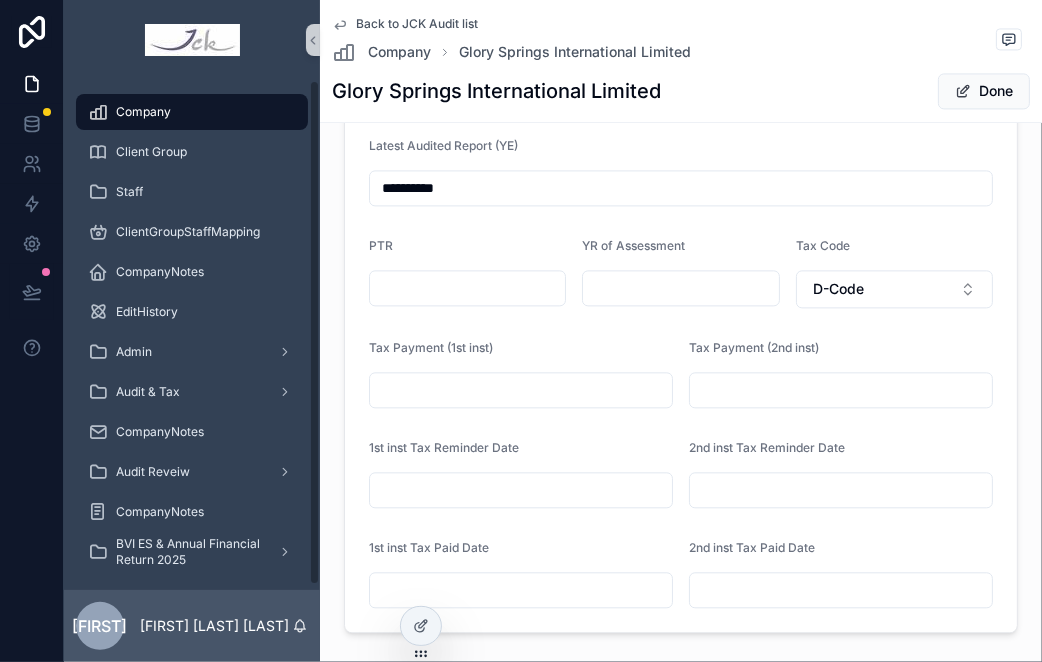 scroll, scrollTop: 0, scrollLeft: 0, axis: both 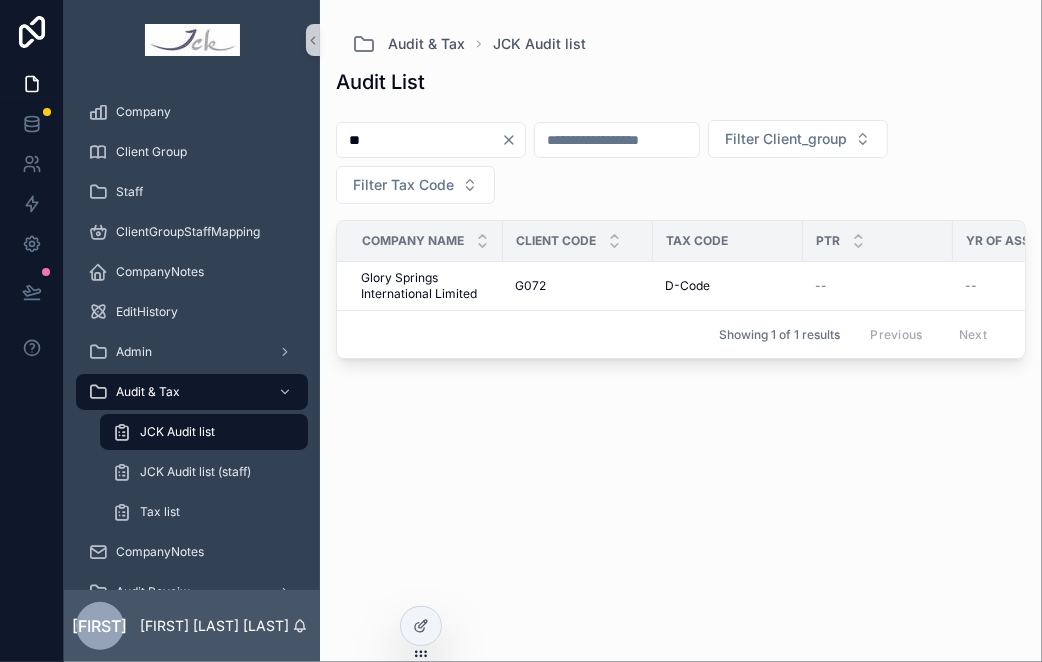 type on "*" 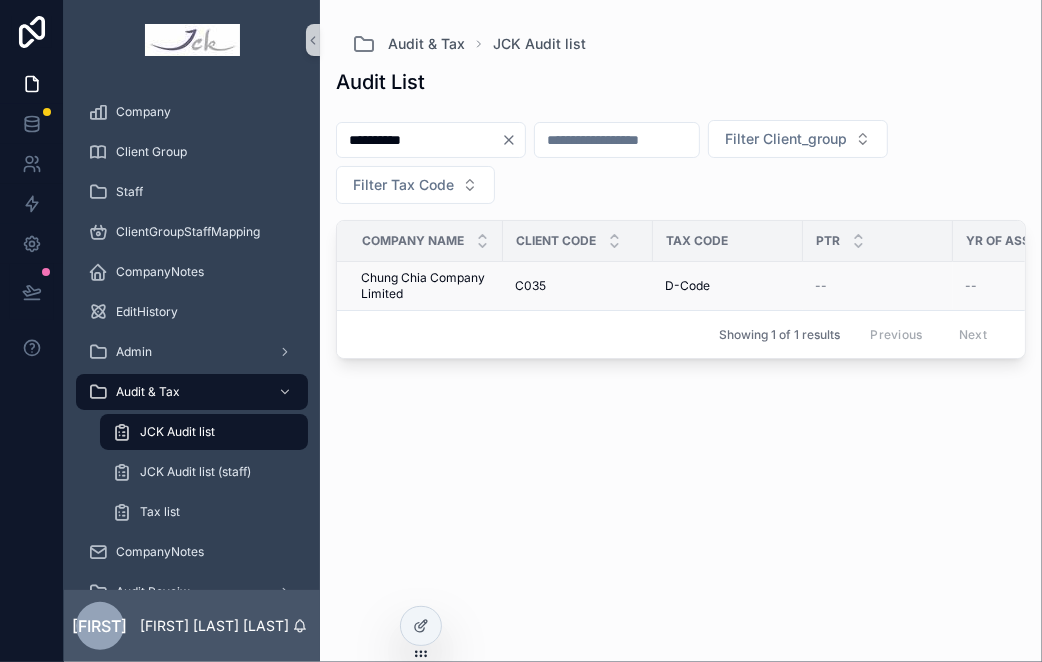 type on "**********" 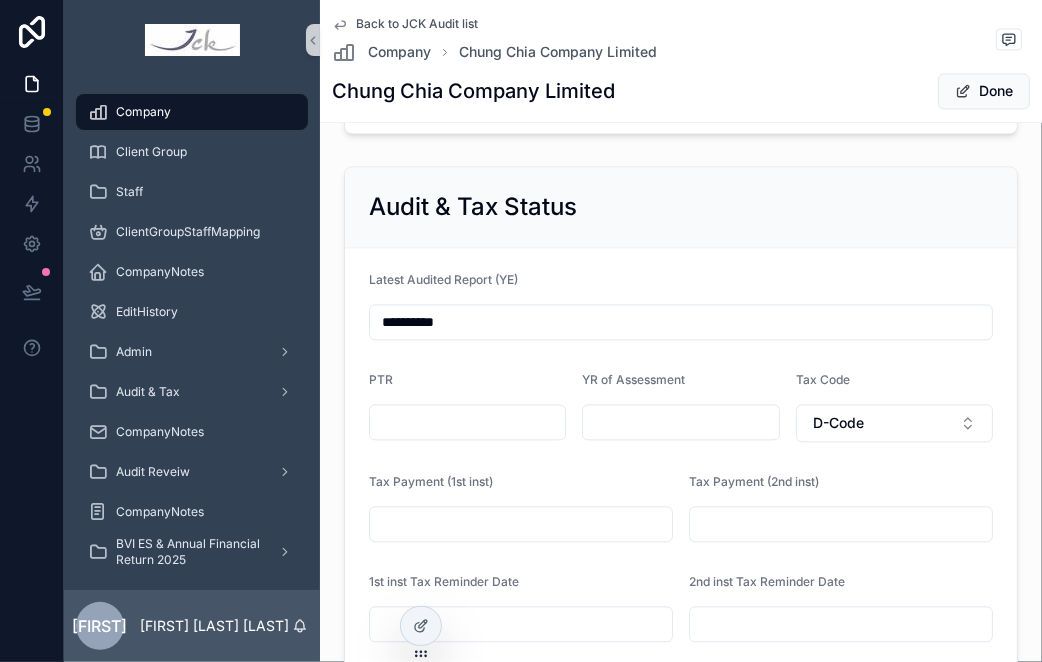 scroll, scrollTop: 2555, scrollLeft: 0, axis: vertical 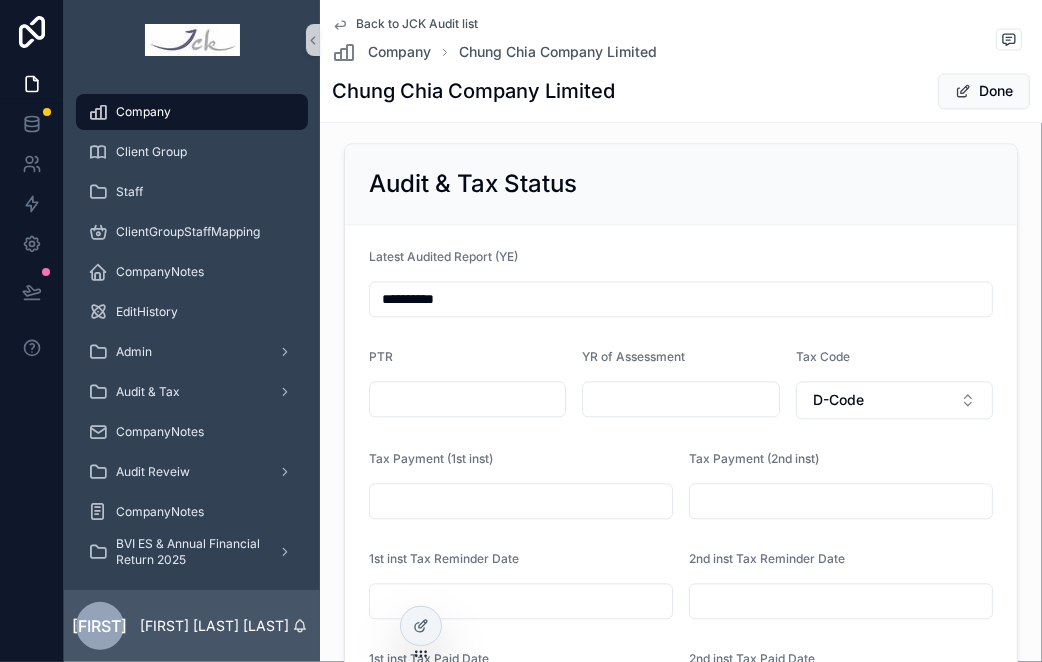 click on "**********" at bounding box center (681, 299) 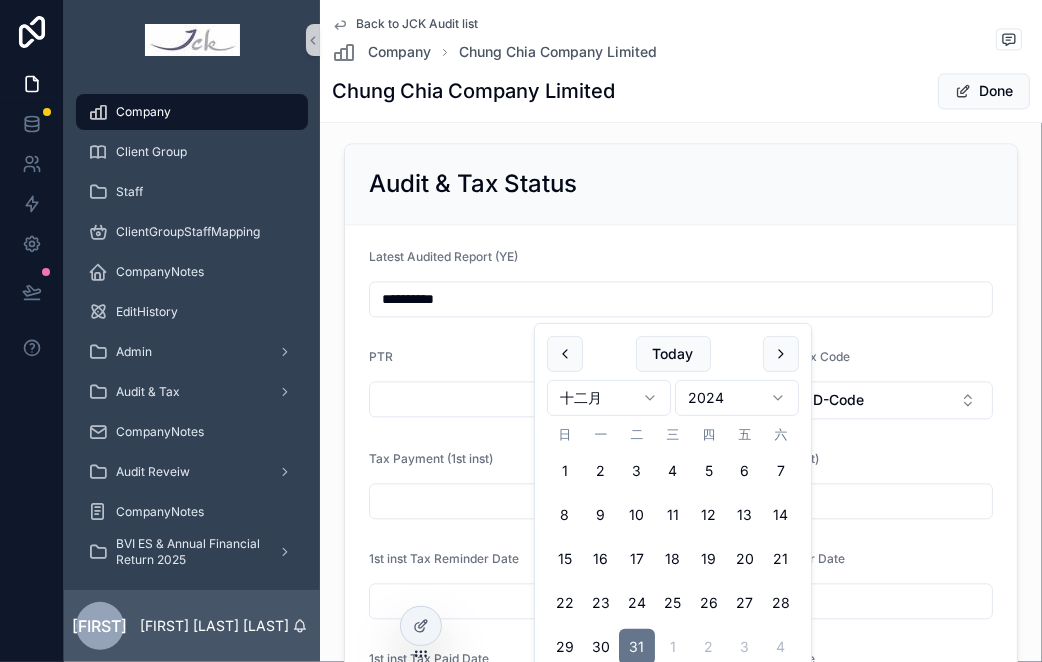 type on "**********" 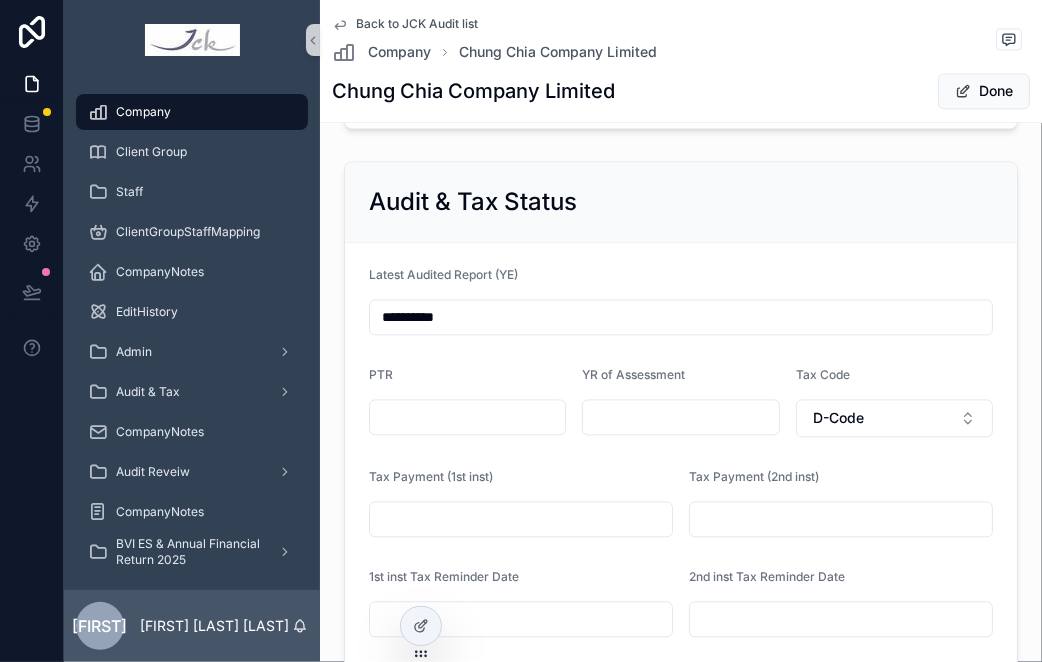 scroll, scrollTop: 2573, scrollLeft: 0, axis: vertical 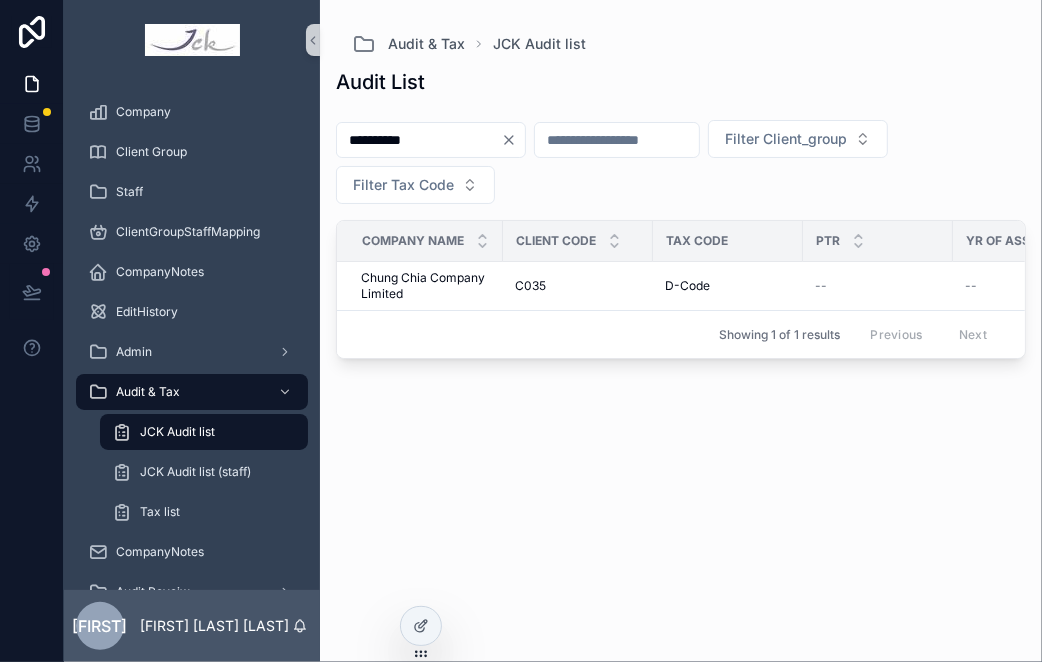 click on "**********" at bounding box center [419, 140] 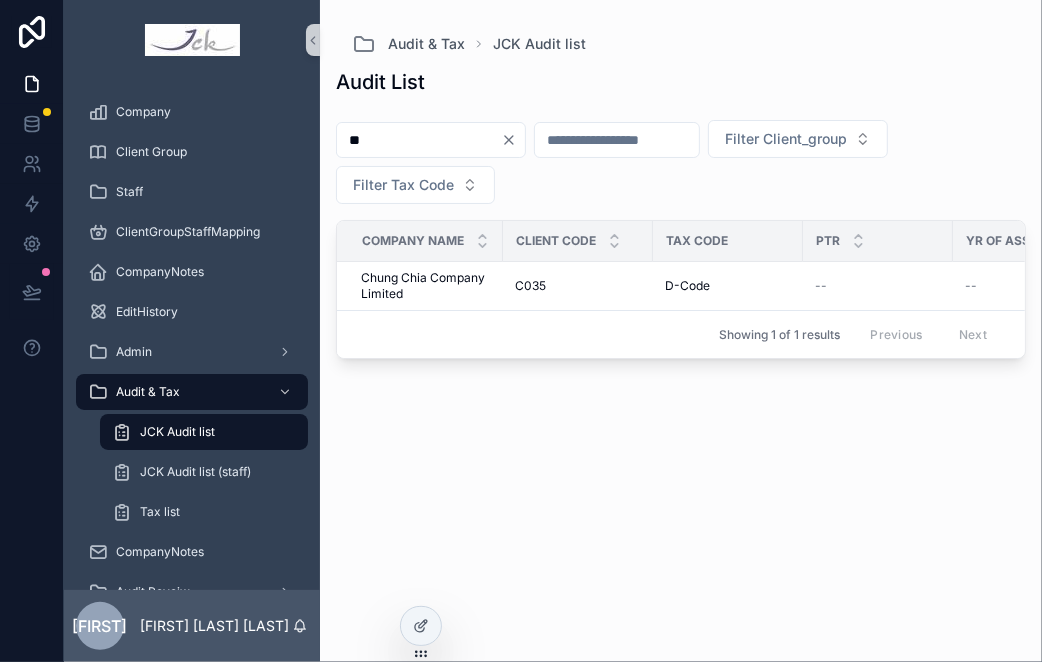 type on "*" 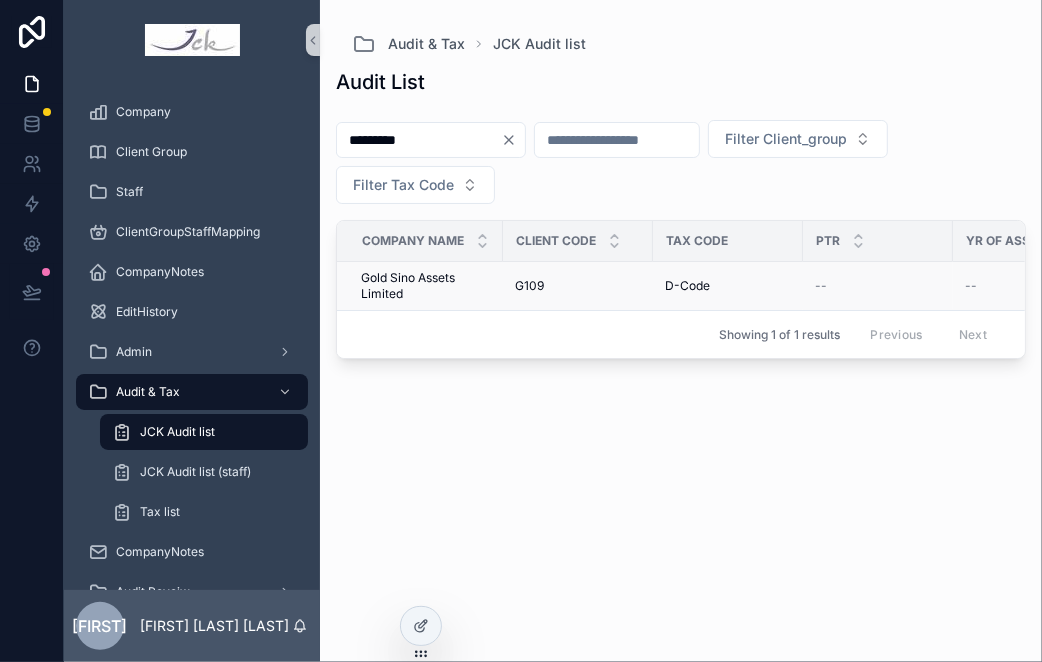 type on "*********" 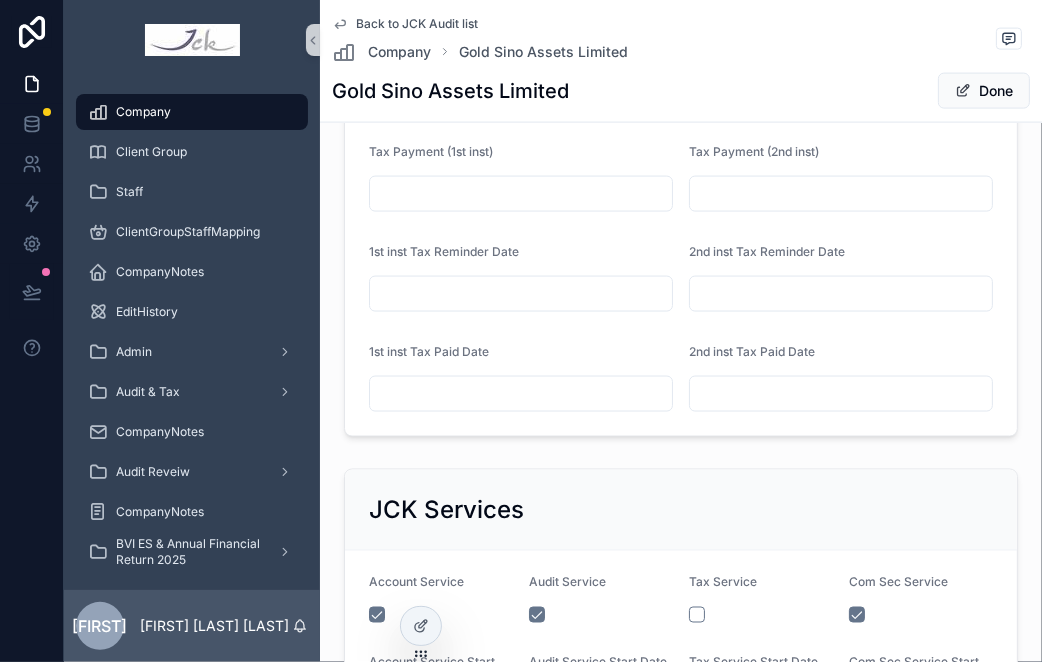 scroll, scrollTop: 1444, scrollLeft: 0, axis: vertical 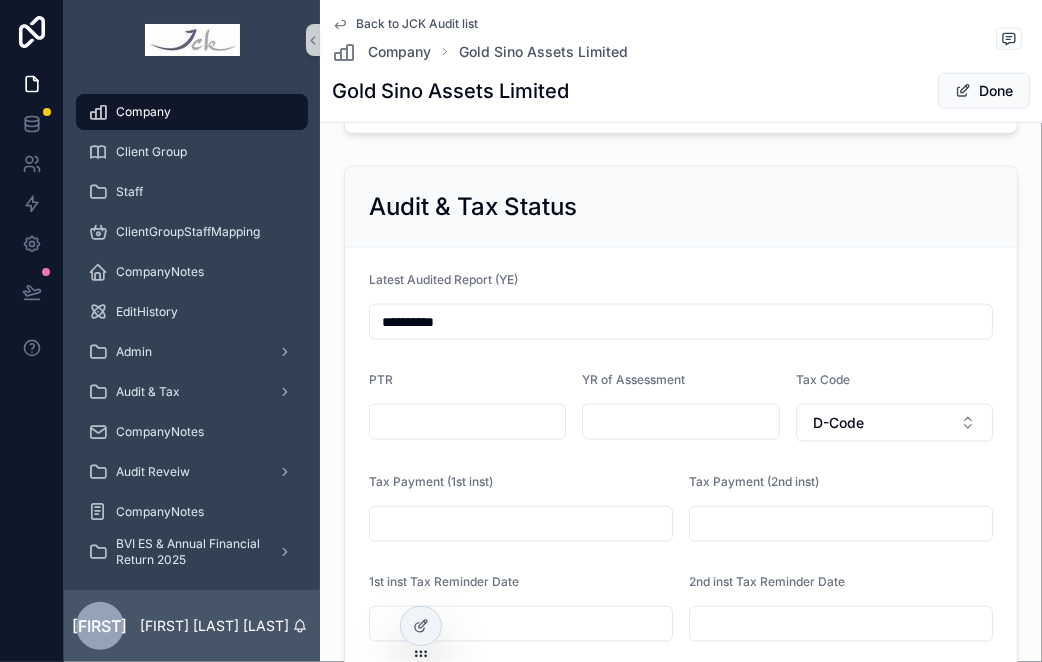 click on "**********" at bounding box center (681, 322) 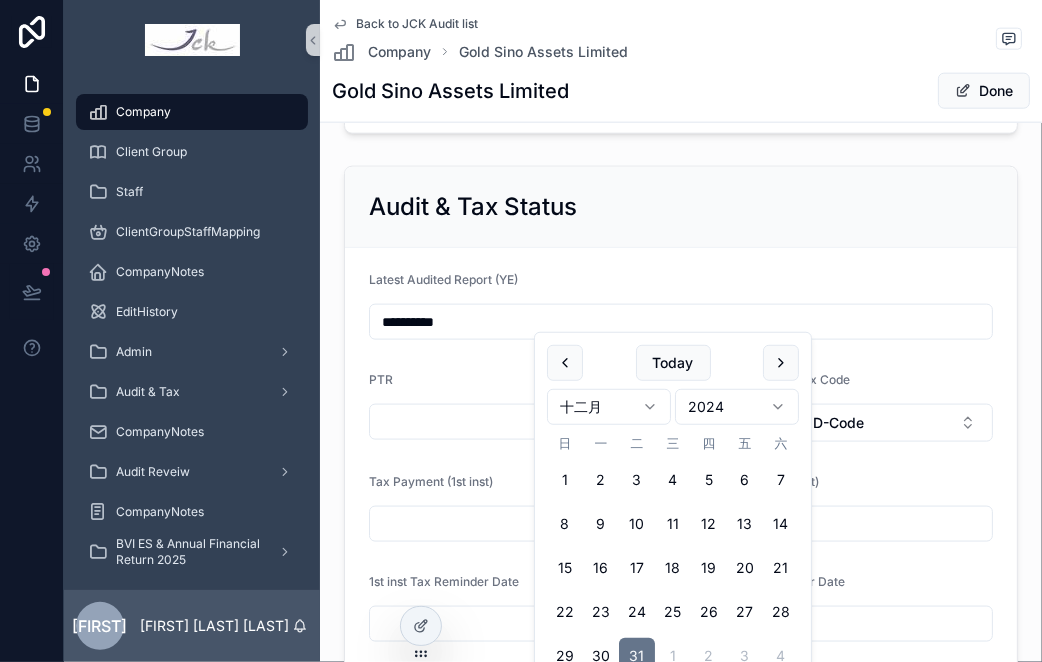 type on "**********" 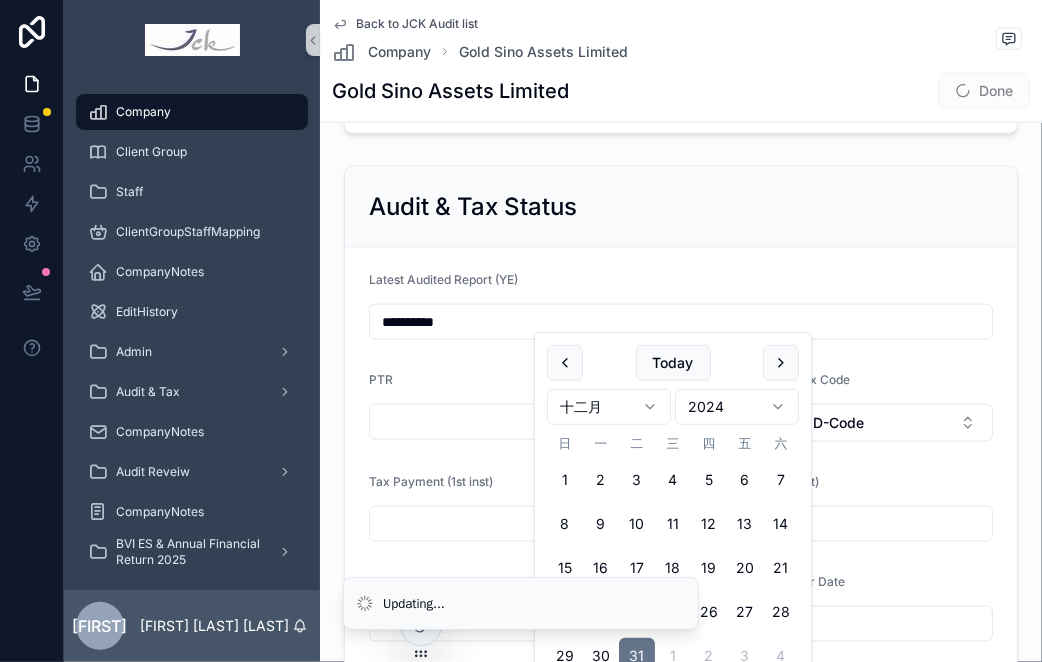 click on "**********" at bounding box center [681, 466] 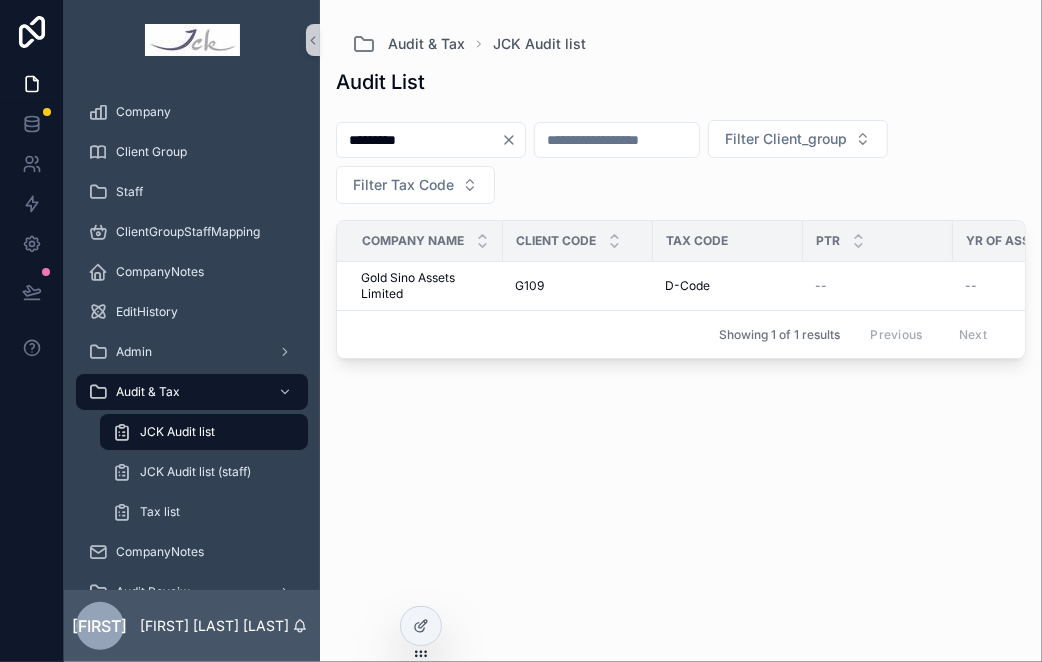 scroll, scrollTop: 0, scrollLeft: 0, axis: both 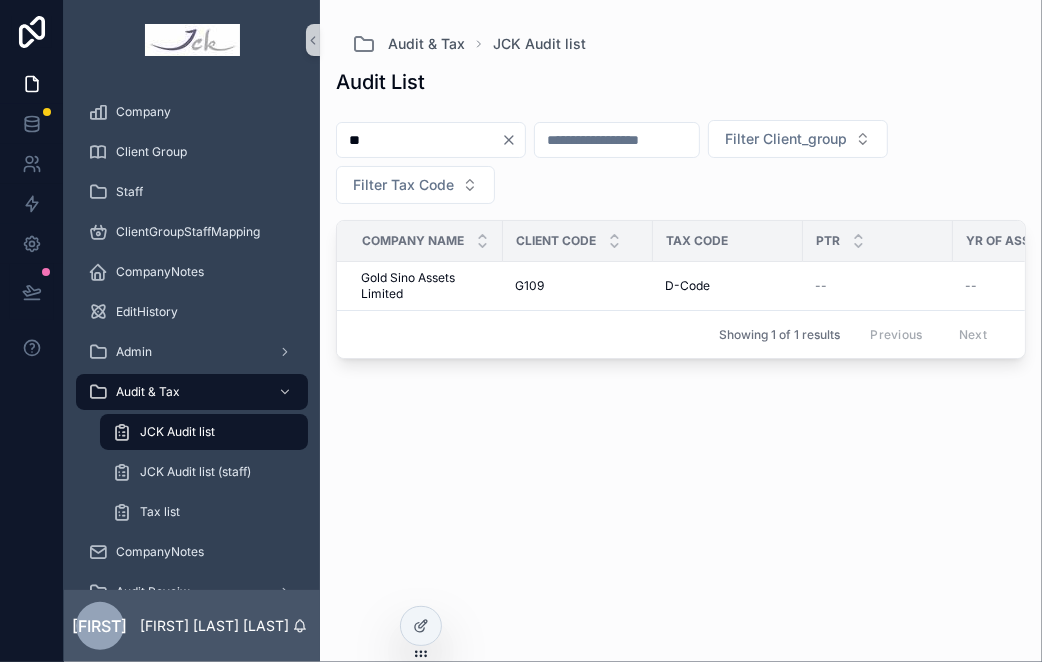 type on "*" 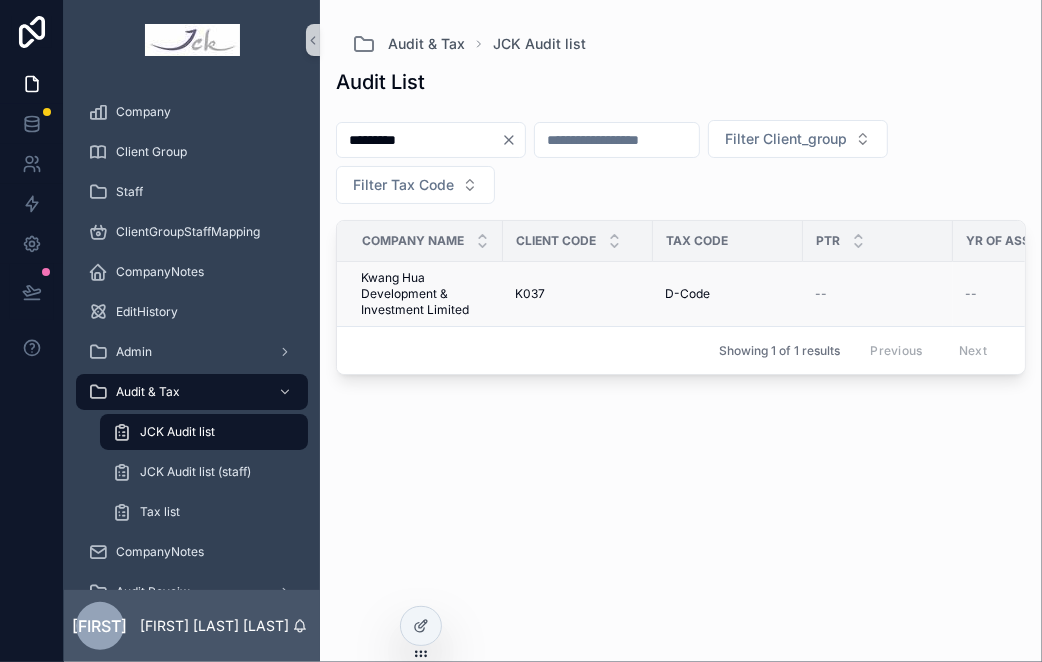 type on "*********" 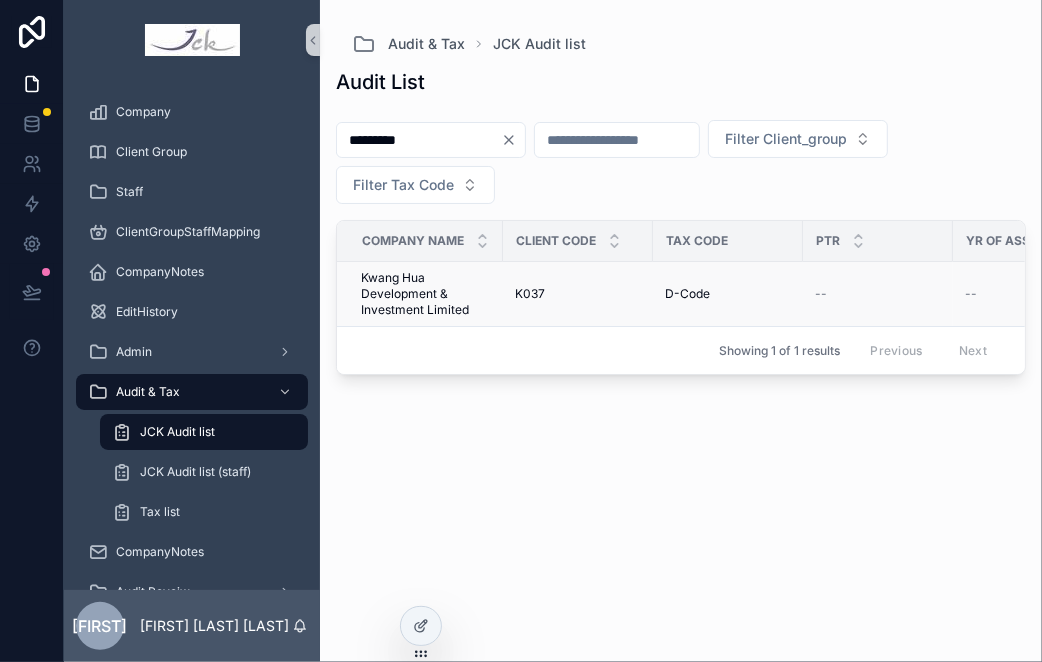 click on "Kwang Hua Development & Investment Limited" at bounding box center [426, 294] 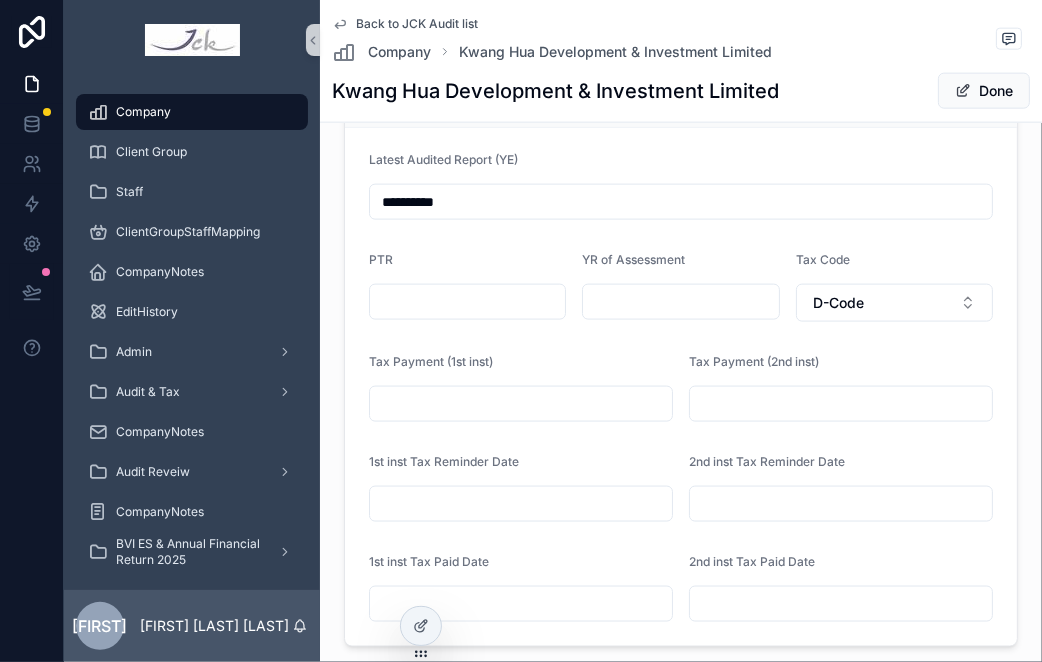 scroll, scrollTop: 1555, scrollLeft: 0, axis: vertical 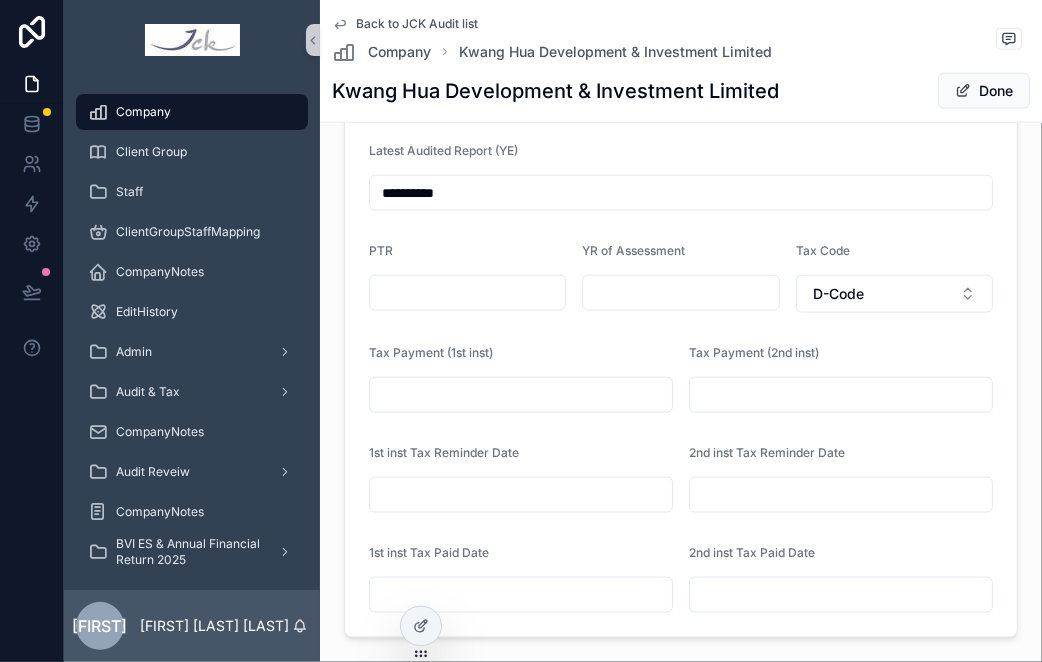click on "**********" at bounding box center (681, 193) 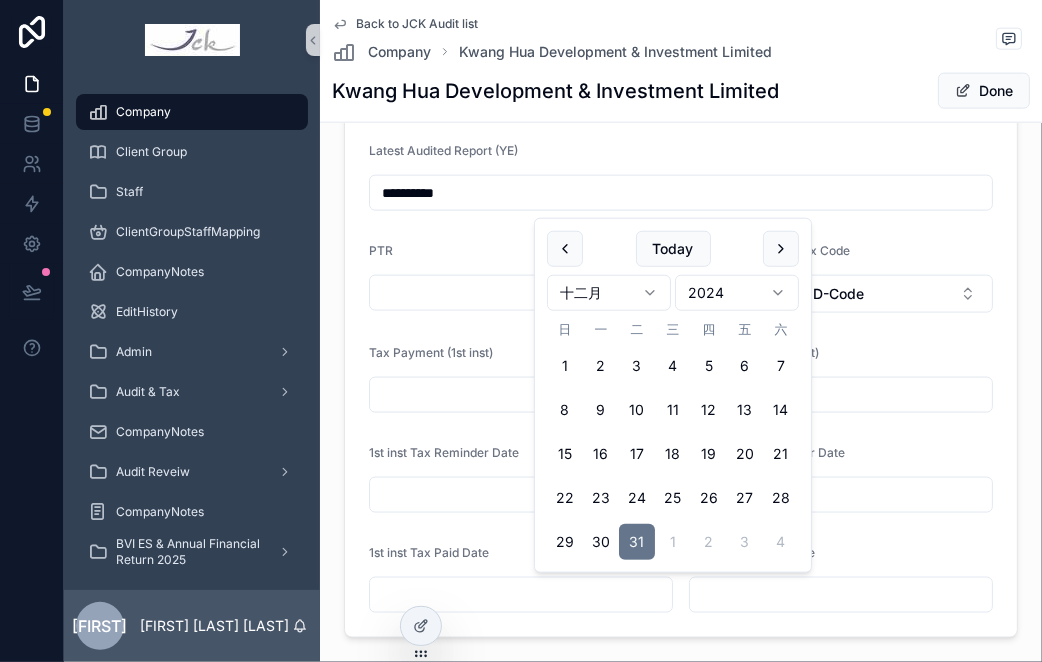 type on "**********" 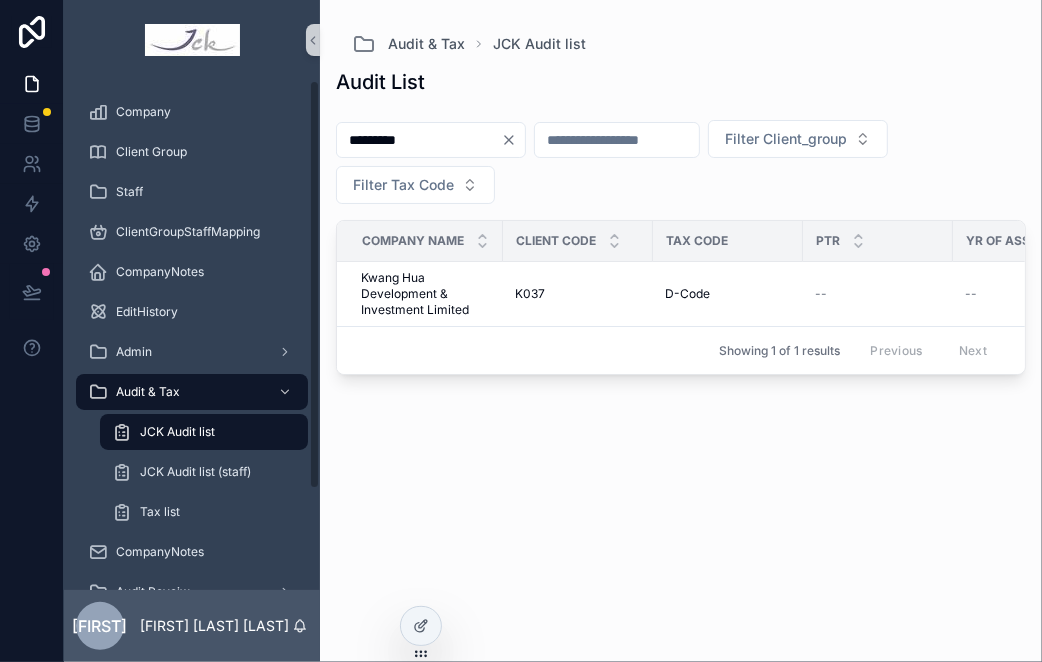 scroll, scrollTop: 0, scrollLeft: 0, axis: both 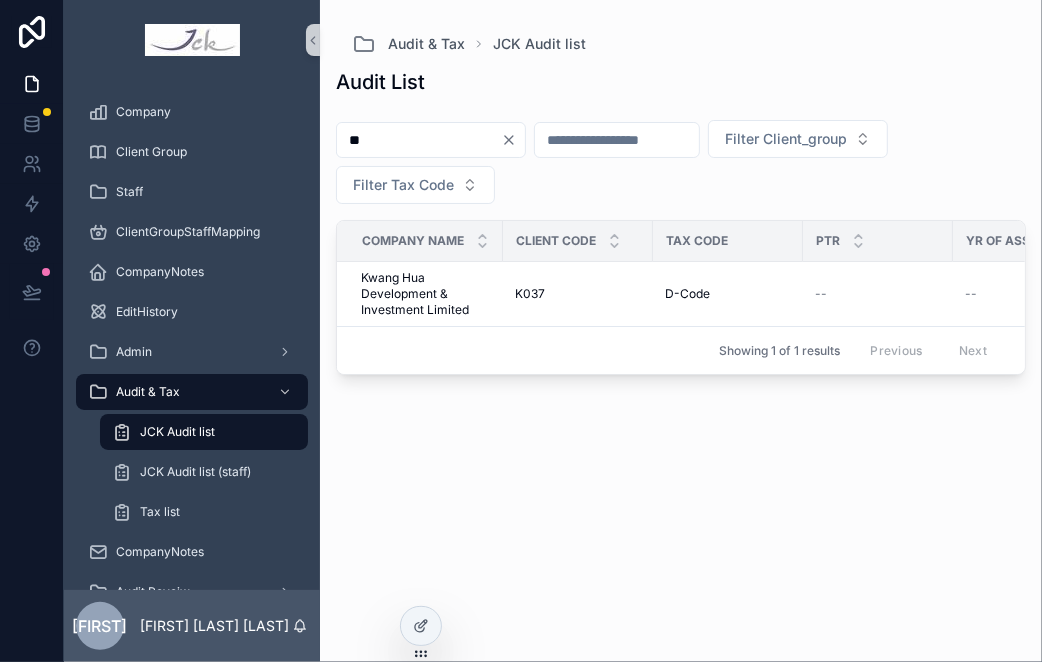 type on "*" 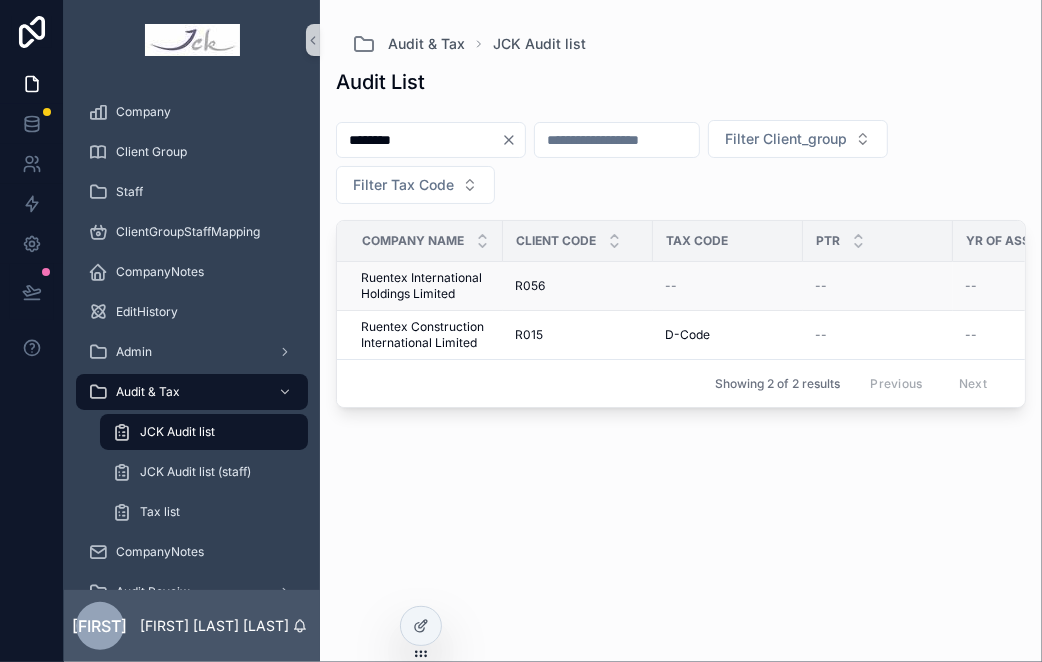type on "*******" 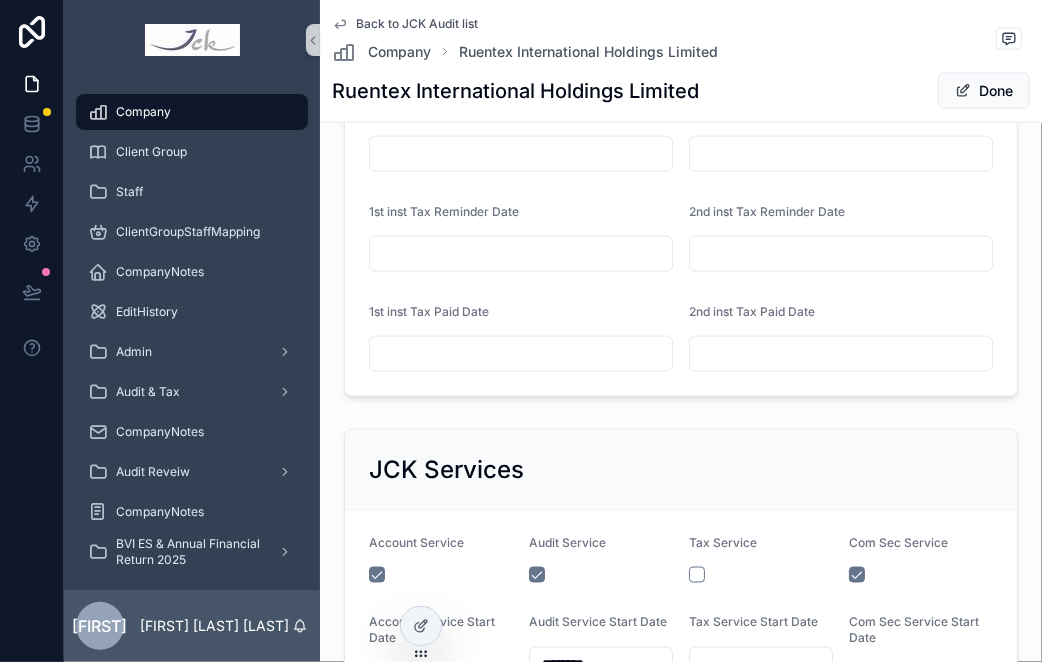 scroll, scrollTop: 1555, scrollLeft: 0, axis: vertical 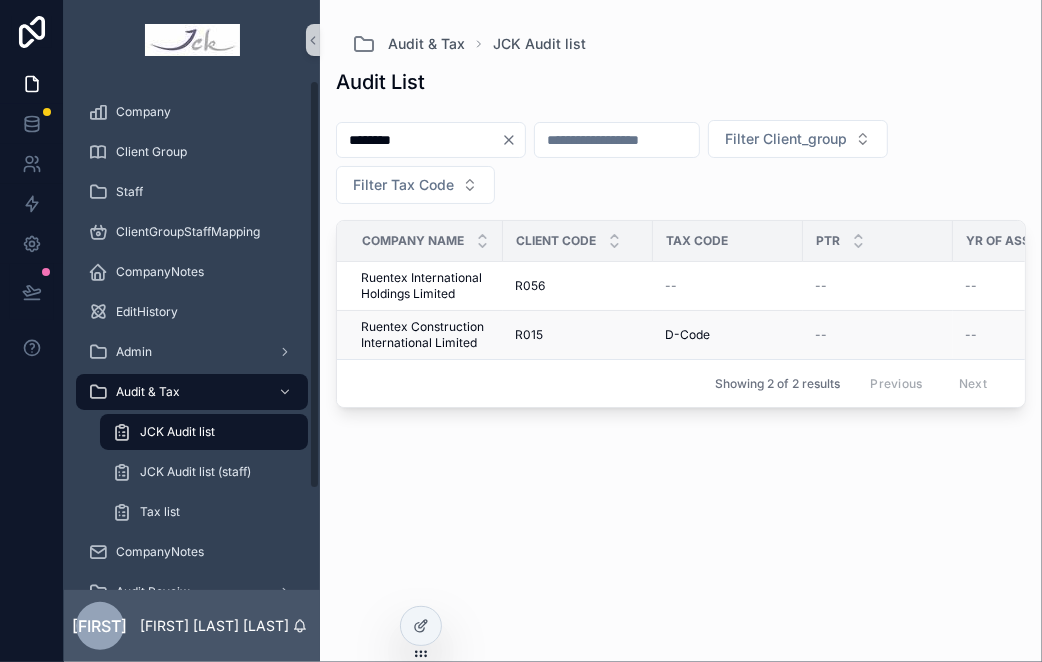 click on "Ruentex Construction International Limited" at bounding box center (426, 335) 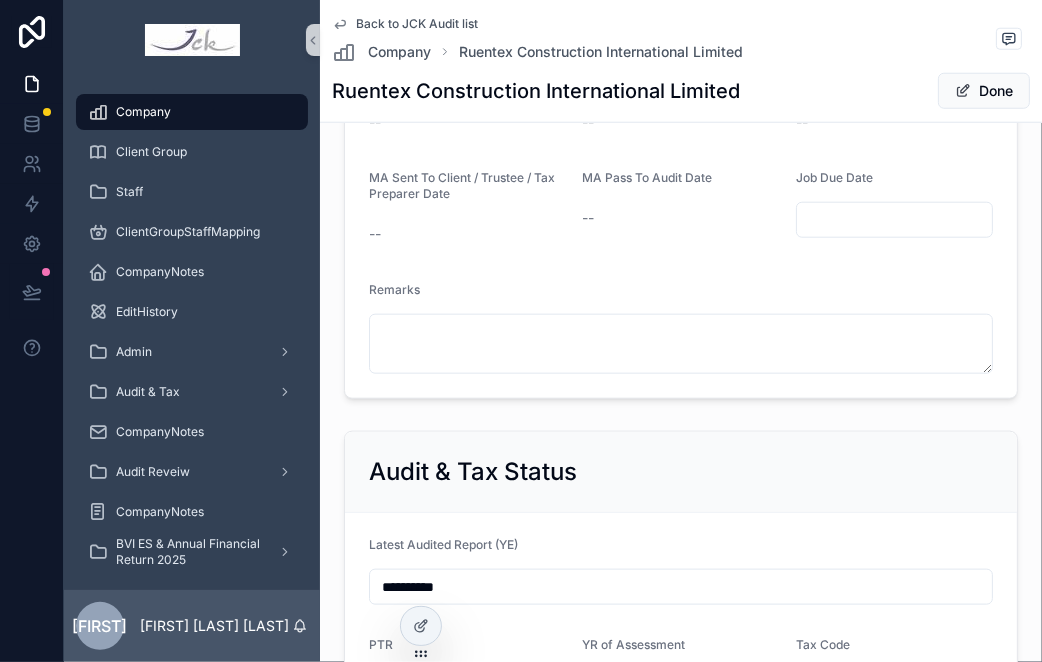 scroll, scrollTop: 1222, scrollLeft: 0, axis: vertical 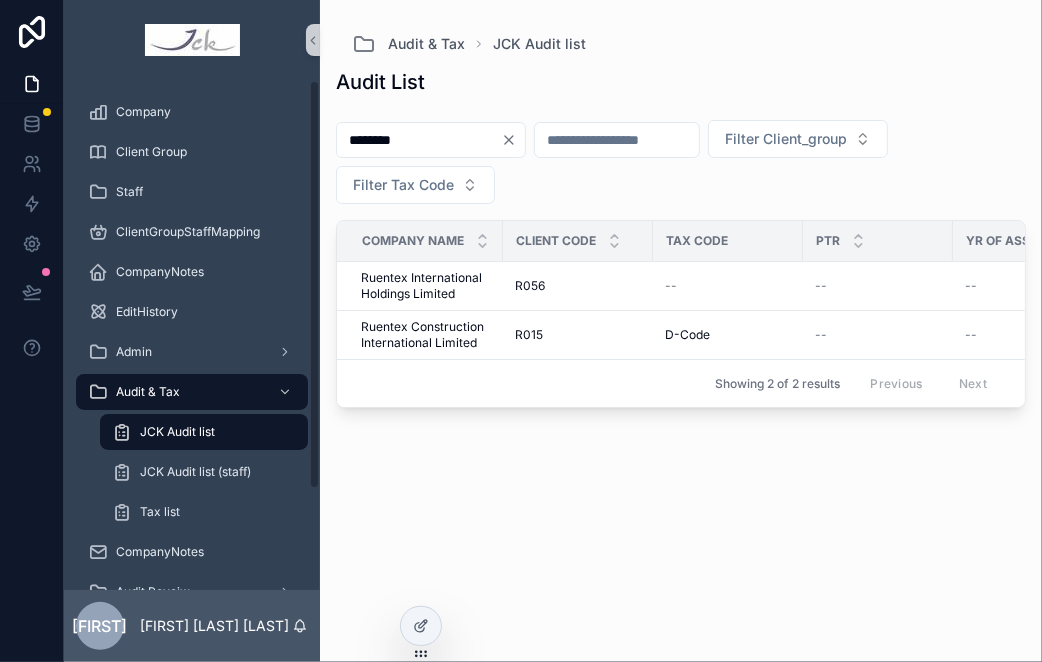 click 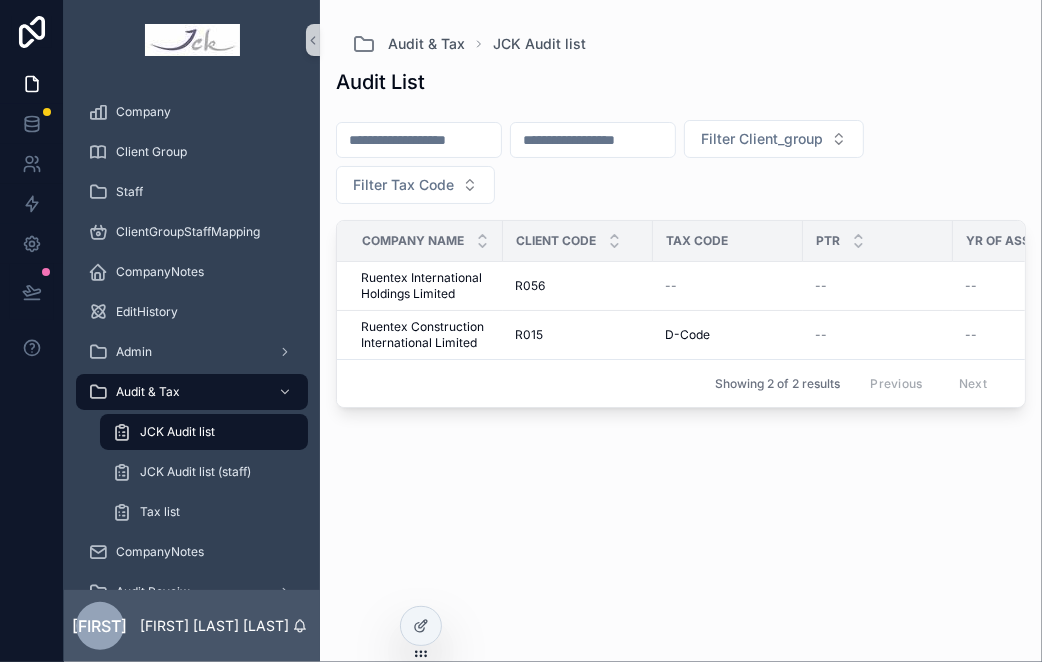 click at bounding box center [419, 140] 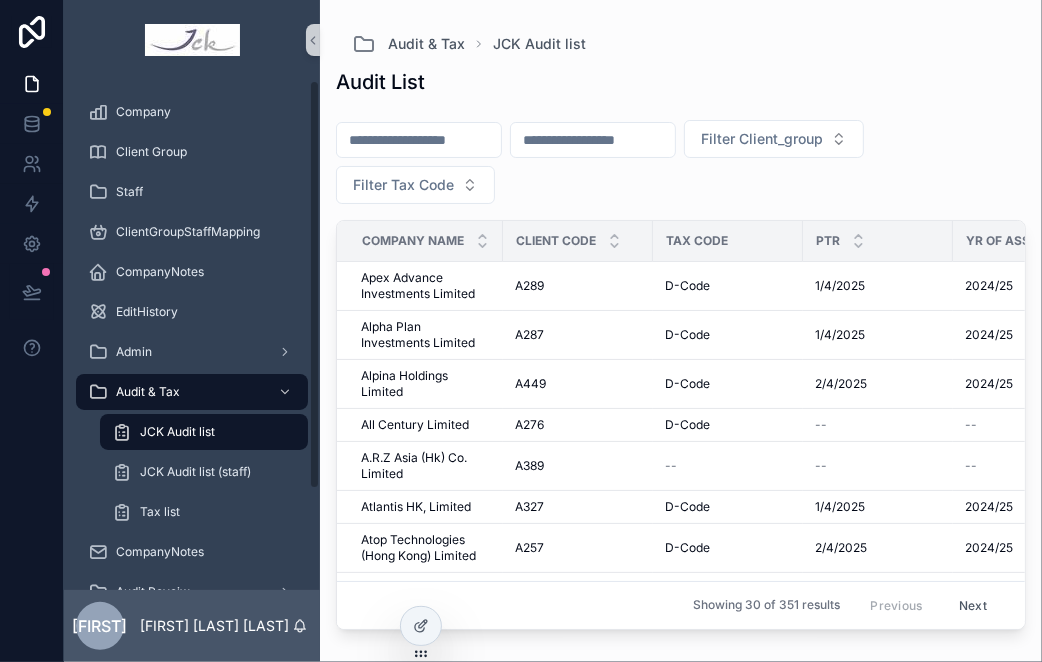 click at bounding box center [419, 140] 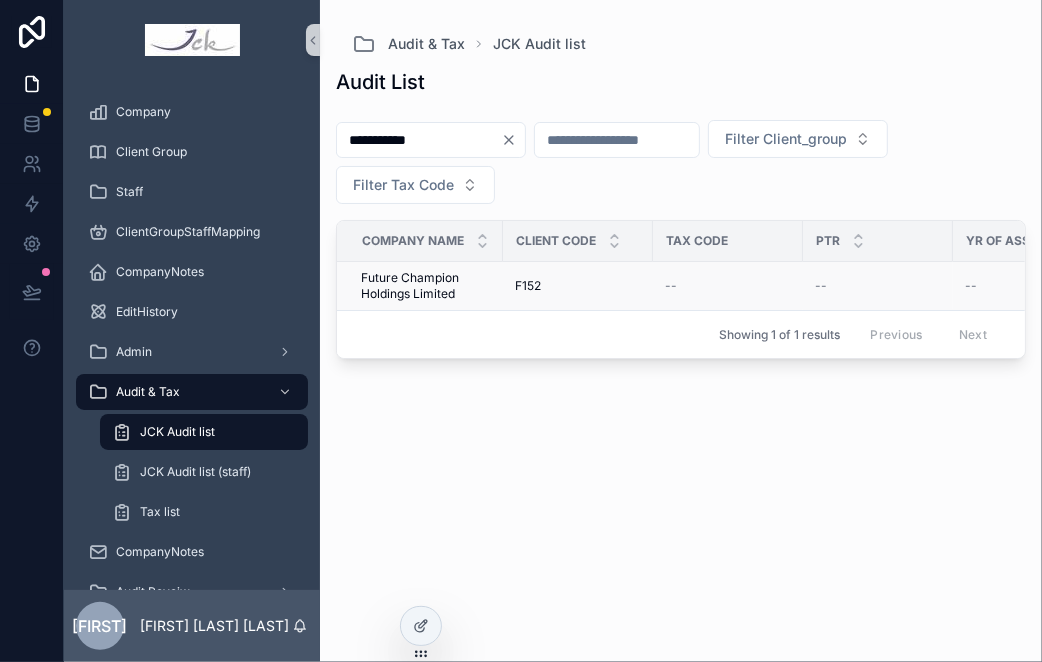 type on "**********" 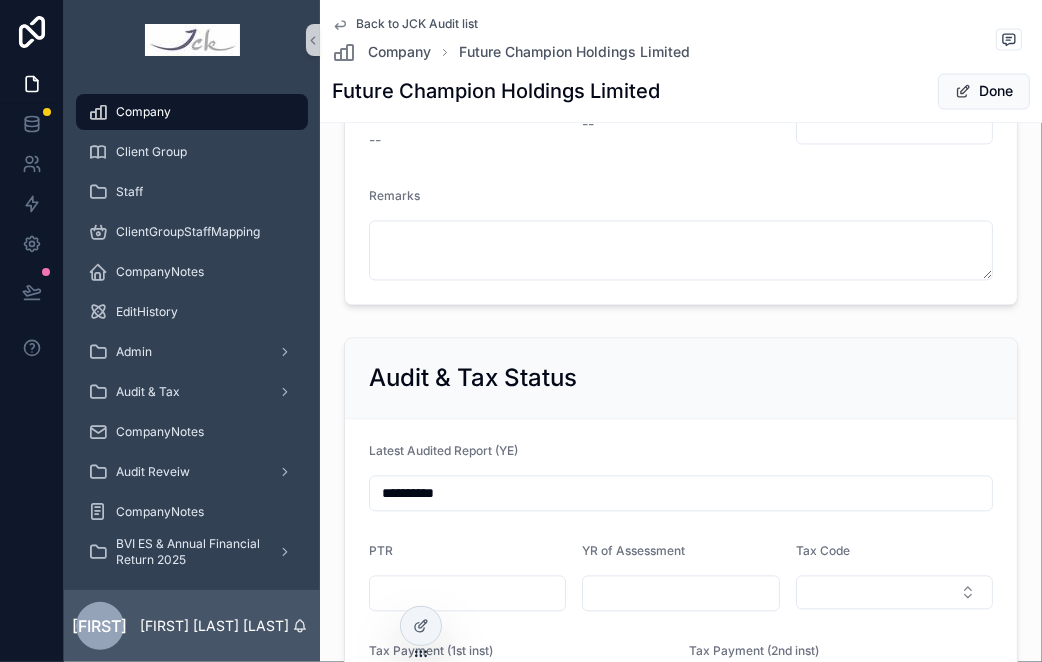 scroll, scrollTop: 2555, scrollLeft: 0, axis: vertical 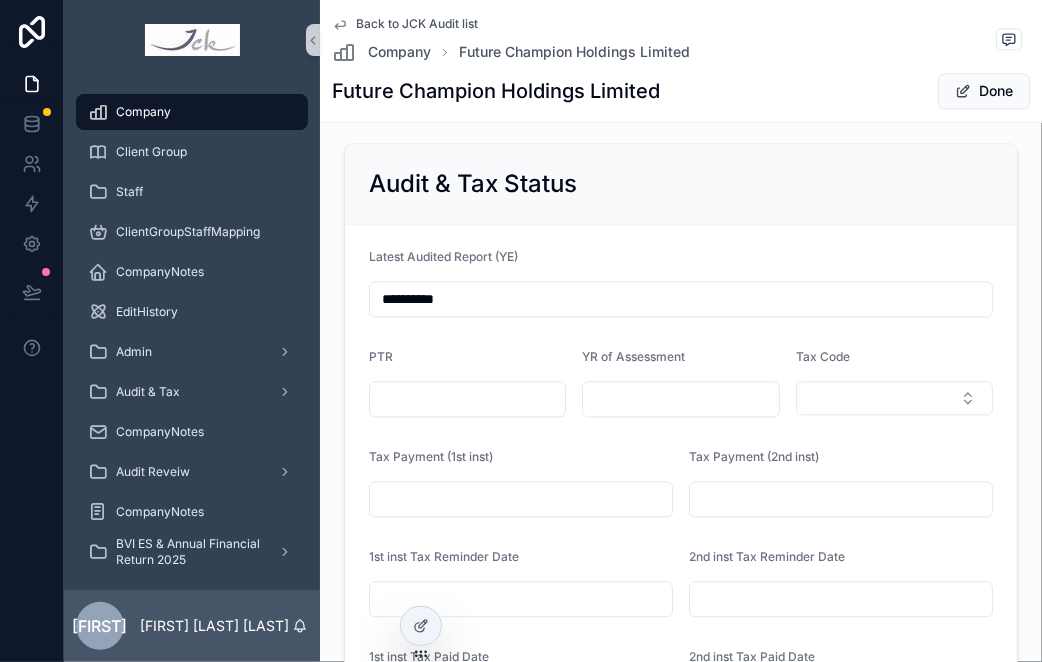 click on "**********" at bounding box center (681, 299) 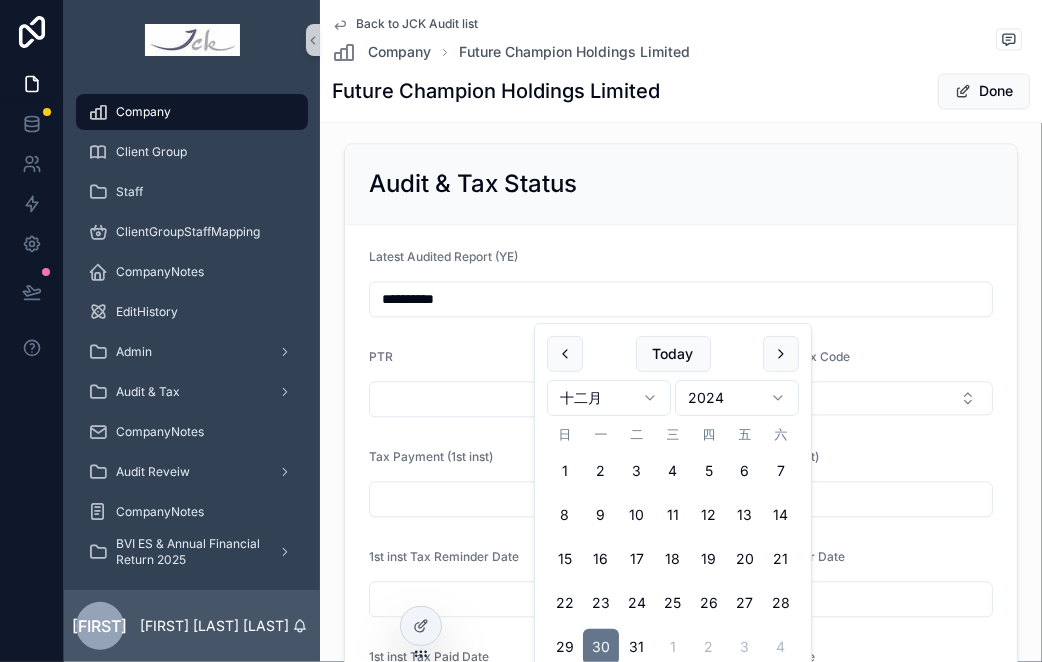 drag, startPoint x: 392, startPoint y: 306, endPoint x: 406, endPoint y: 306, distance: 14 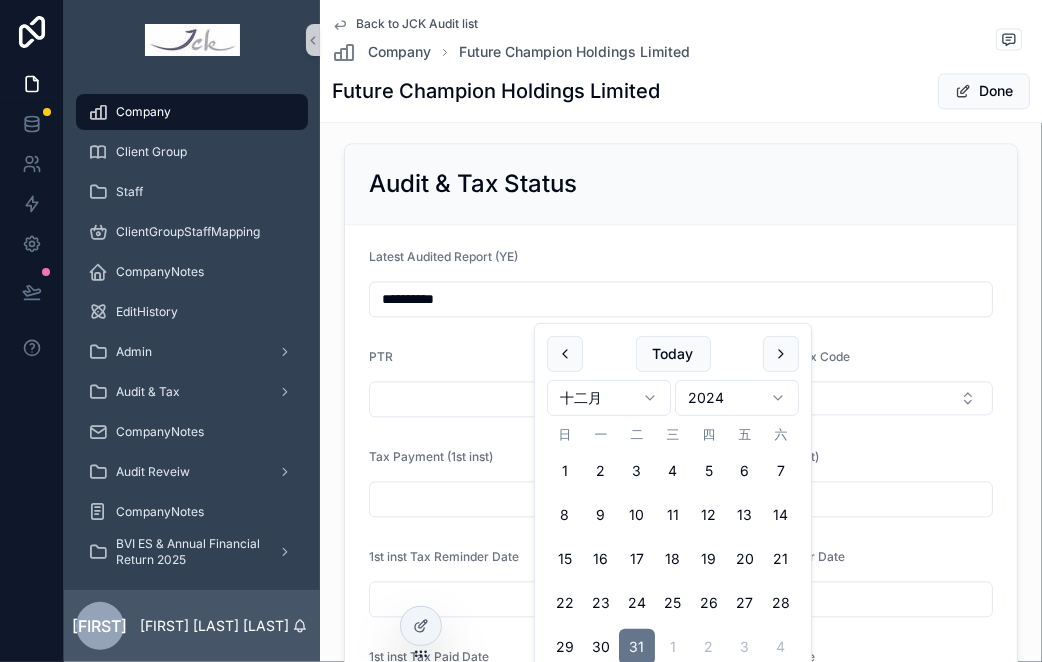 type on "**********" 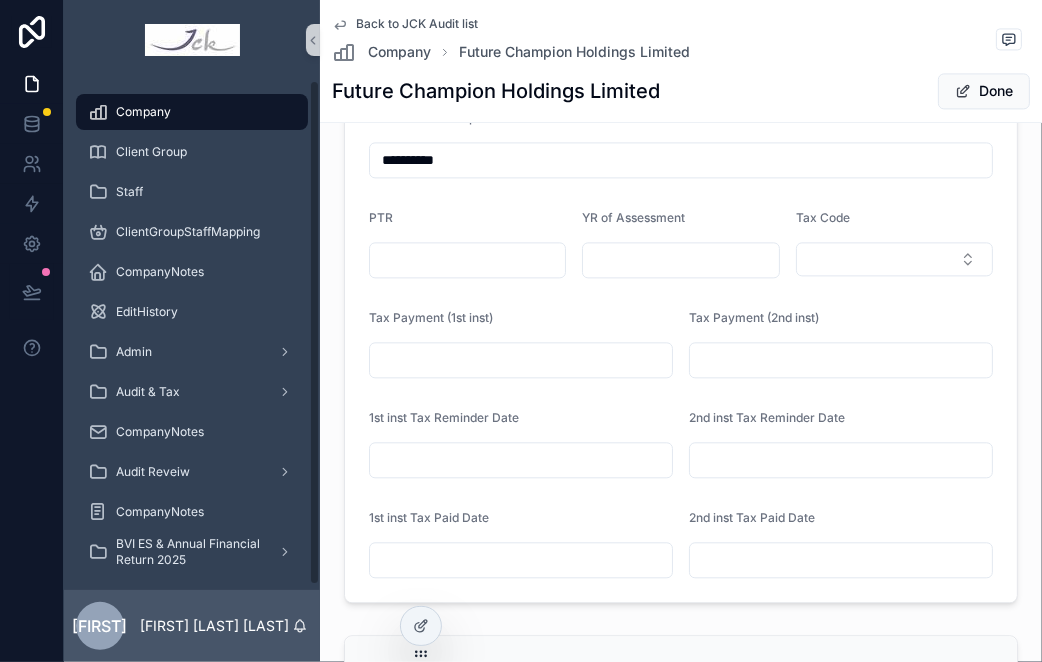 scroll, scrollTop: 2573, scrollLeft: 0, axis: vertical 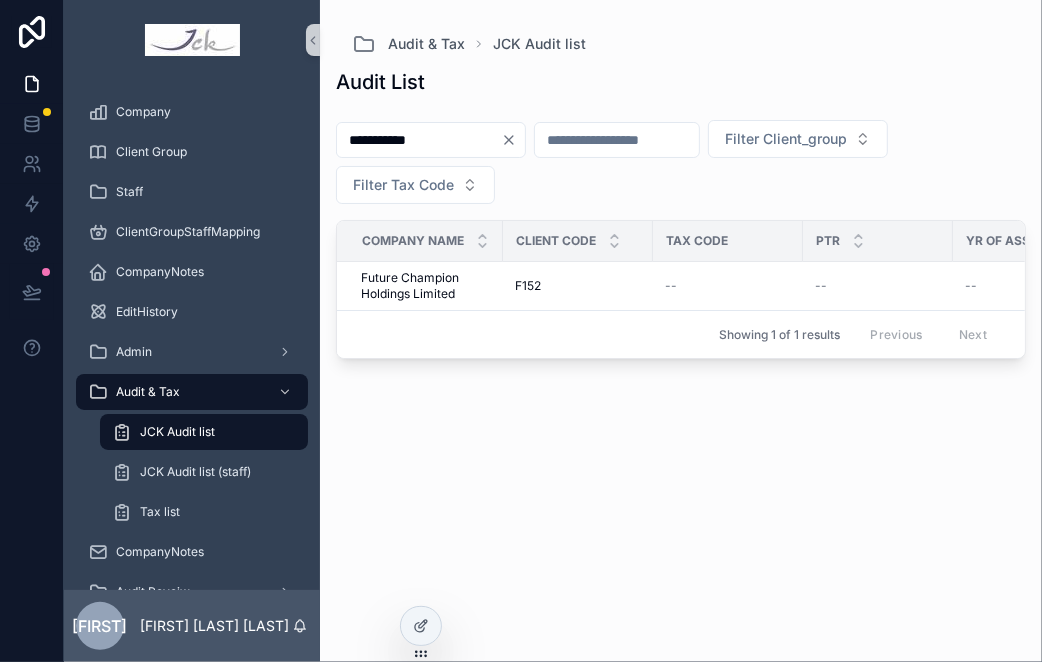 drag, startPoint x: 484, startPoint y: 146, endPoint x: 561, endPoint y: 147, distance: 77.00649 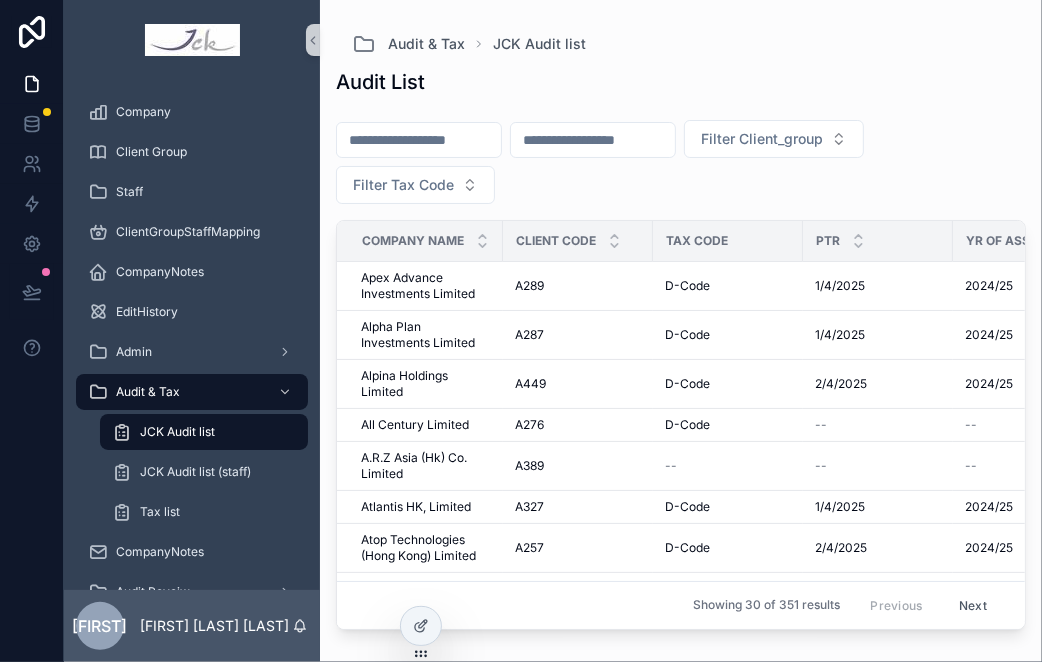 drag, startPoint x: 791, startPoint y: 41, endPoint x: 733, endPoint y: 110, distance: 90.13878 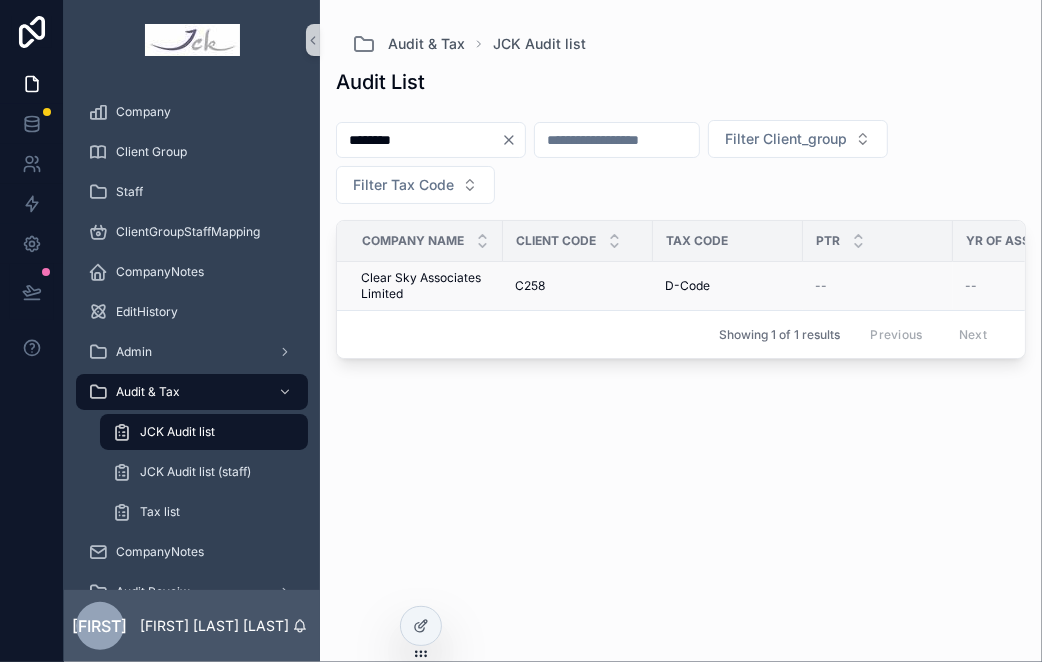 type on "********" 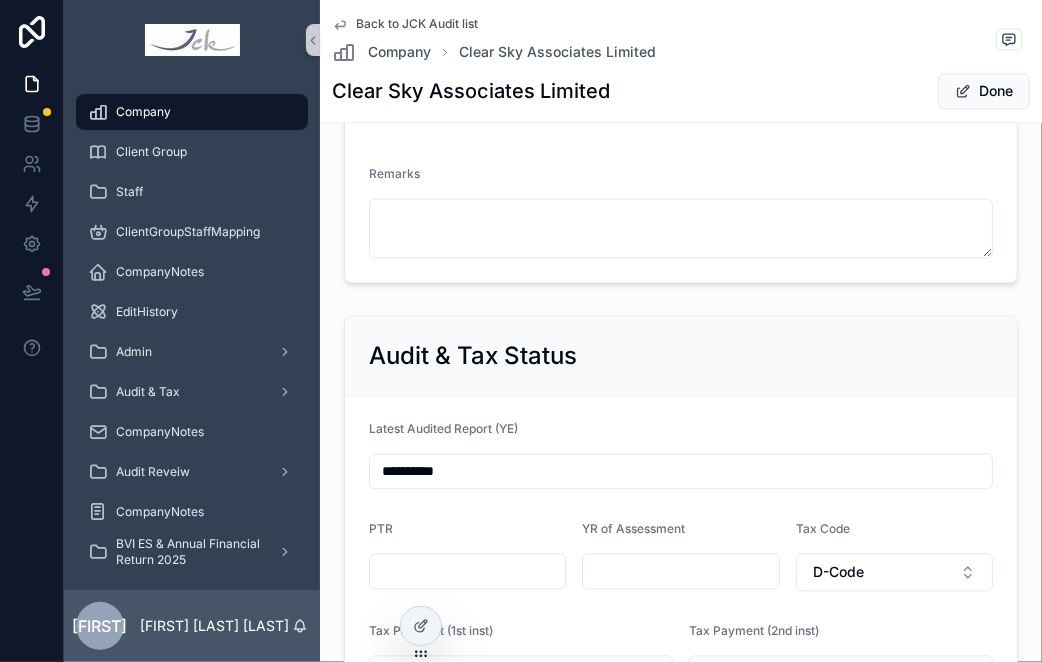 scroll, scrollTop: 2444, scrollLeft: 0, axis: vertical 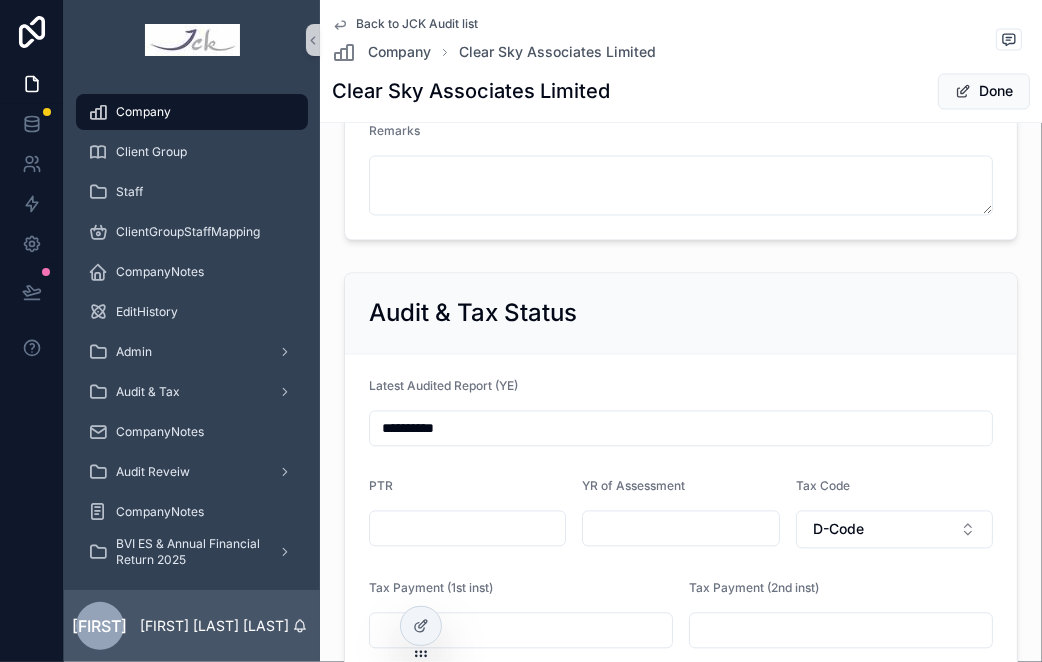 click on "**********" at bounding box center (681, 428) 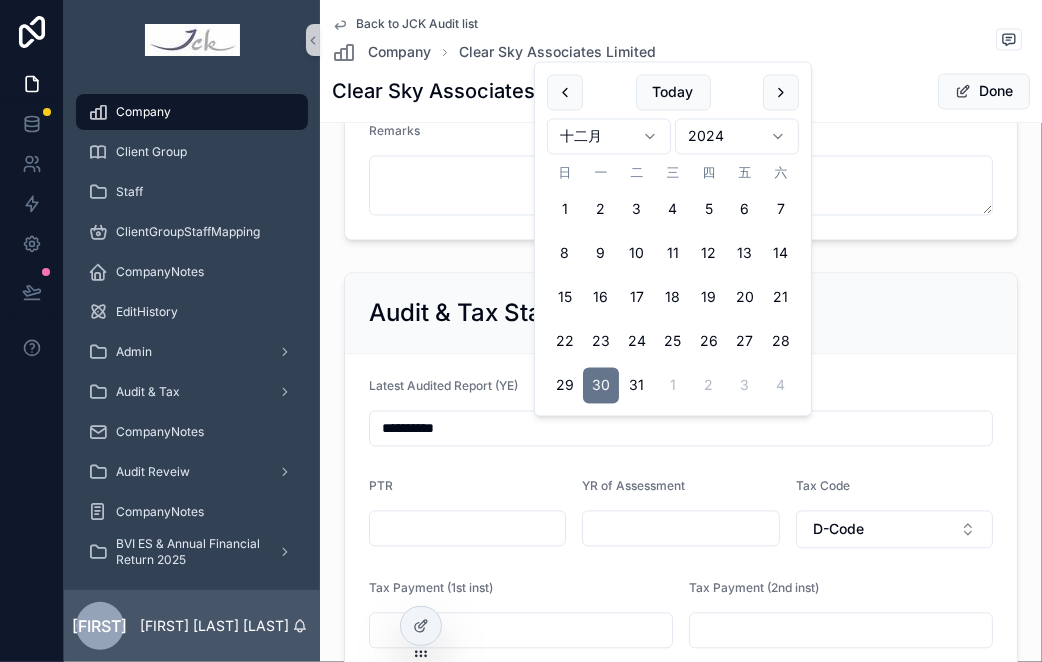 click on "**********" at bounding box center [681, 428] 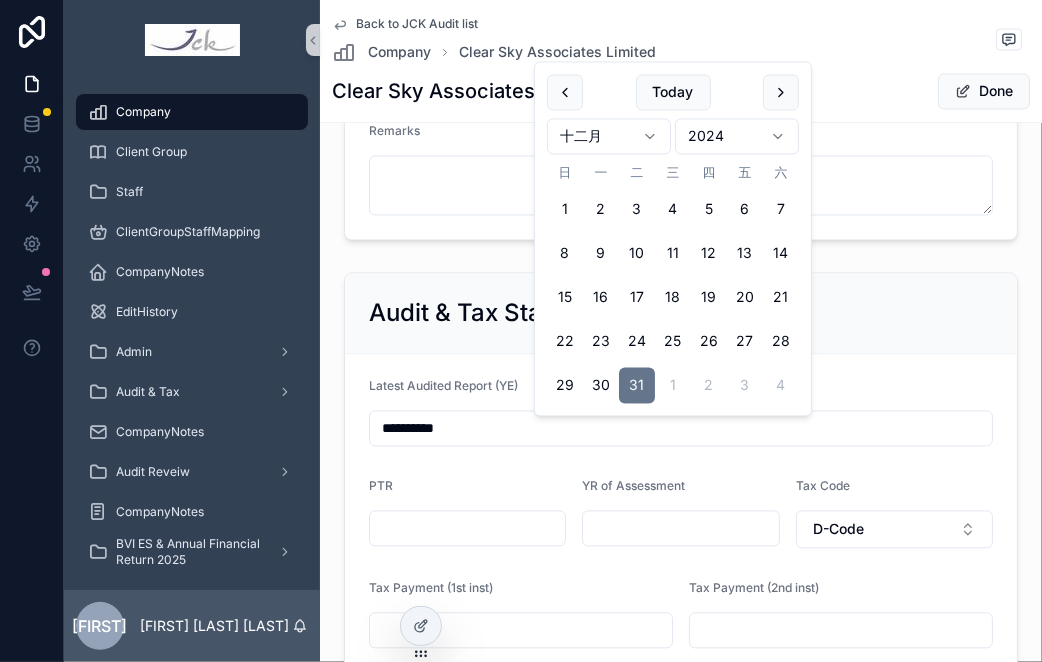 type on "**********" 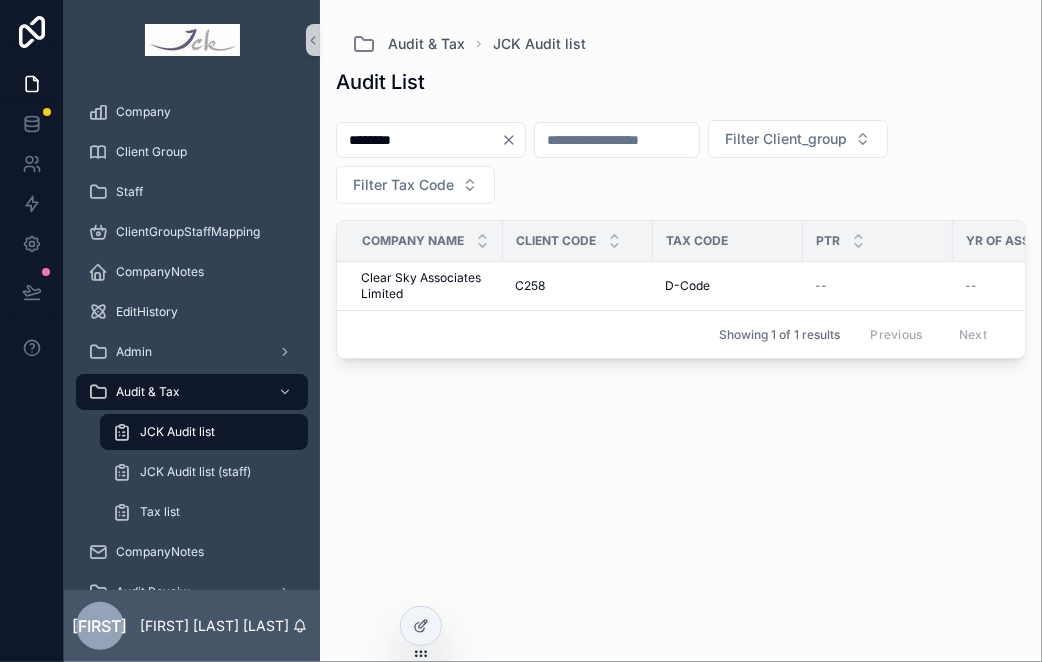 scroll, scrollTop: 0, scrollLeft: 0, axis: both 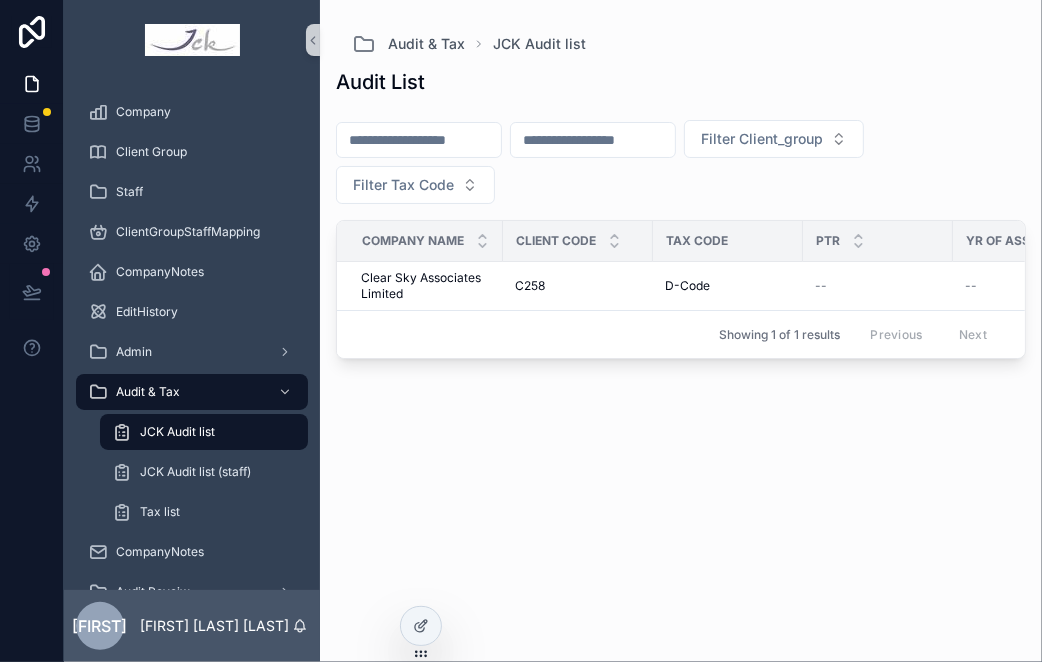 drag, startPoint x: 458, startPoint y: 146, endPoint x: 474, endPoint y: 139, distance: 17.464249 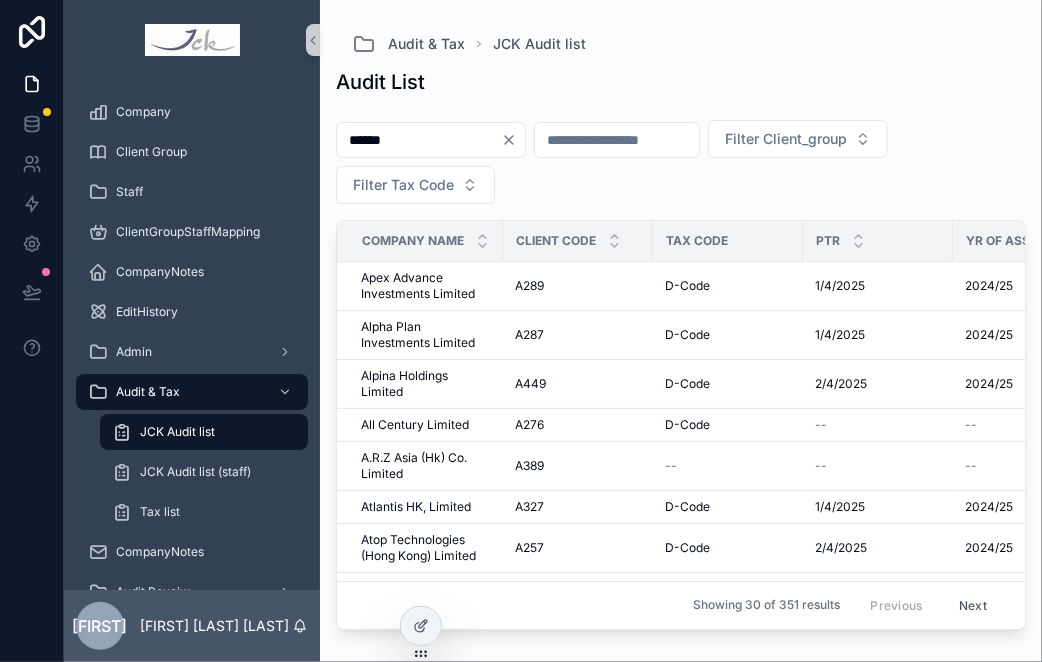 type on "*******" 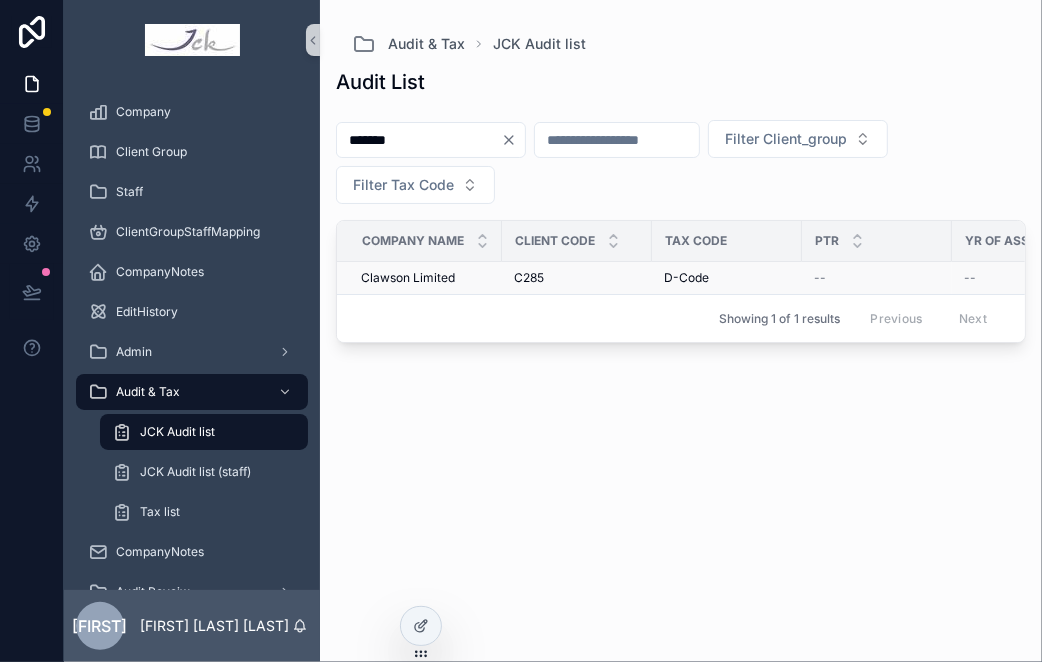 click on "Clawson Limited" at bounding box center [408, 278] 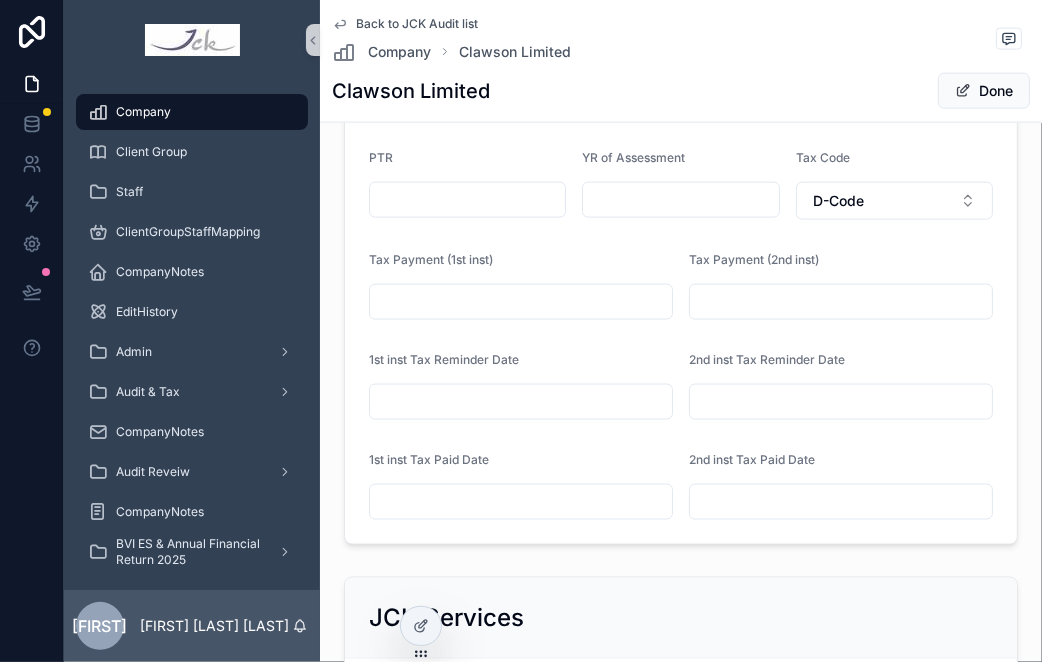 scroll, scrollTop: 1555, scrollLeft: 0, axis: vertical 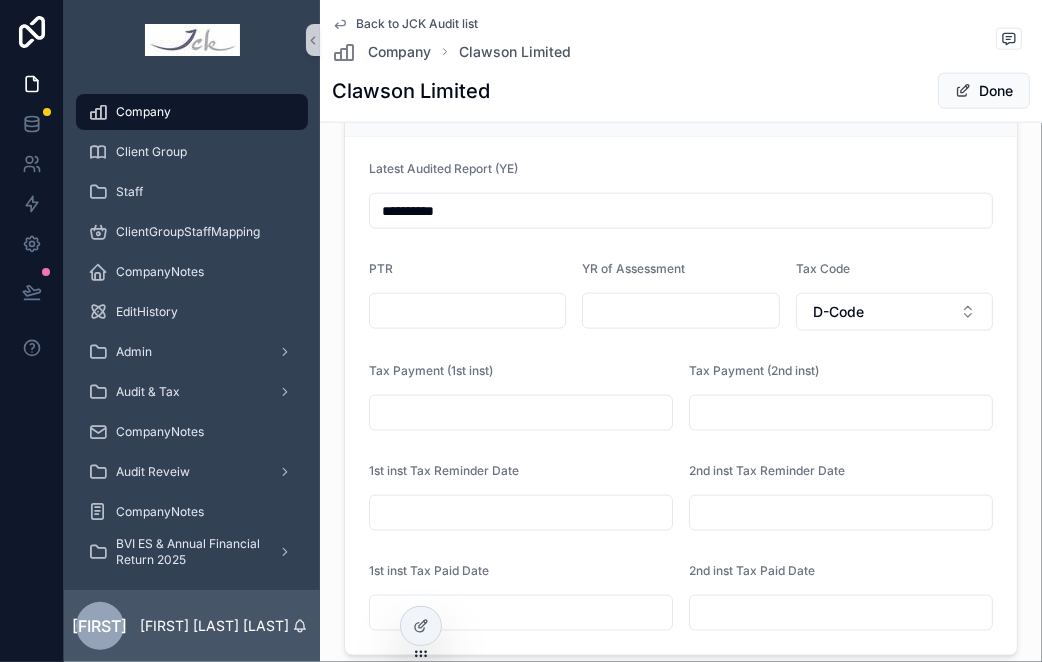 click on "**********" at bounding box center [681, 211] 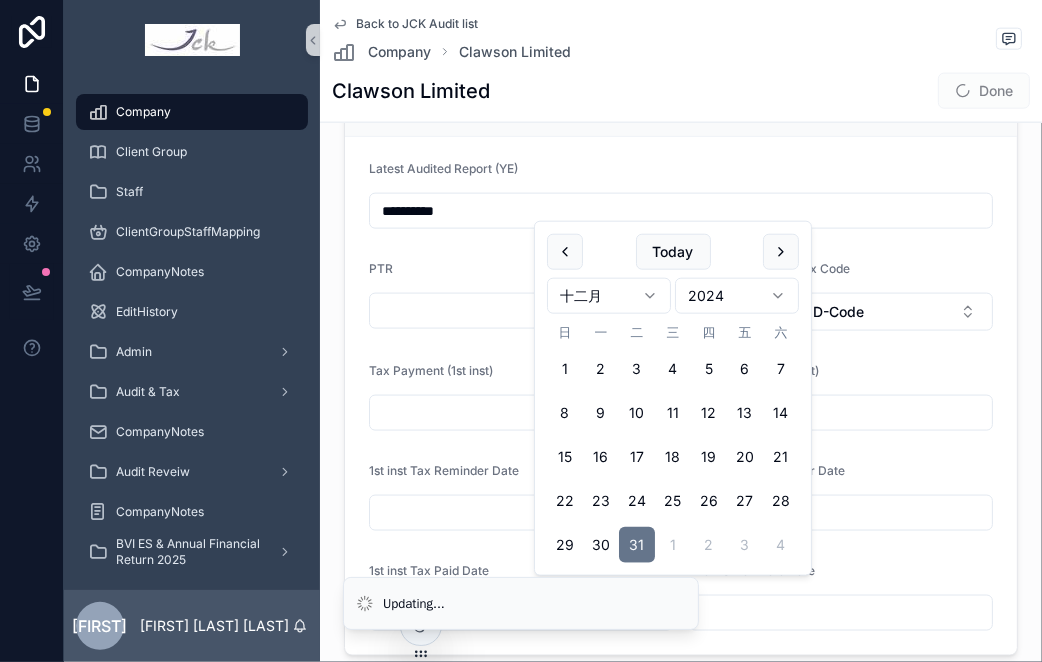 type on "**********" 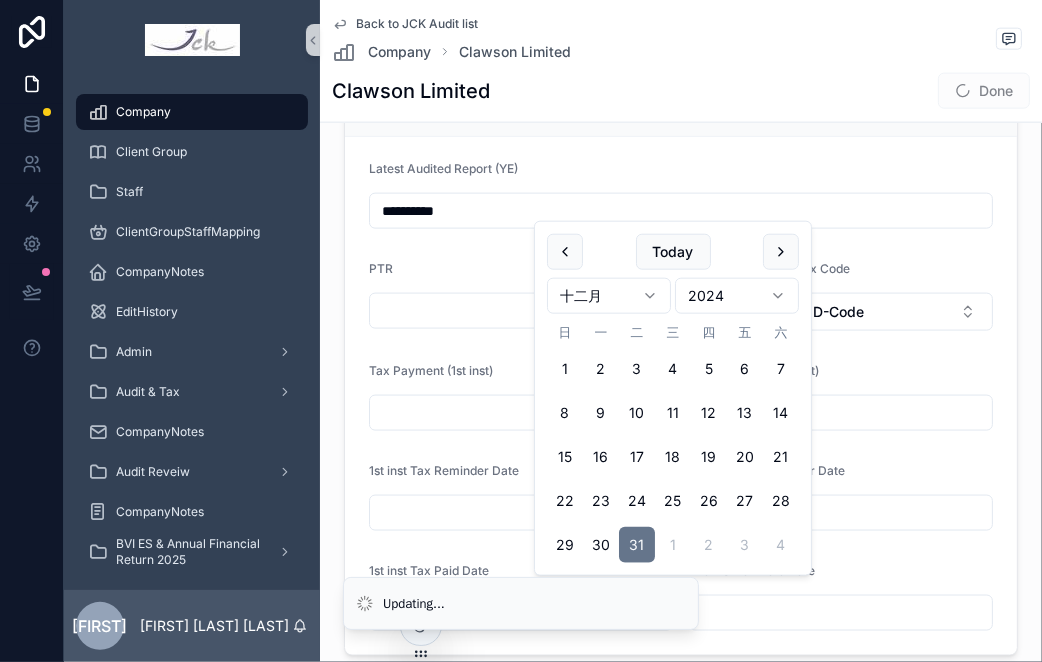 drag, startPoint x: 648, startPoint y: 47, endPoint x: 638, endPoint y: 52, distance: 11.18034 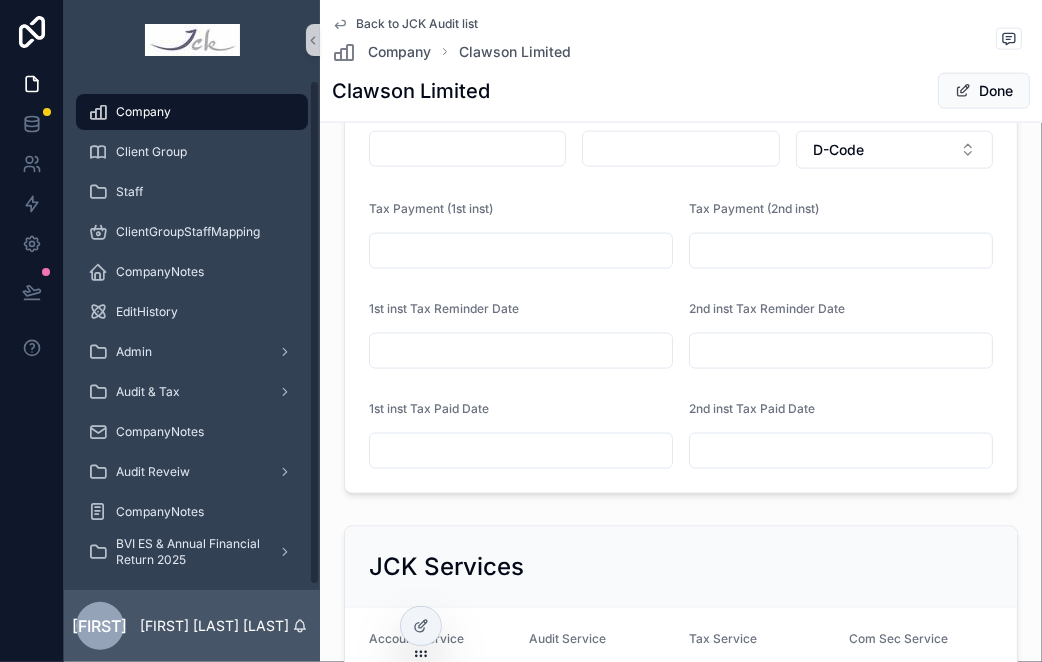 scroll, scrollTop: 1666, scrollLeft: 0, axis: vertical 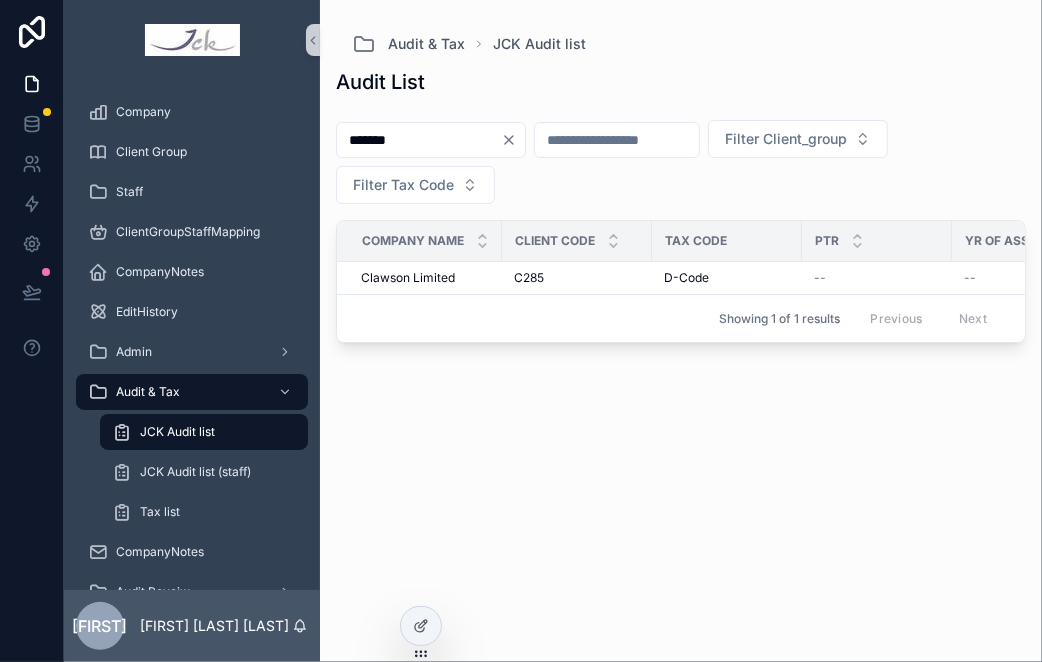 drag, startPoint x: 558, startPoint y: 140, endPoint x: 516, endPoint y: 141, distance: 42.0119 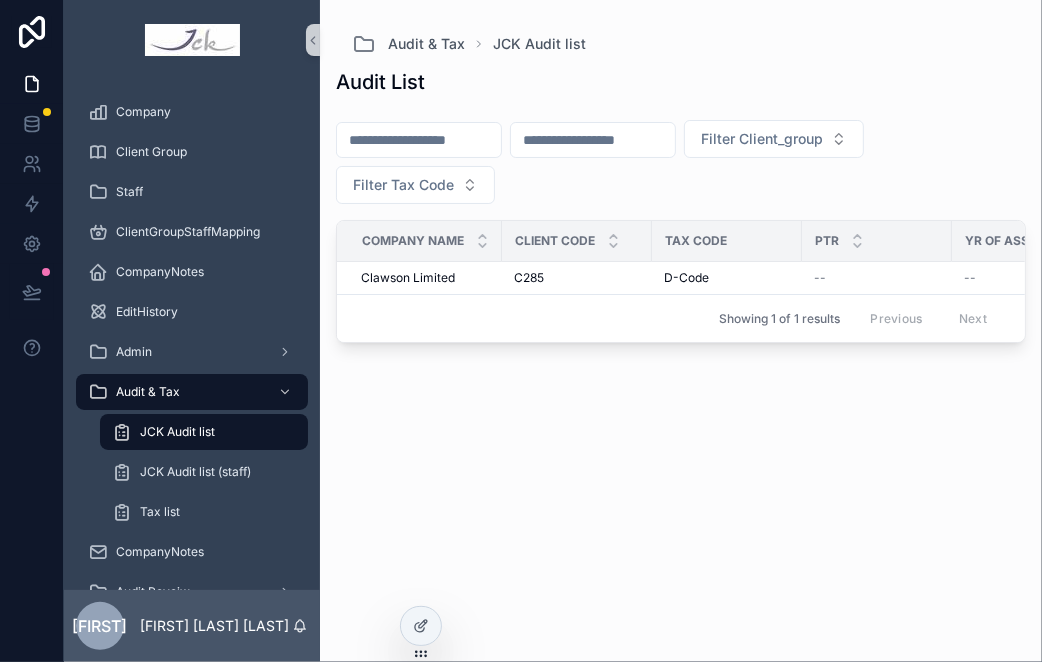 click at bounding box center [419, 140] 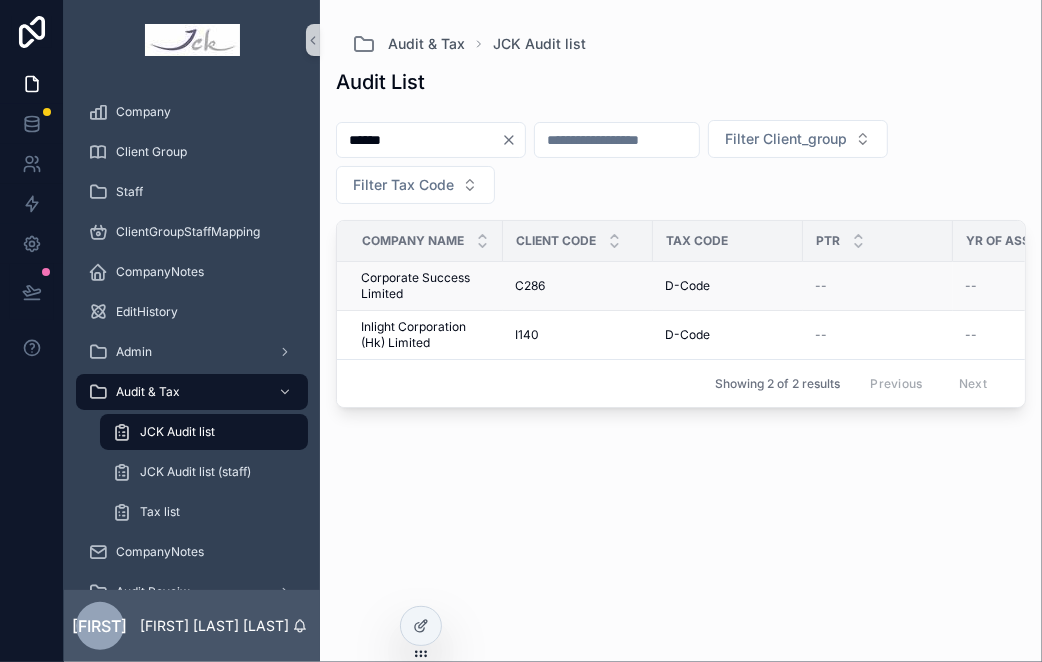 type on "******" 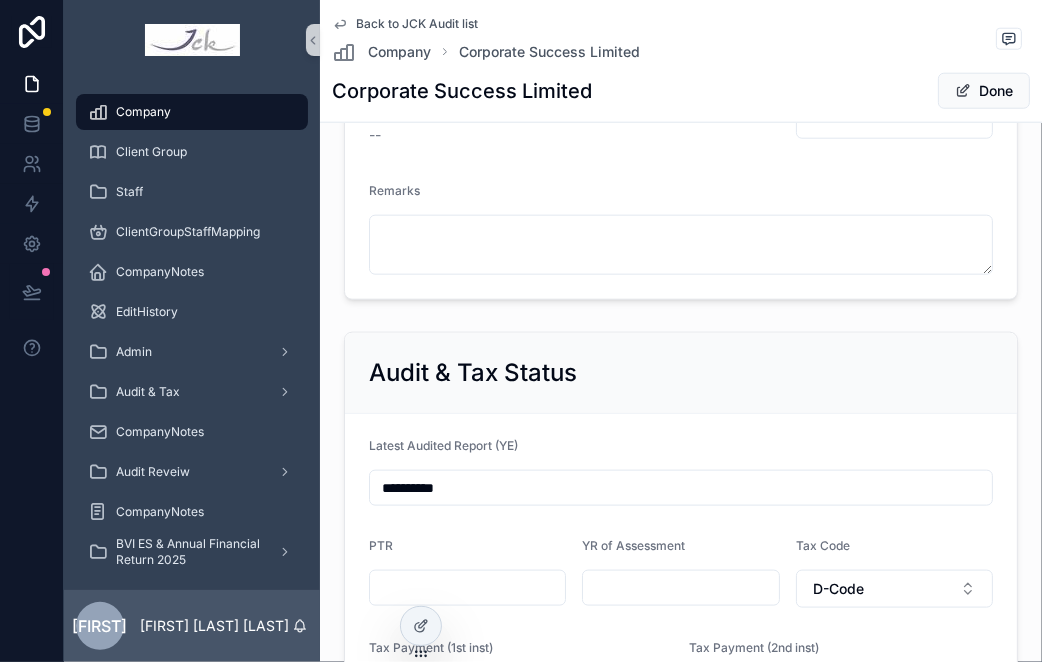 scroll, scrollTop: 1444, scrollLeft: 0, axis: vertical 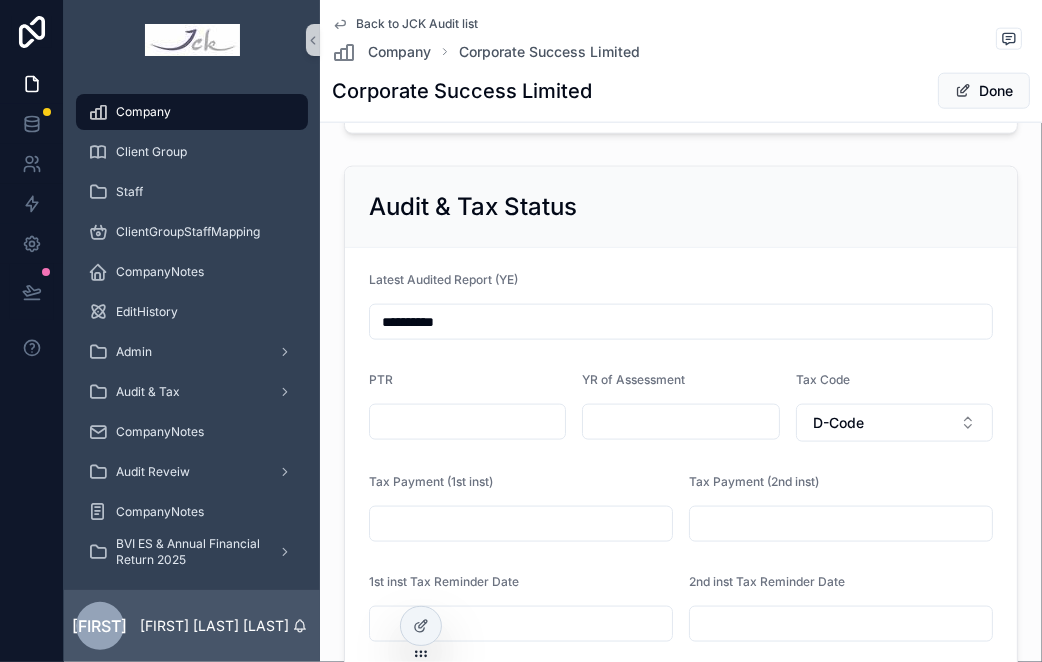 click on "**********" at bounding box center [681, 322] 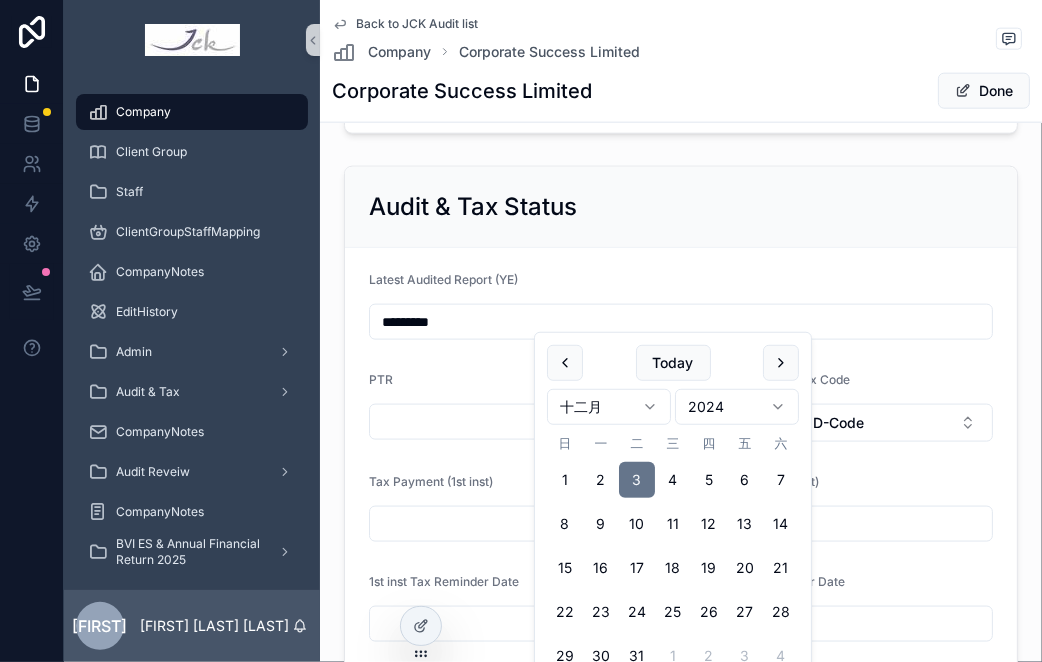 click on "Audit & Tax JCK Audit list Company Basic Information Client_group LY Client Code **** Jurisdiction WSM Incorporation Date ********* Auditor JCK CPA Limited Active Client Active Client Deregistration Start Date Deregistration Date Trust Staff Assignments Com Sec Staff Com Sec Staff Com Sec Team Head [PERSON] Accounting Staff [PERSON] Accounting Reviewer [PERSON] Audit Staff [PERSON] Audit Manager [PERSON] Account Status Frequency Monthly Latest MA Comp. Date ********* Job Status Docs Requested Date -- Docs Received Date -- MA Passed to Reviewer Date -- MA Sent To Client / Trustee / Tax Preparer Date -- MA Pass To Audit Date -- Job Due Date Remarks Audit & Tax Status Latest Audited Report (YE) ********* PTR YR of Assessment Tax Code D-Code Tax Payment (1st inst) Tax Payment (2nd inst) 1st inst Tax Reminder Date 2nd inst Tax Reminder Date 1st inst Tax Paid Date 2nd inst Tax Paid Date JCK Services Account Service Audit Service Tax Service Com Sec Service Account Service Start Date Audit Service Start Date ******** Tax Service Start Date" at bounding box center [681, 375] 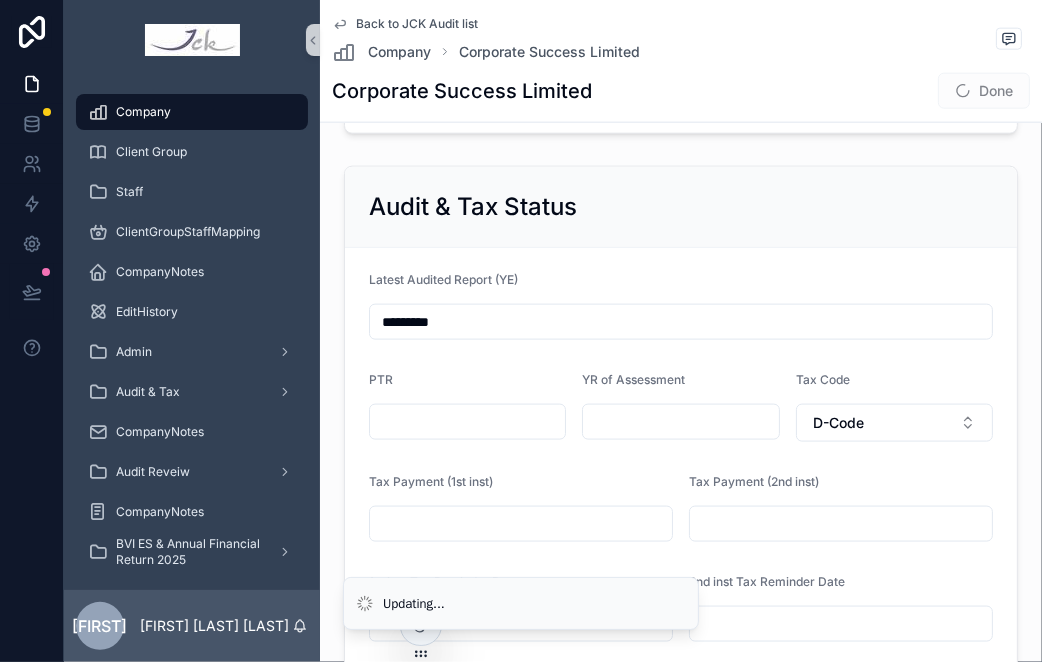 click on "*********" at bounding box center (681, 322) 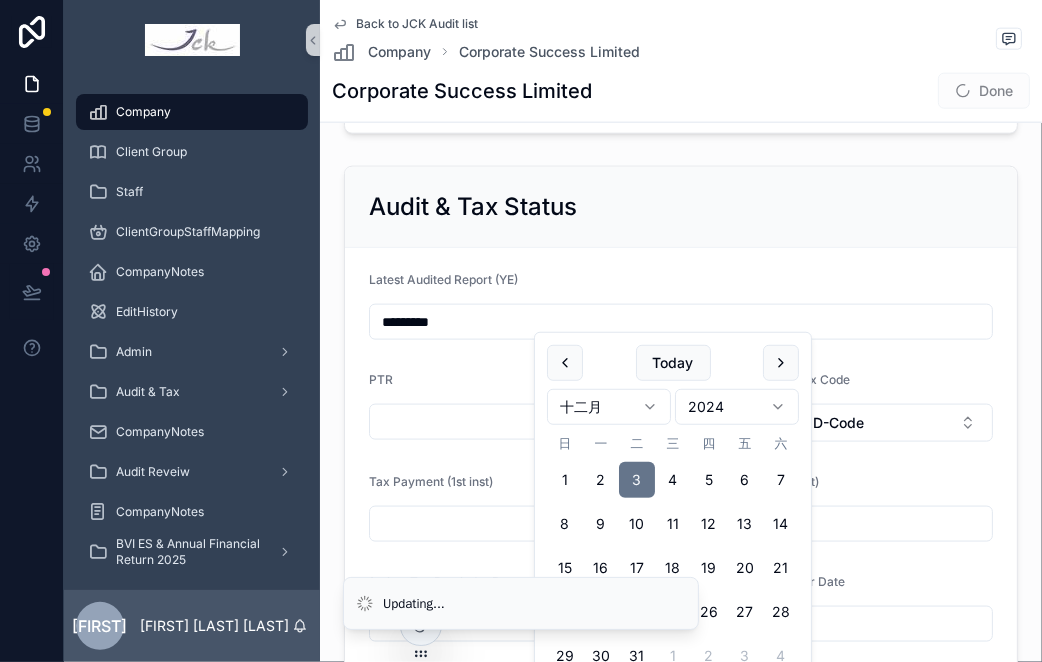 drag, startPoint x: 385, startPoint y: 307, endPoint x: 434, endPoint y: 299, distance: 49.648766 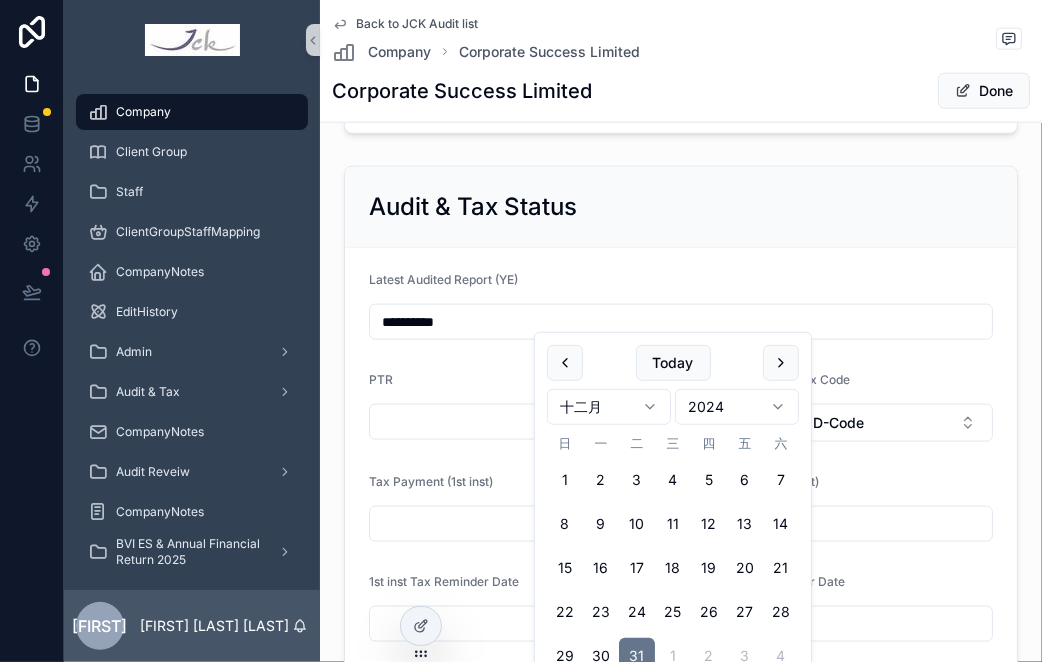 type on "**********" 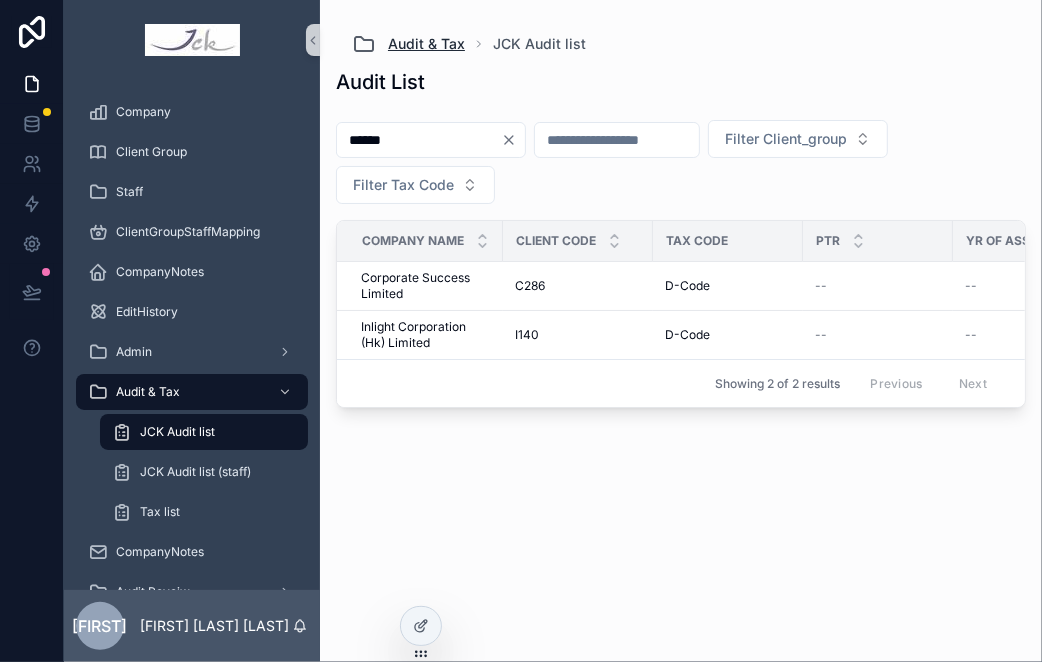 scroll, scrollTop: 0, scrollLeft: 0, axis: both 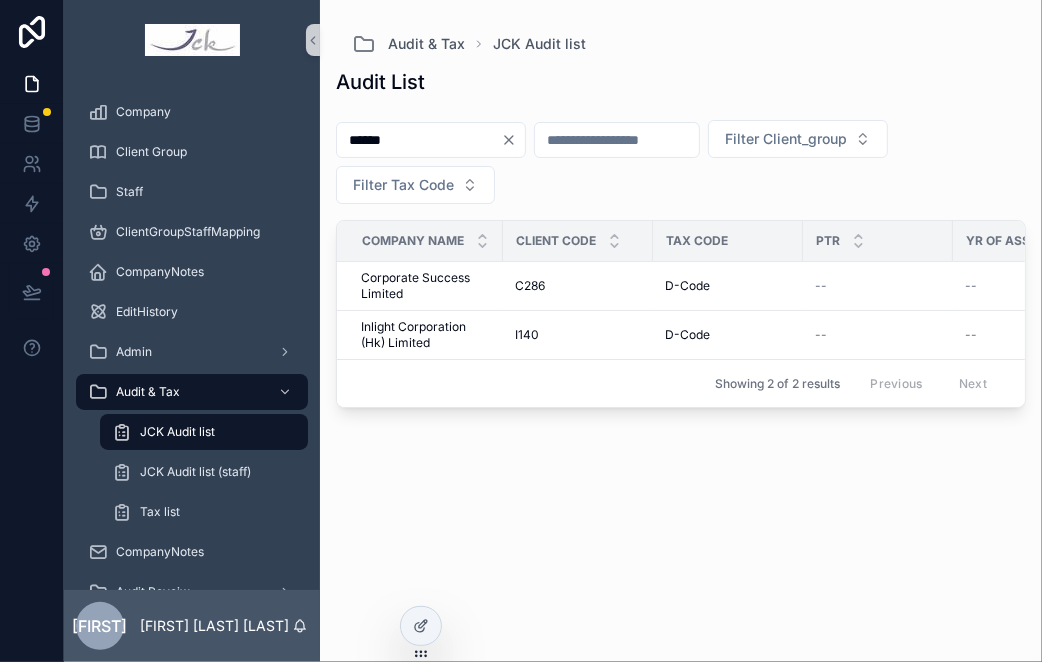 click 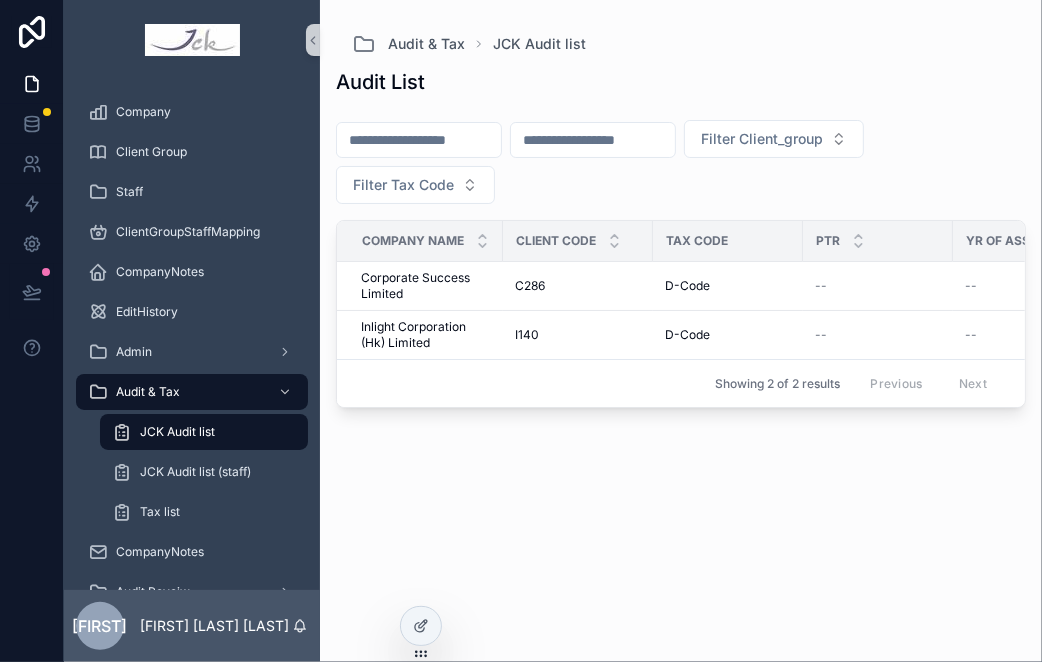 click at bounding box center (419, 140) 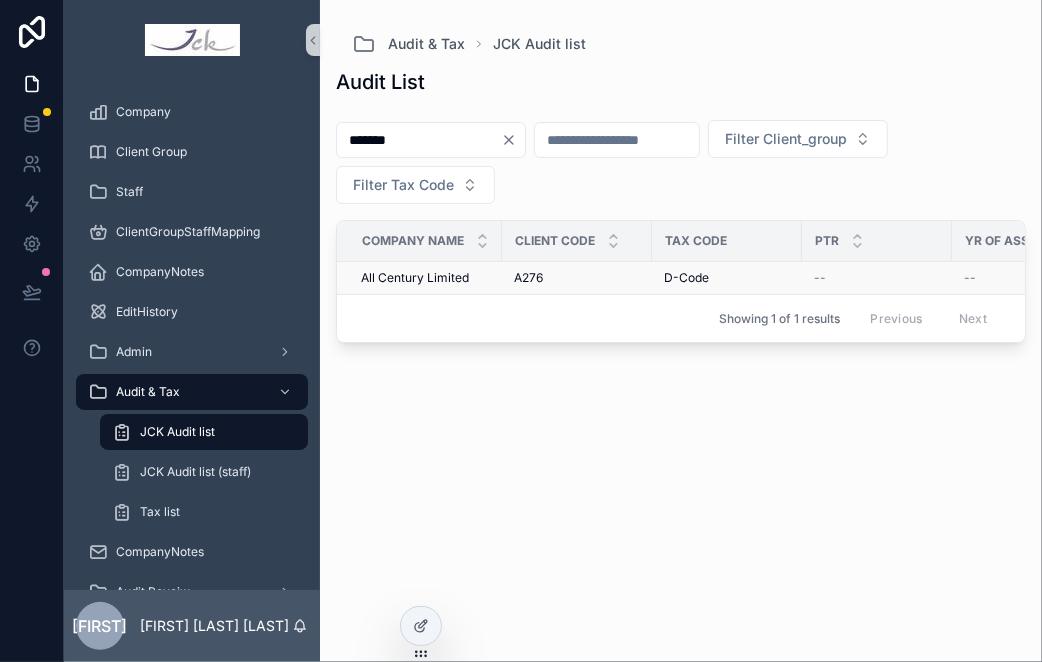 type on "*******" 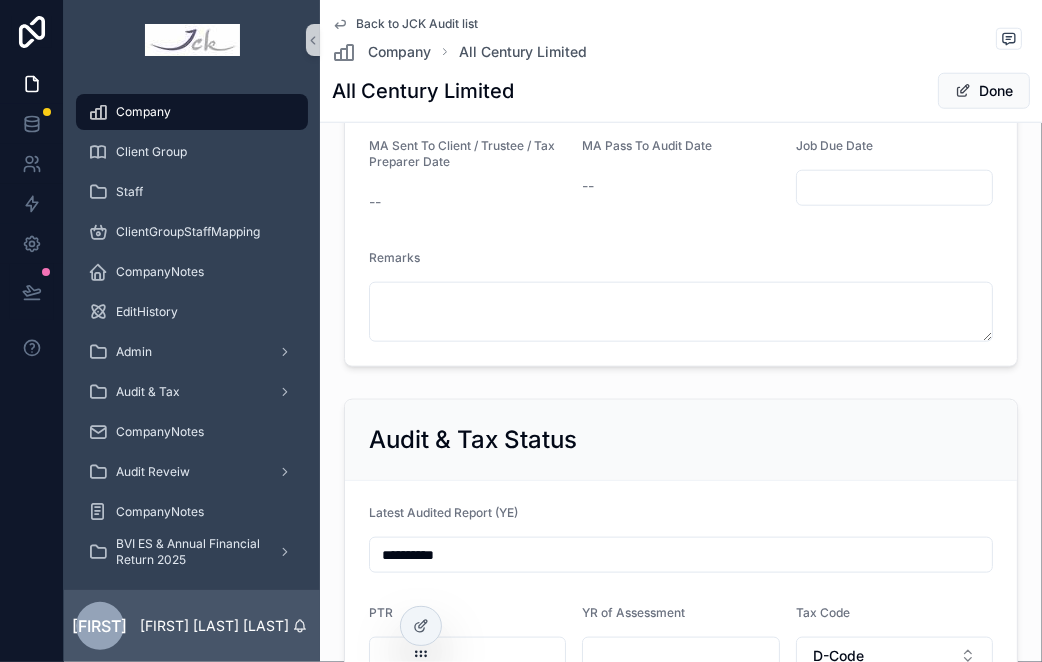 scroll, scrollTop: 1444, scrollLeft: 0, axis: vertical 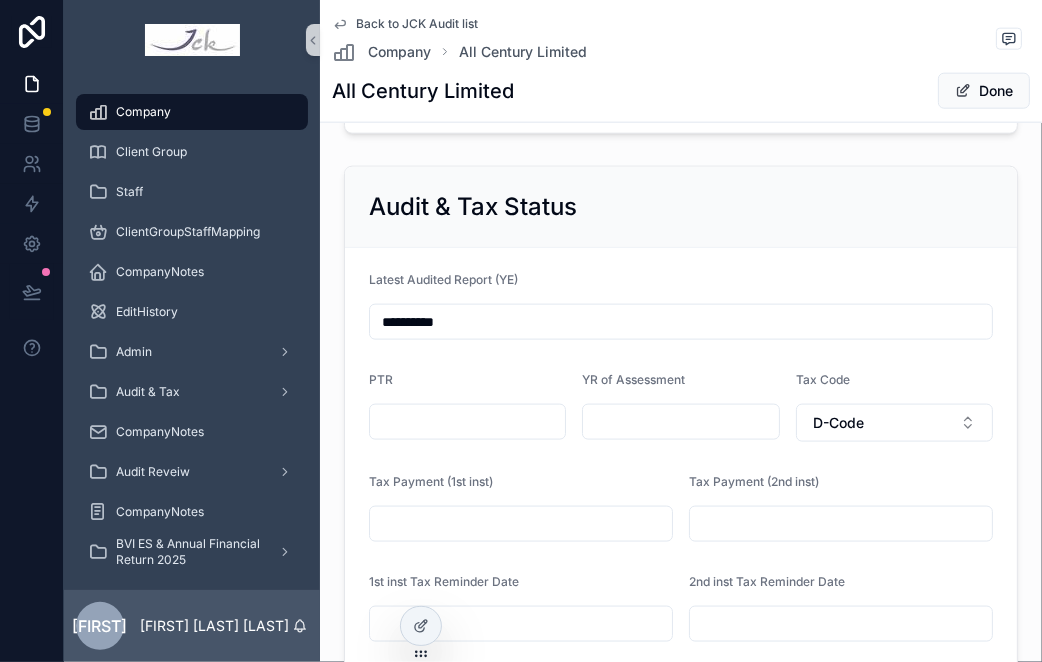 click on "**********" at bounding box center [681, 322] 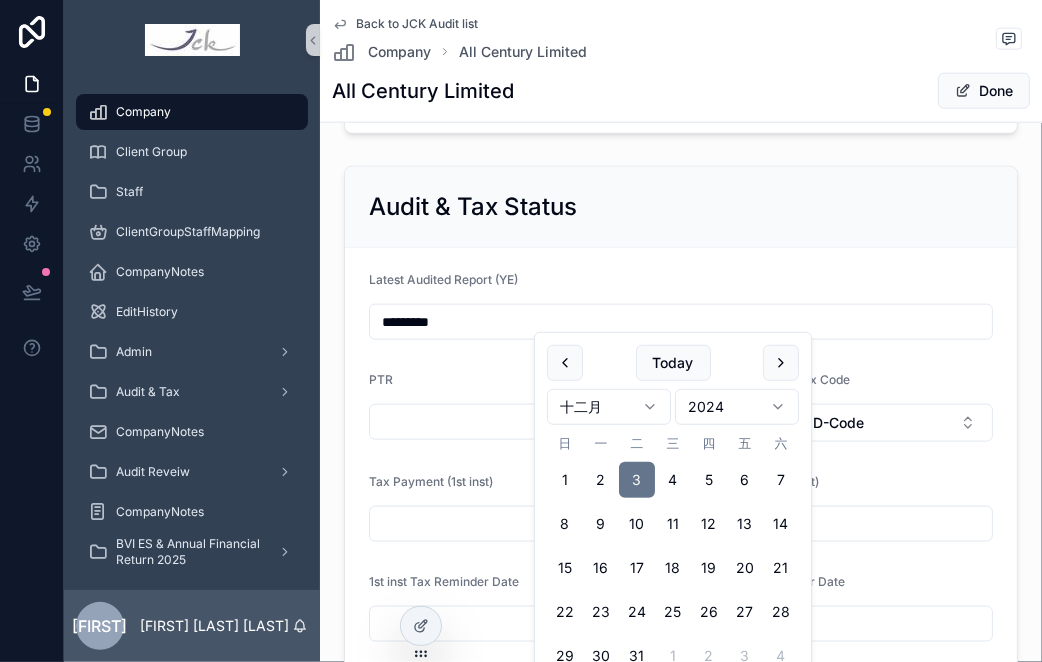 click on "Audit & Tax Status" at bounding box center (681, 207) 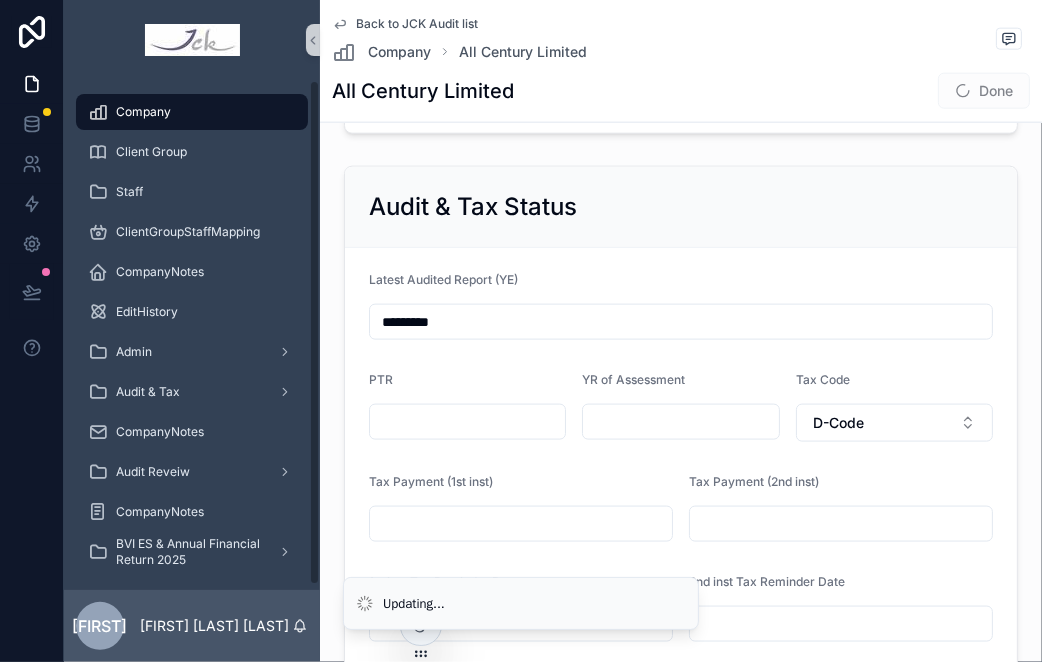 click on "*********" at bounding box center (681, 322) 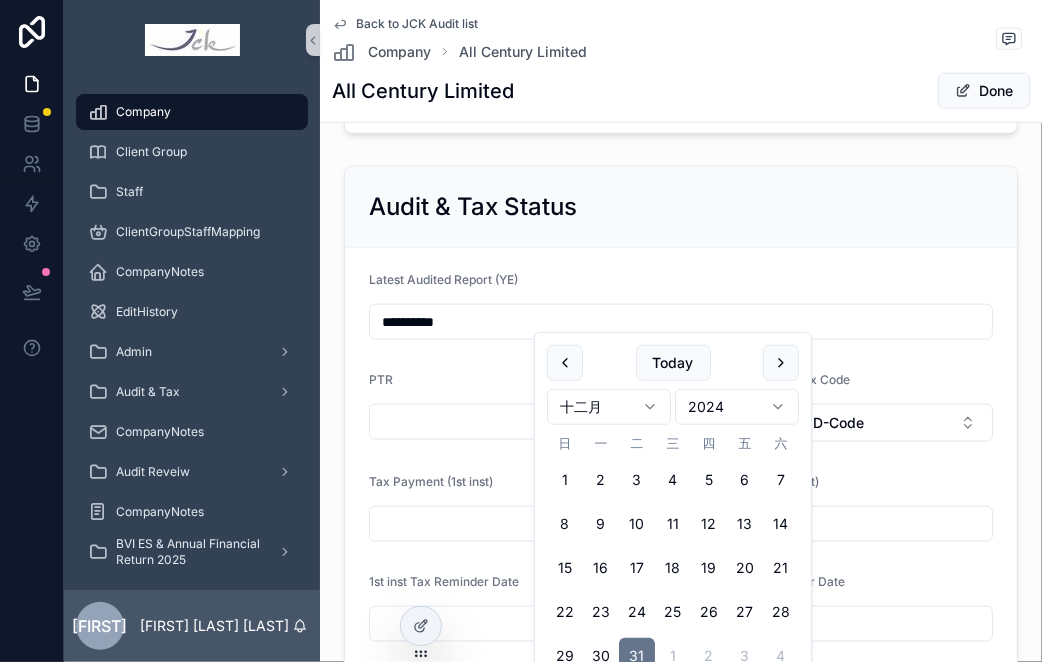 type on "**********" 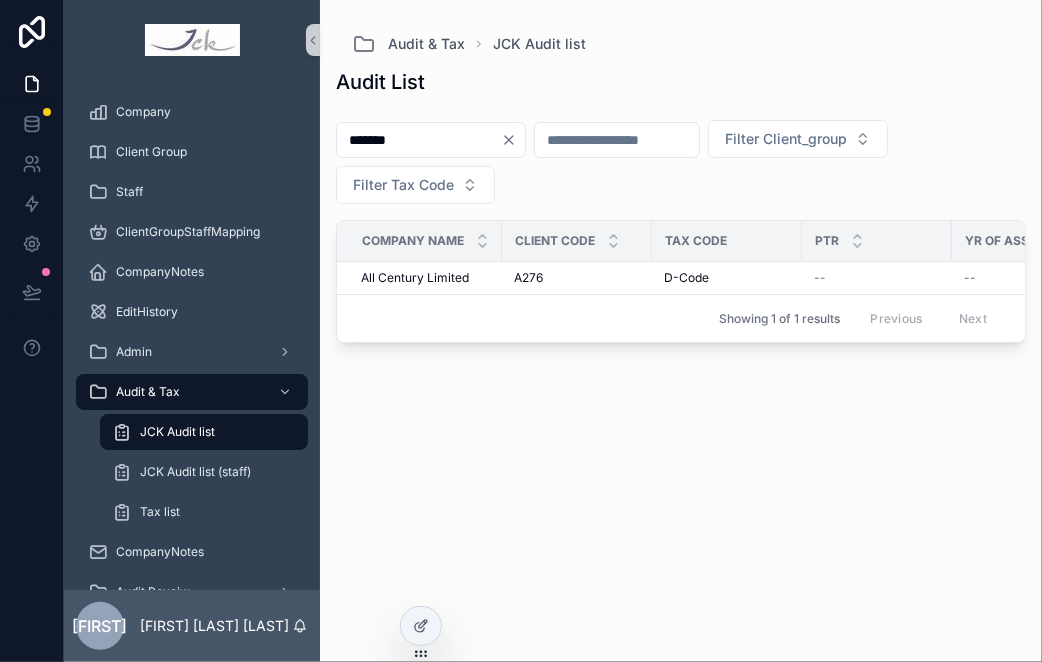 scroll, scrollTop: 0, scrollLeft: 0, axis: both 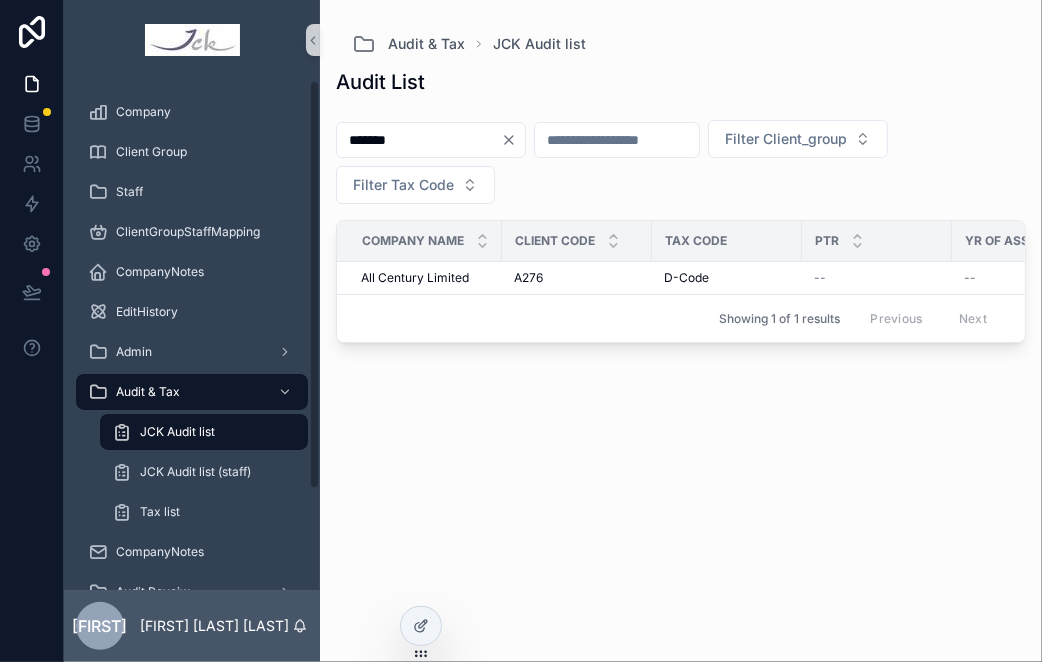 drag, startPoint x: 507, startPoint y: 140, endPoint x: 522, endPoint y: 138, distance: 15.132746 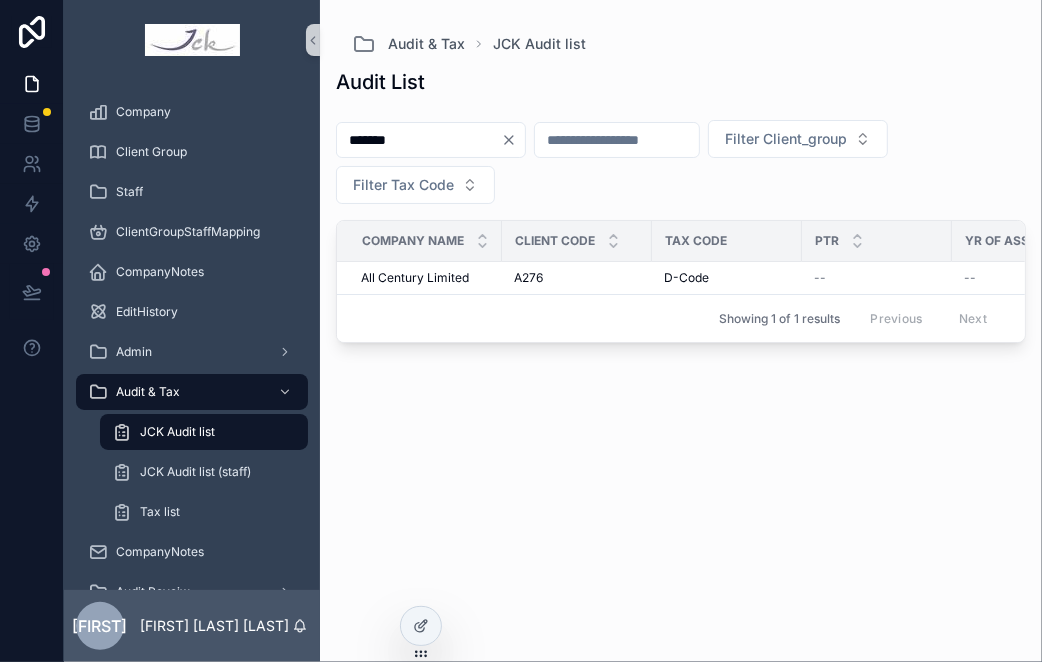 drag, startPoint x: 554, startPoint y: 135, endPoint x: 477, endPoint y: 144, distance: 77.52419 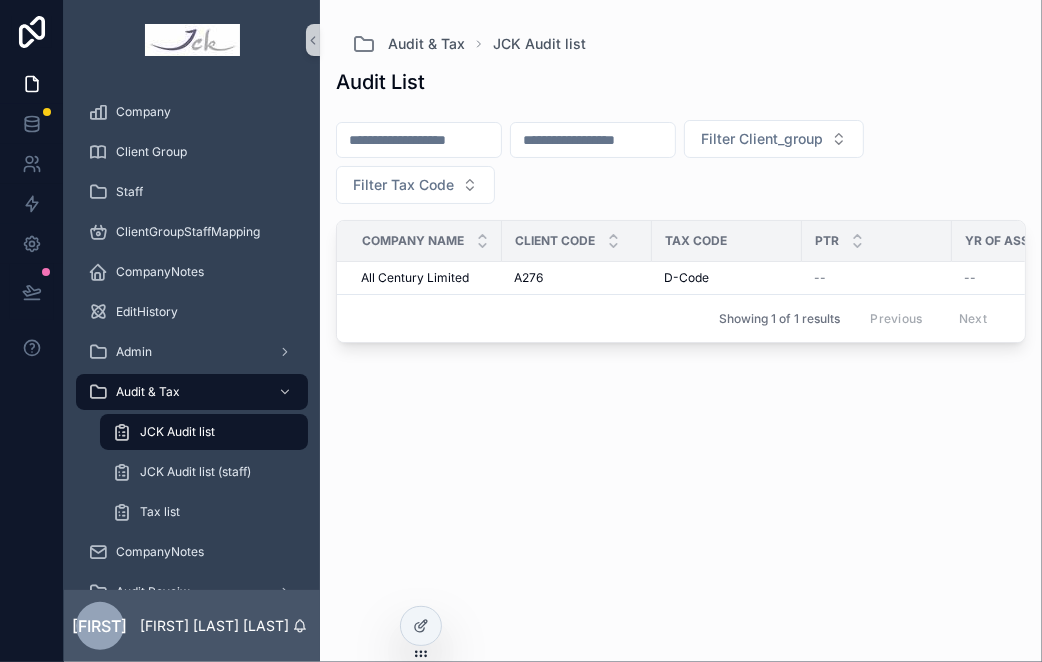 click at bounding box center [419, 140] 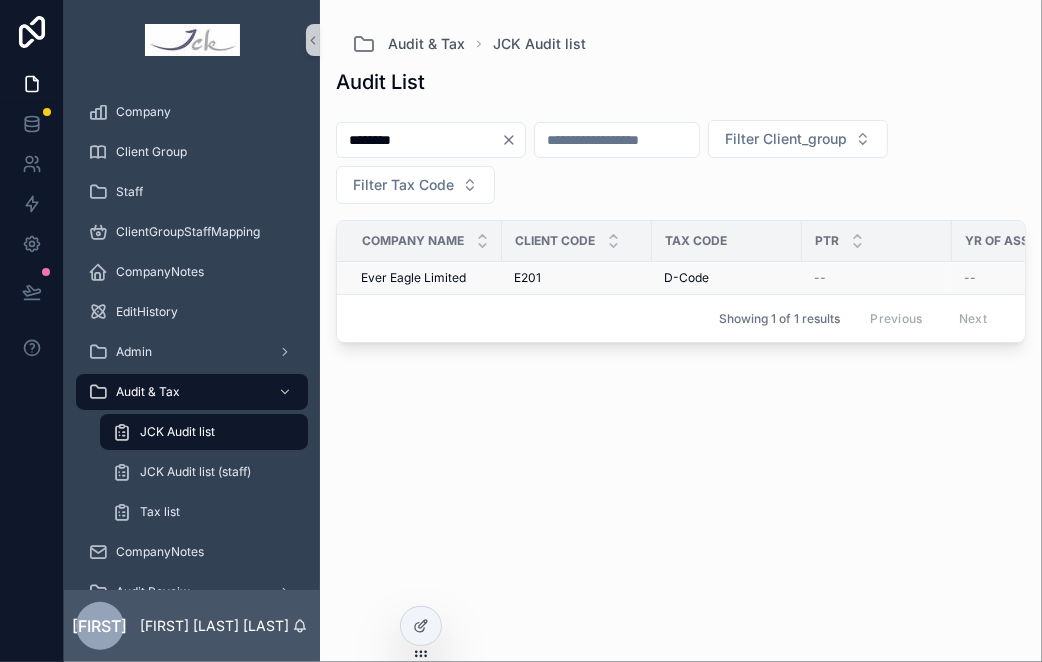 type on "********" 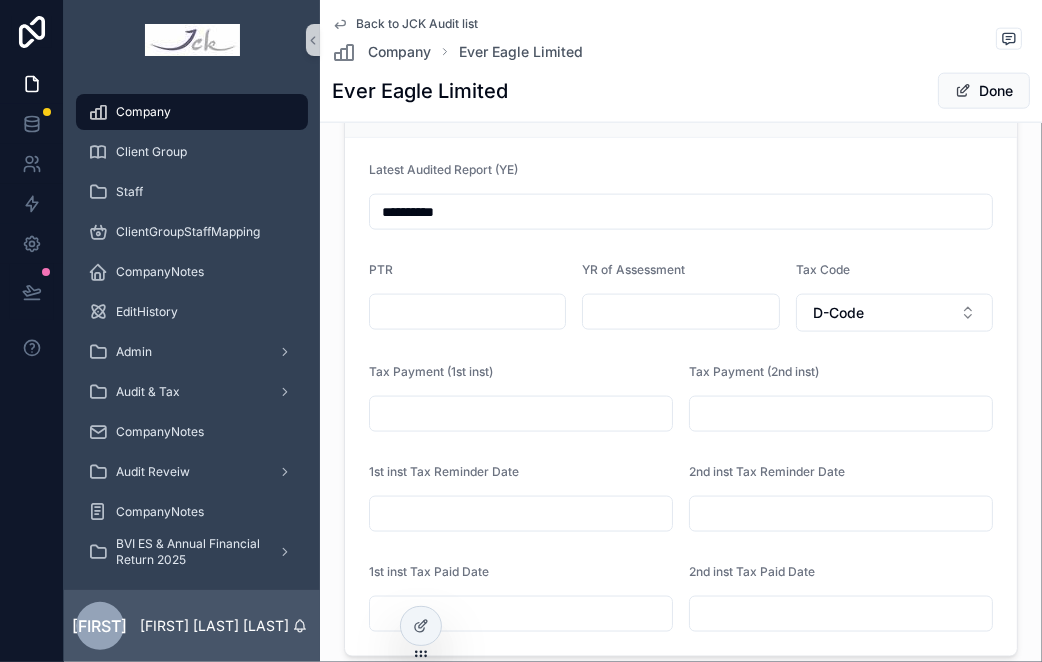 scroll, scrollTop: 1555, scrollLeft: 0, axis: vertical 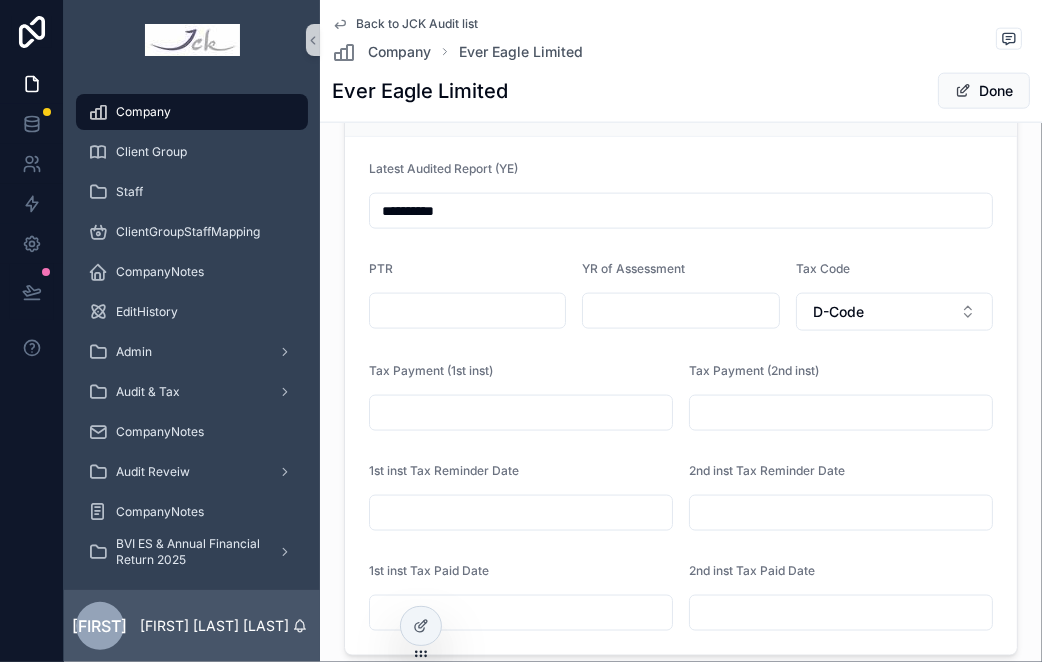 click on "**********" at bounding box center [681, 211] 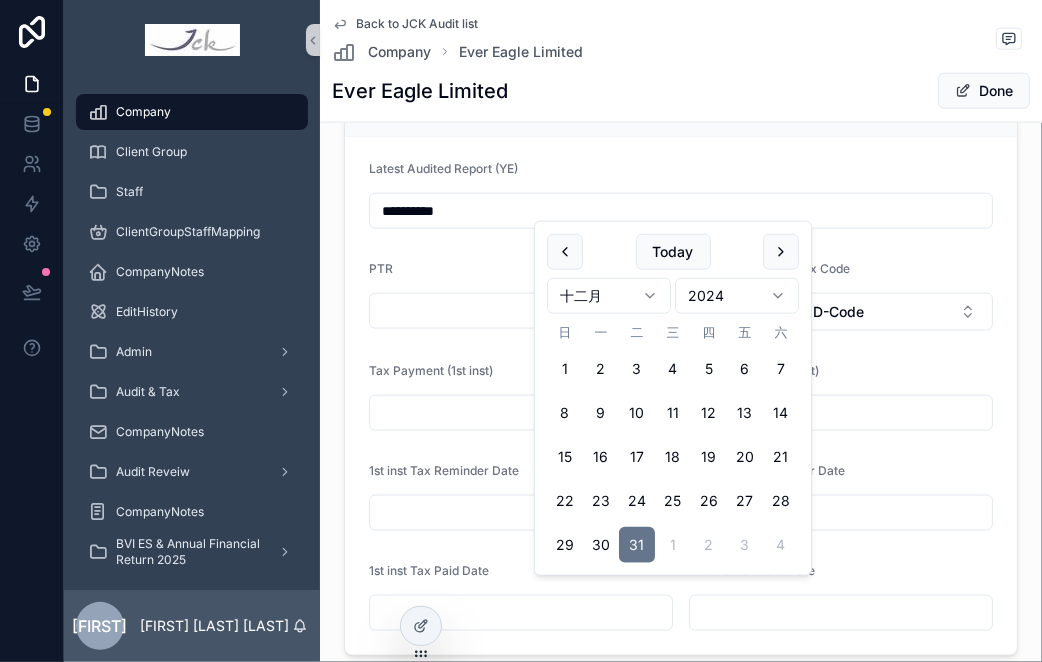type on "**********" 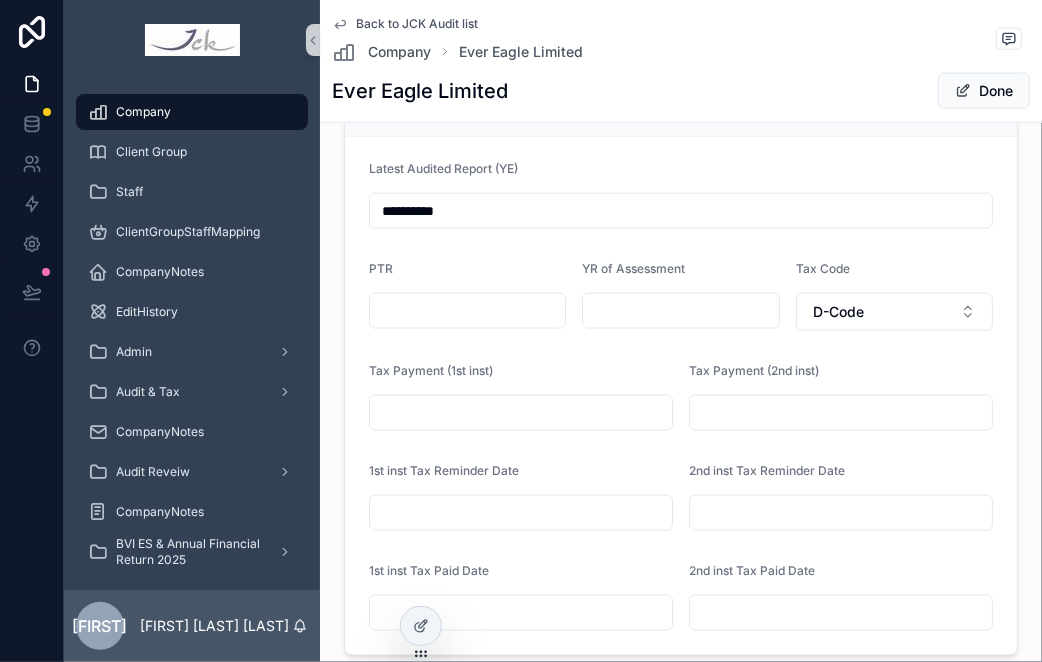 scroll, scrollTop: 0, scrollLeft: 0, axis: both 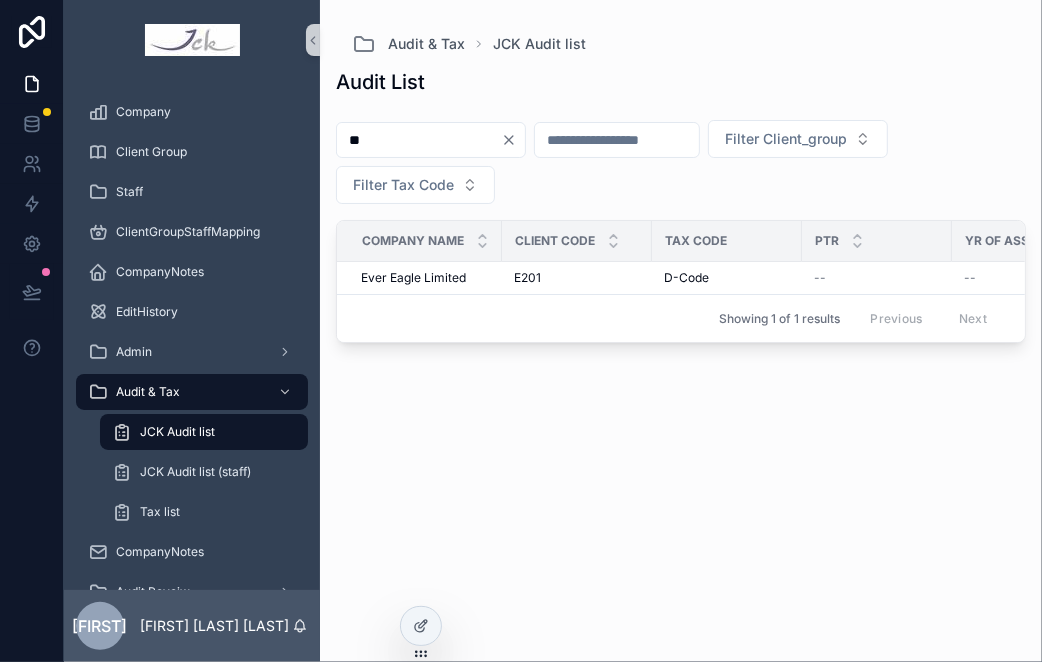 type on "*" 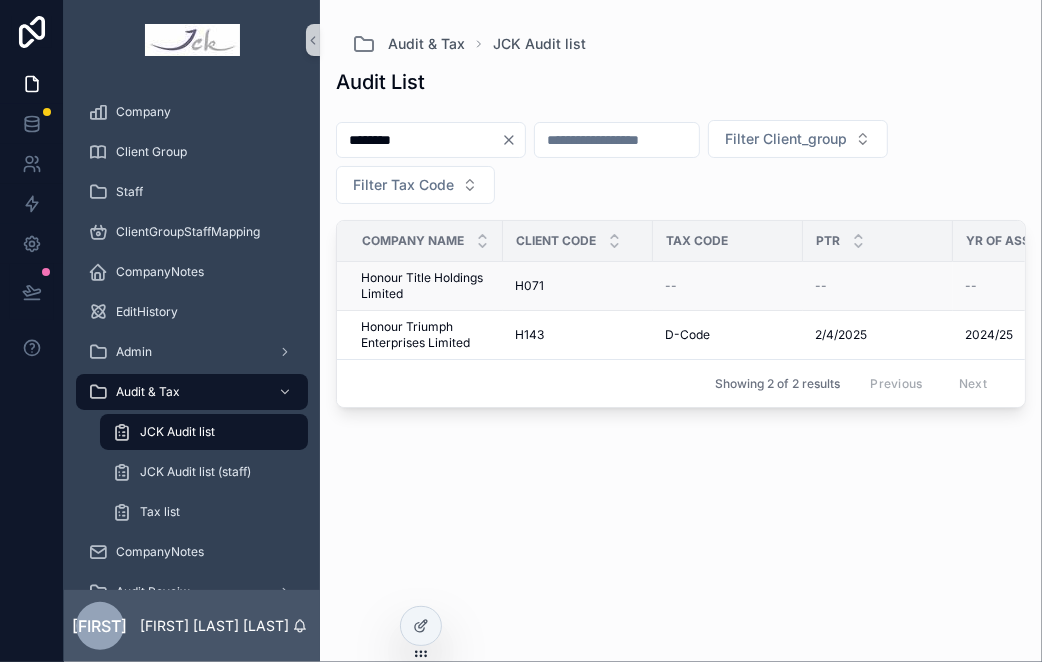 type on "********" 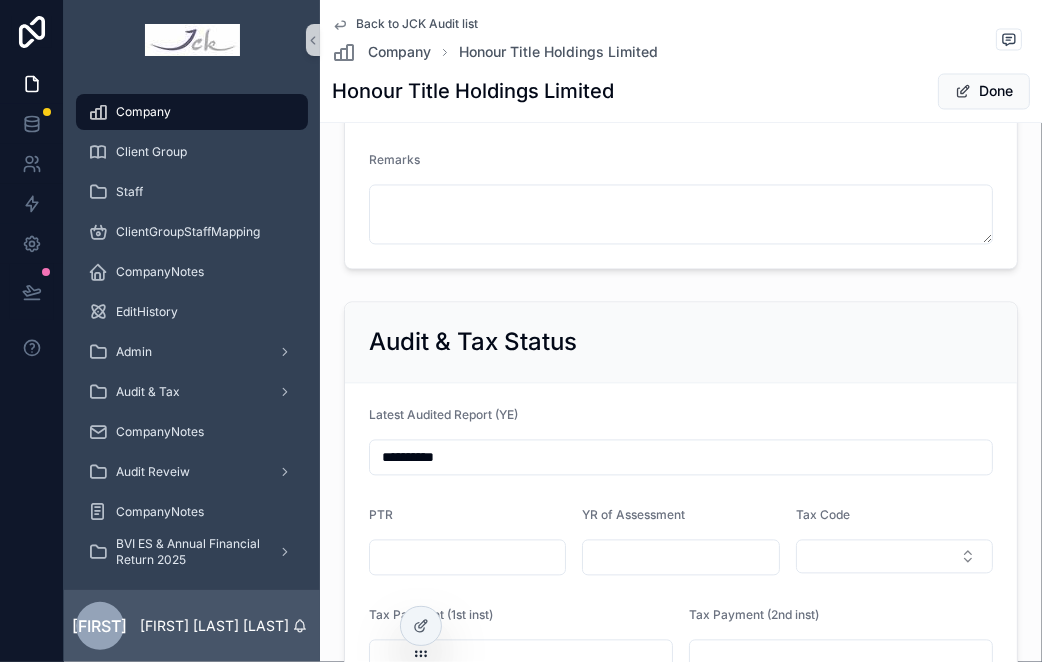 scroll, scrollTop: 2444, scrollLeft: 0, axis: vertical 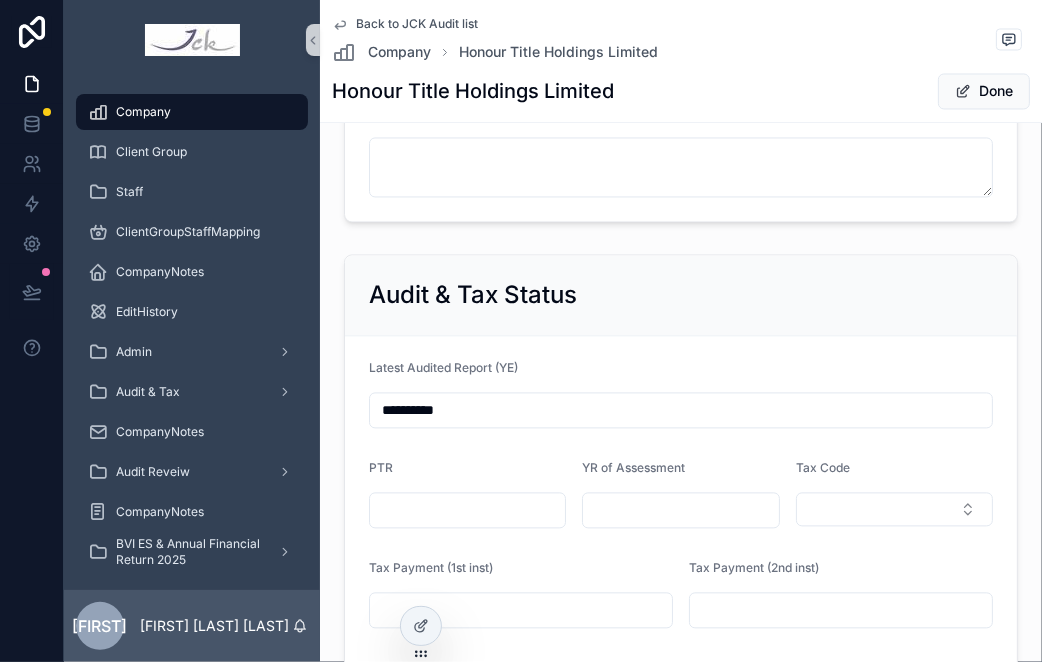 click on "**********" at bounding box center (681, 410) 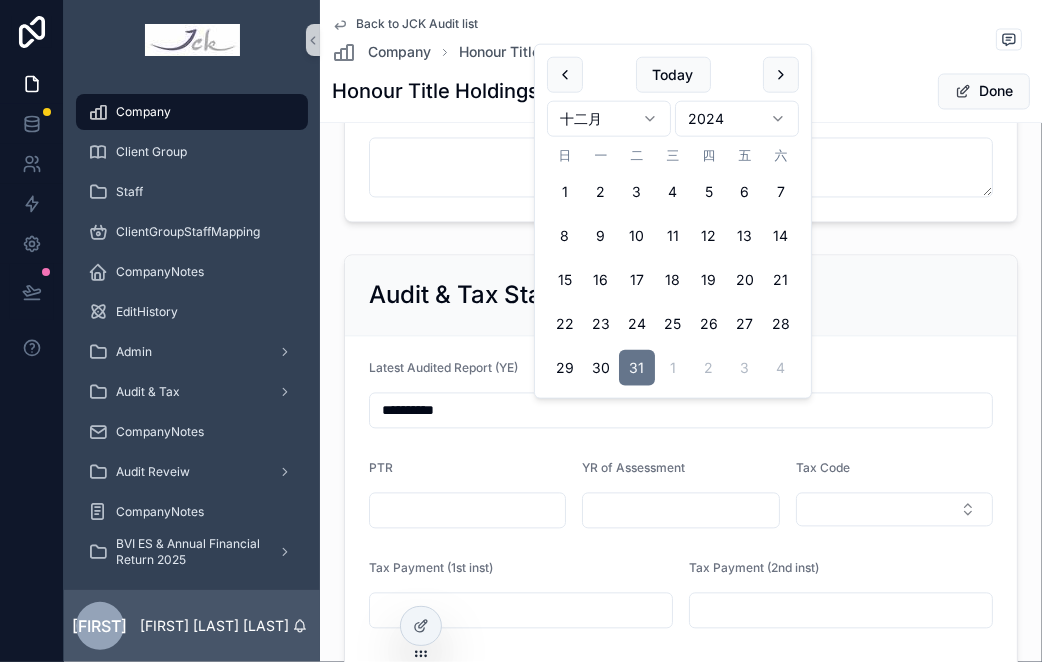 type on "**********" 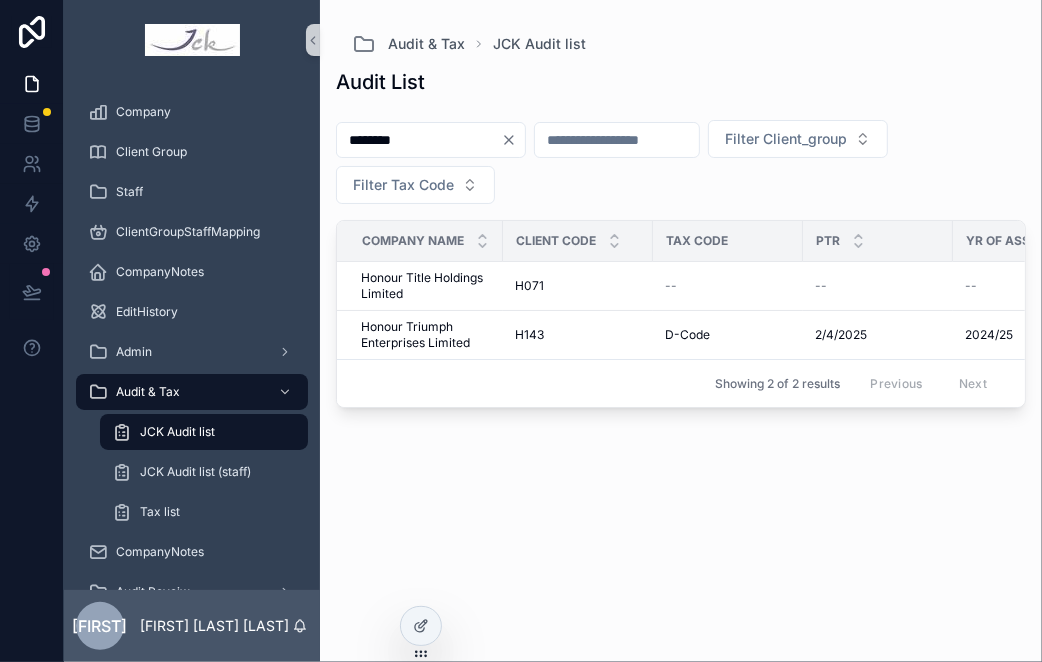 scroll, scrollTop: 0, scrollLeft: 0, axis: both 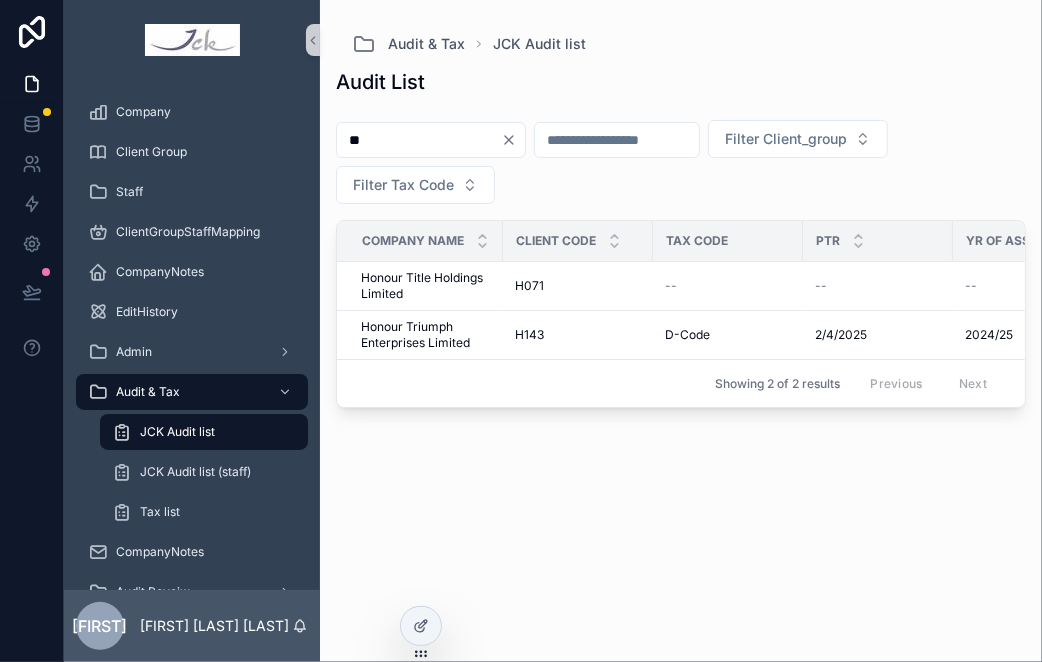 type on "*" 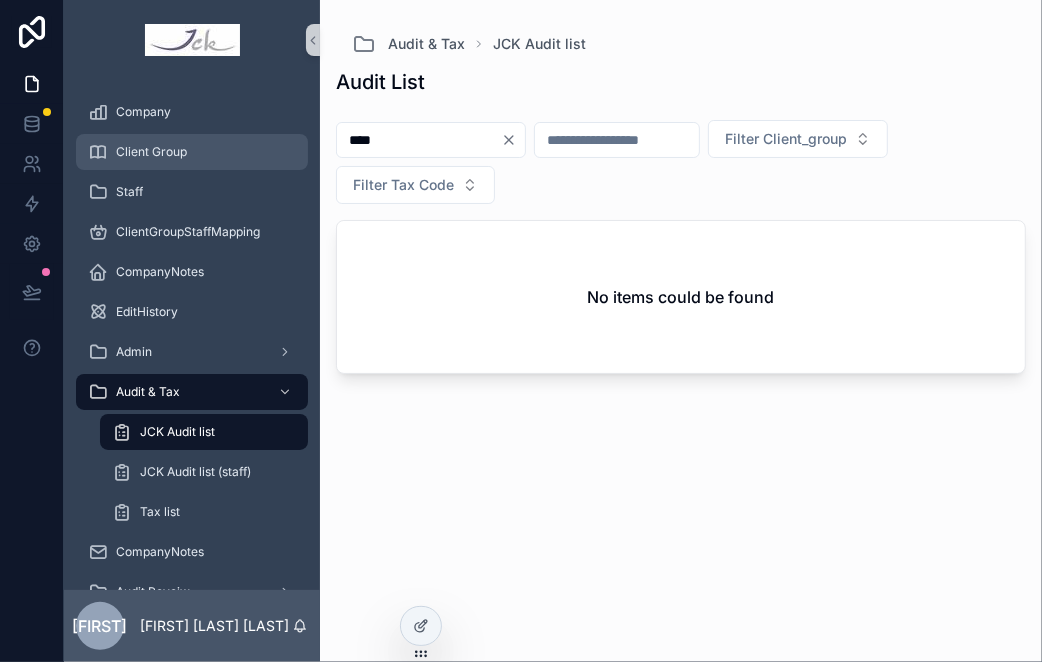 drag, startPoint x: 408, startPoint y: 142, endPoint x: 295, endPoint y: 144, distance: 113.0177 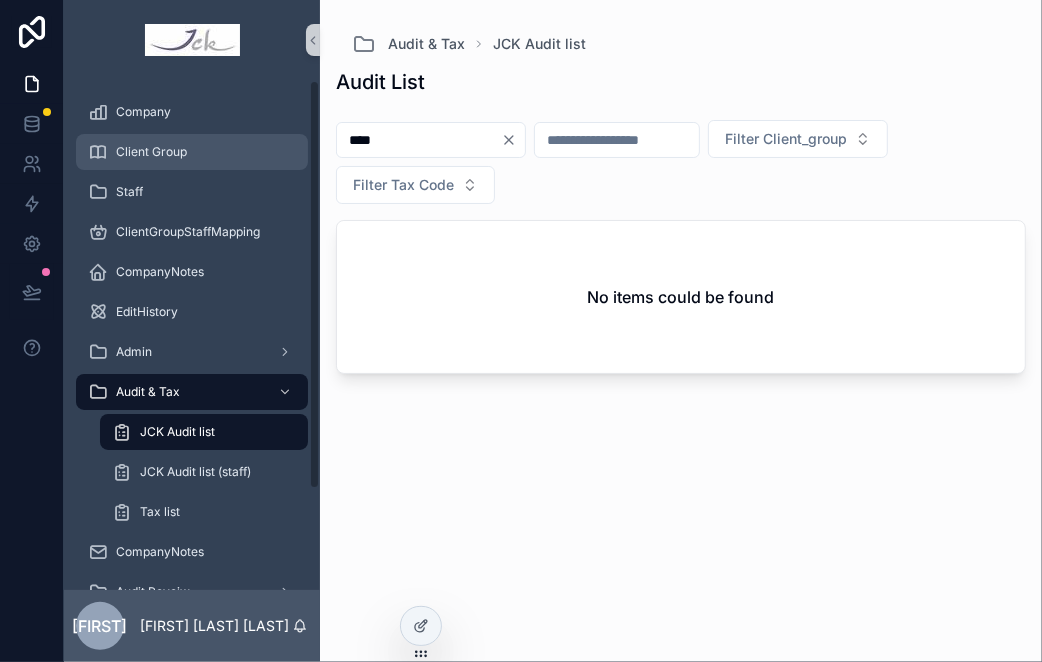 type on "*" 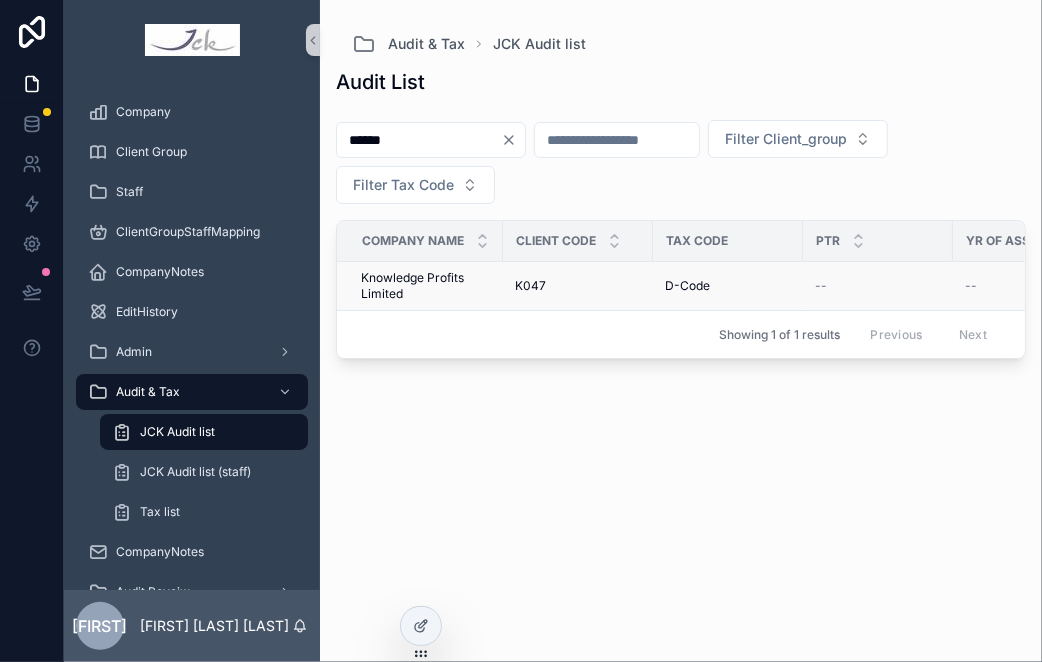 type on "******" 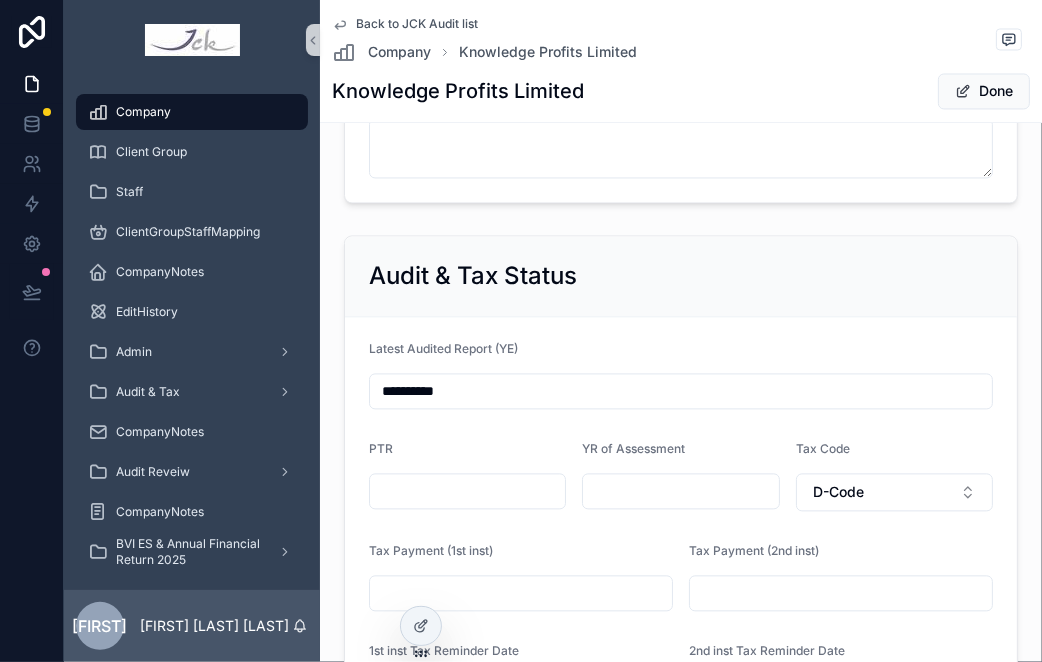 scroll, scrollTop: 2555, scrollLeft: 0, axis: vertical 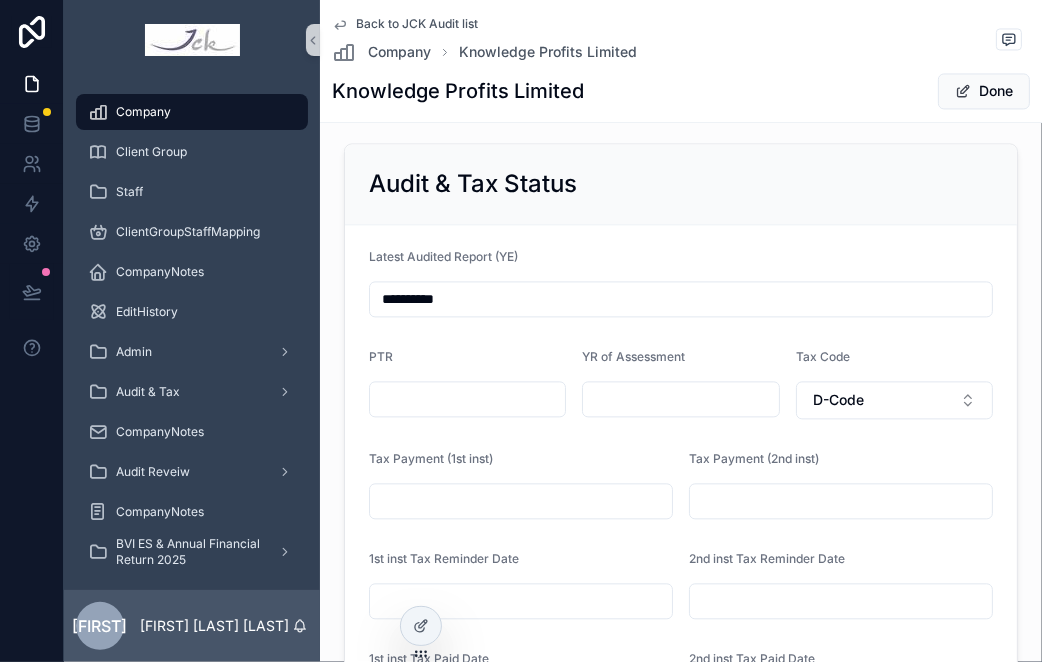 click on "**********" at bounding box center [681, 299] 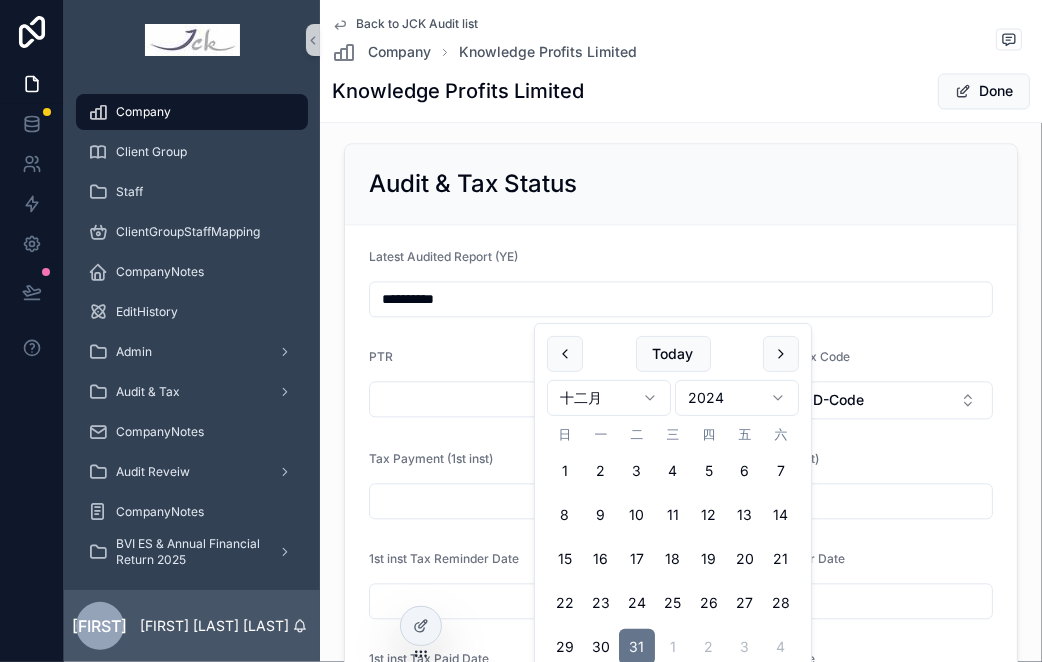 type on "**********" 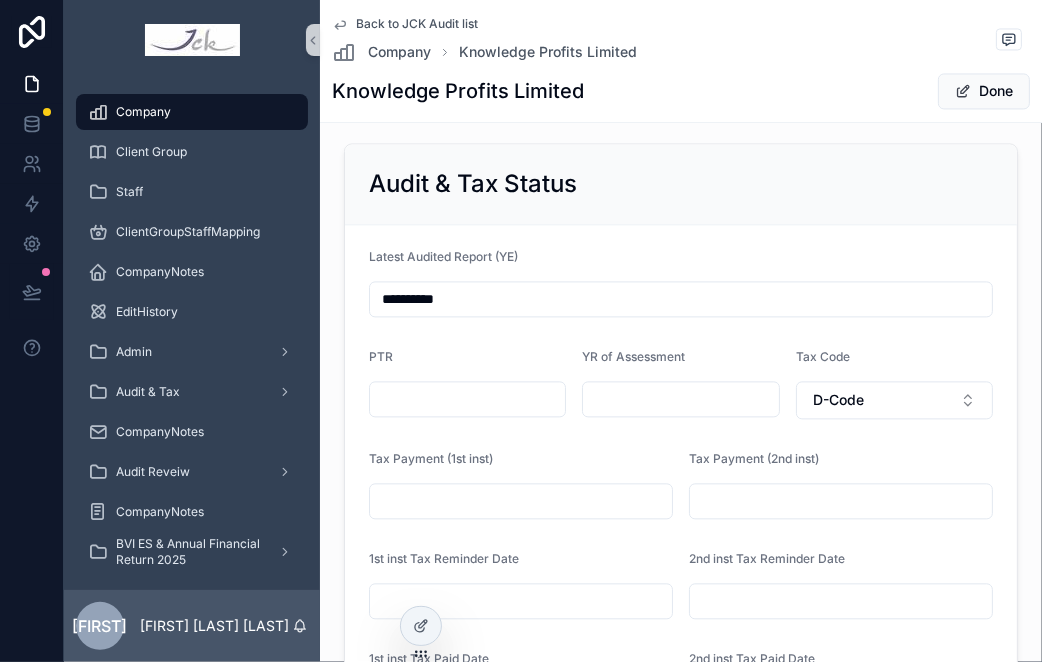 scroll, scrollTop: 2573, scrollLeft: 0, axis: vertical 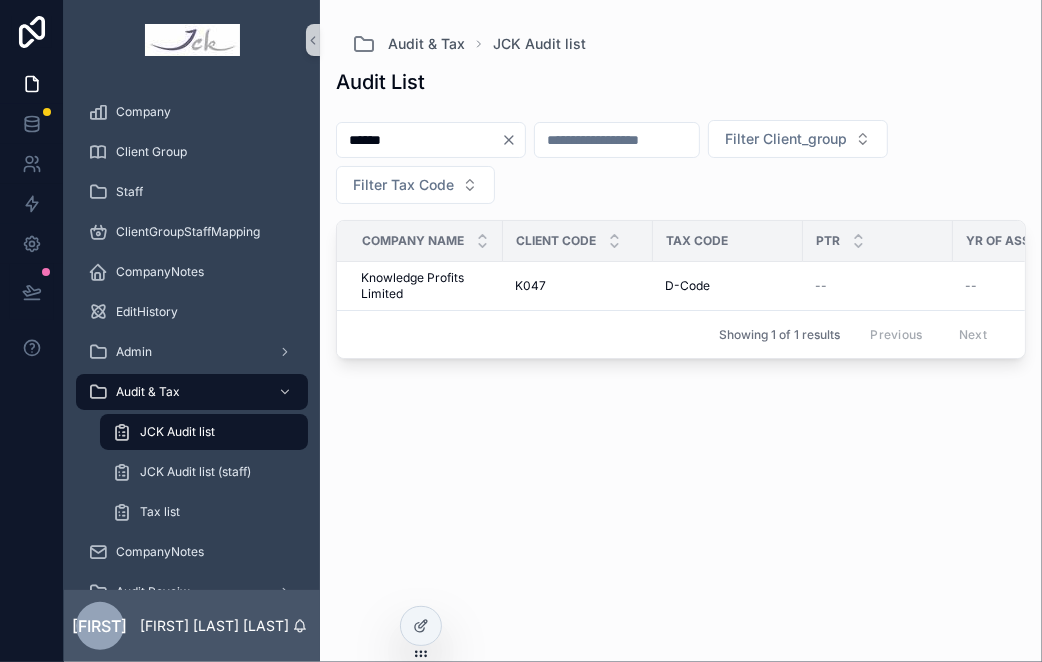 click 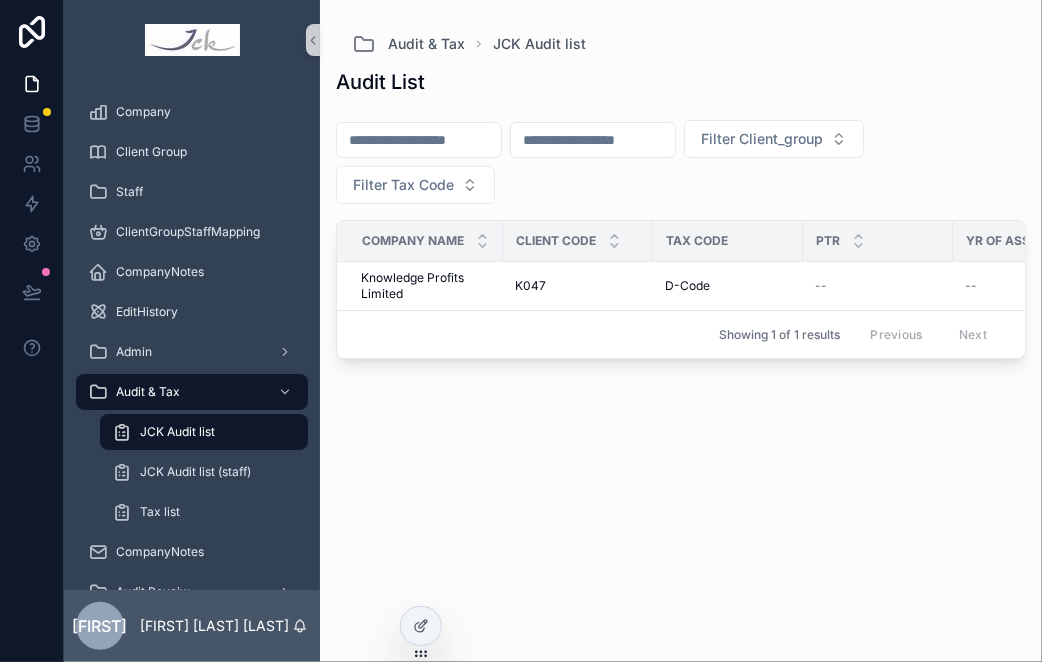 click at bounding box center (419, 140) 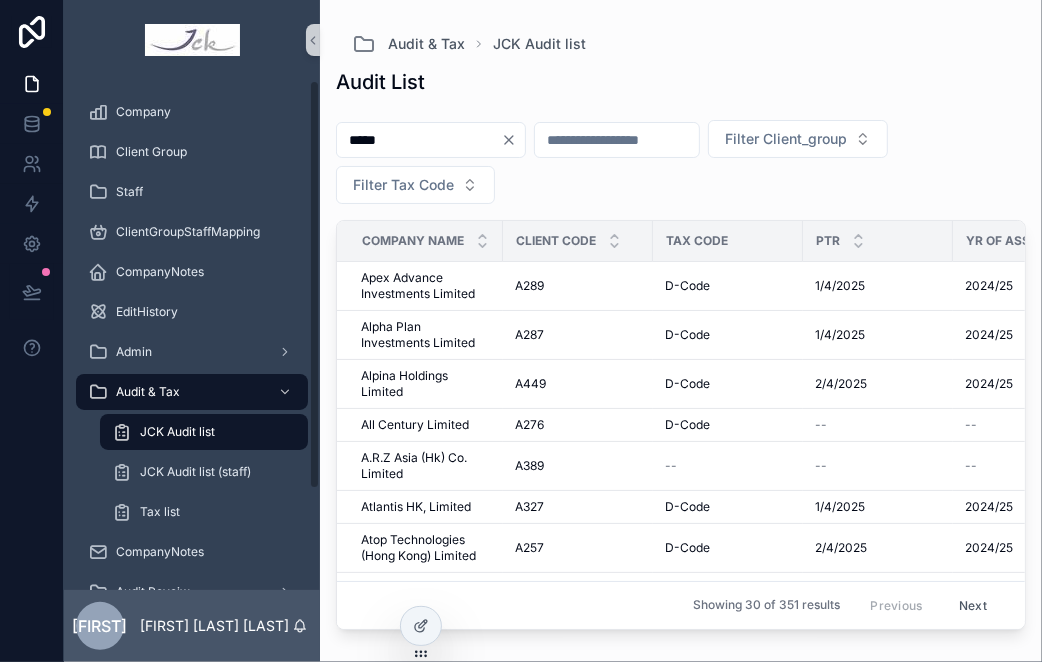 type on "*****" 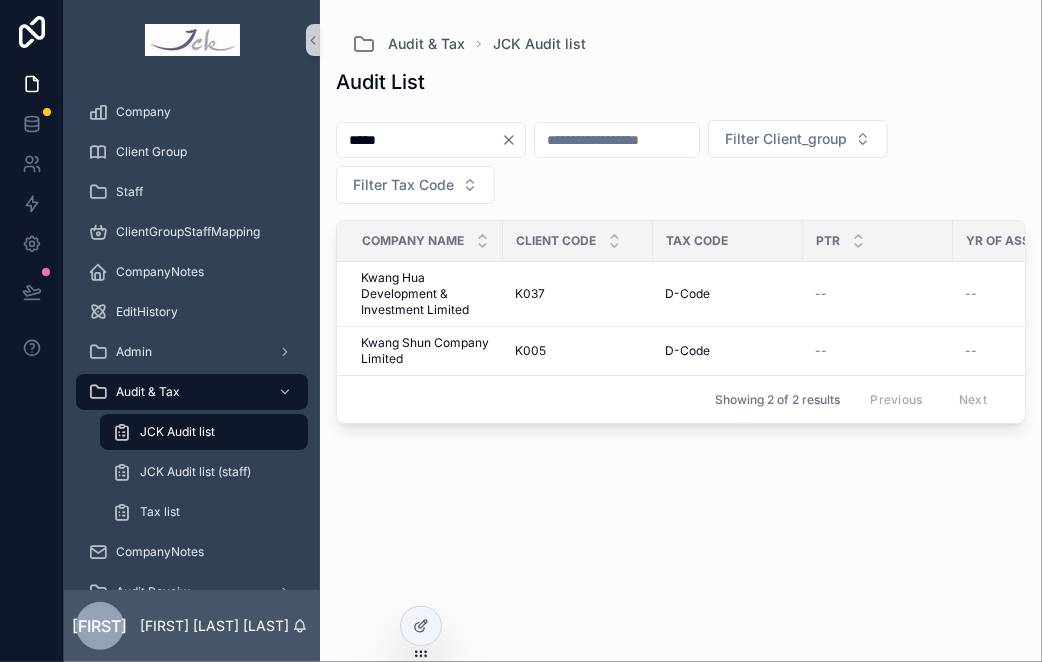 drag, startPoint x: 775, startPoint y: 53, endPoint x: 697, endPoint y: 113, distance: 98.40732 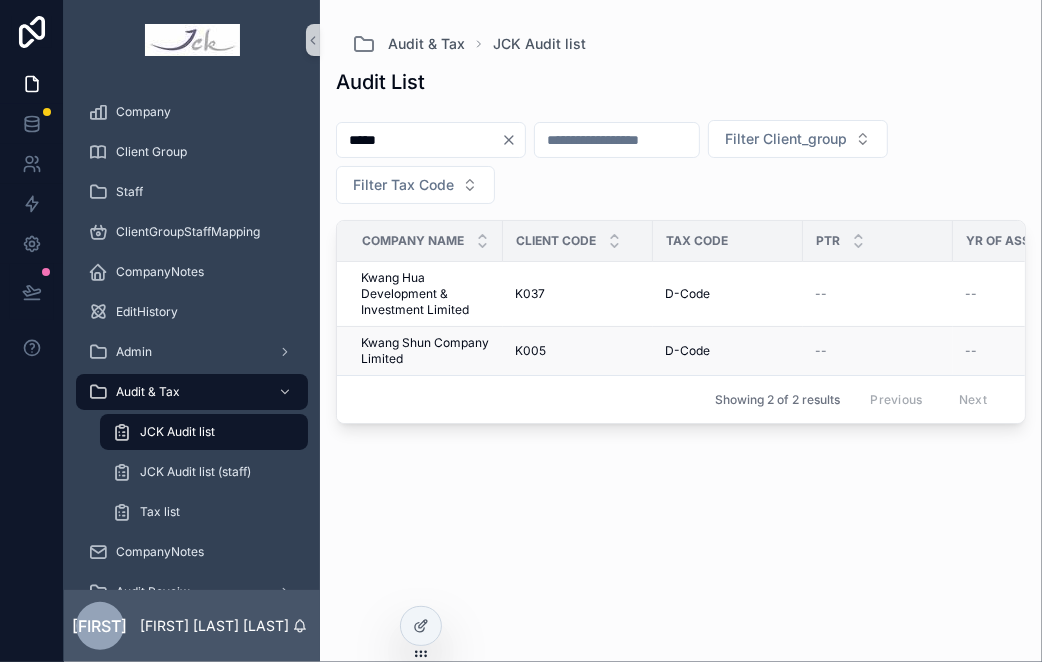 click on "Kwang Shun Company Limited" at bounding box center [426, 351] 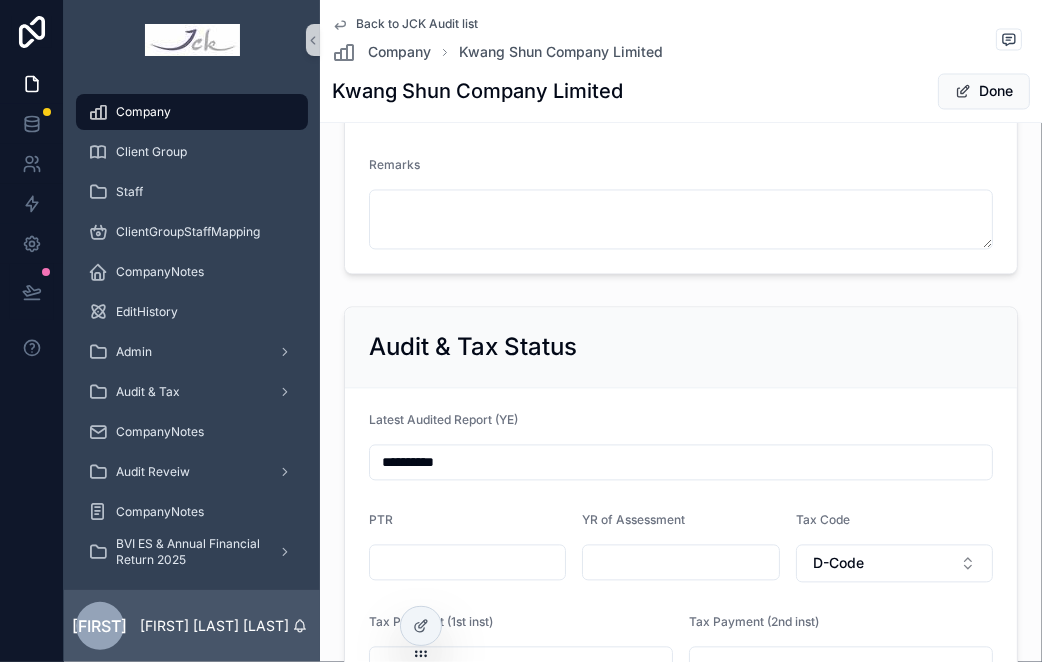 scroll, scrollTop: 2444, scrollLeft: 0, axis: vertical 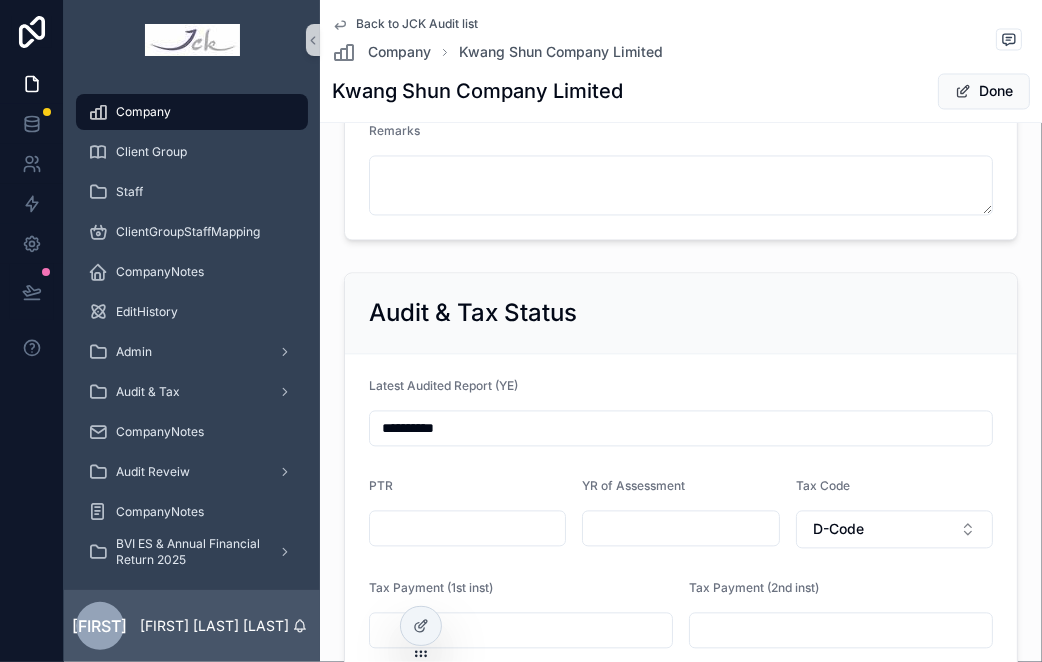 click on "**********" at bounding box center [681, 428] 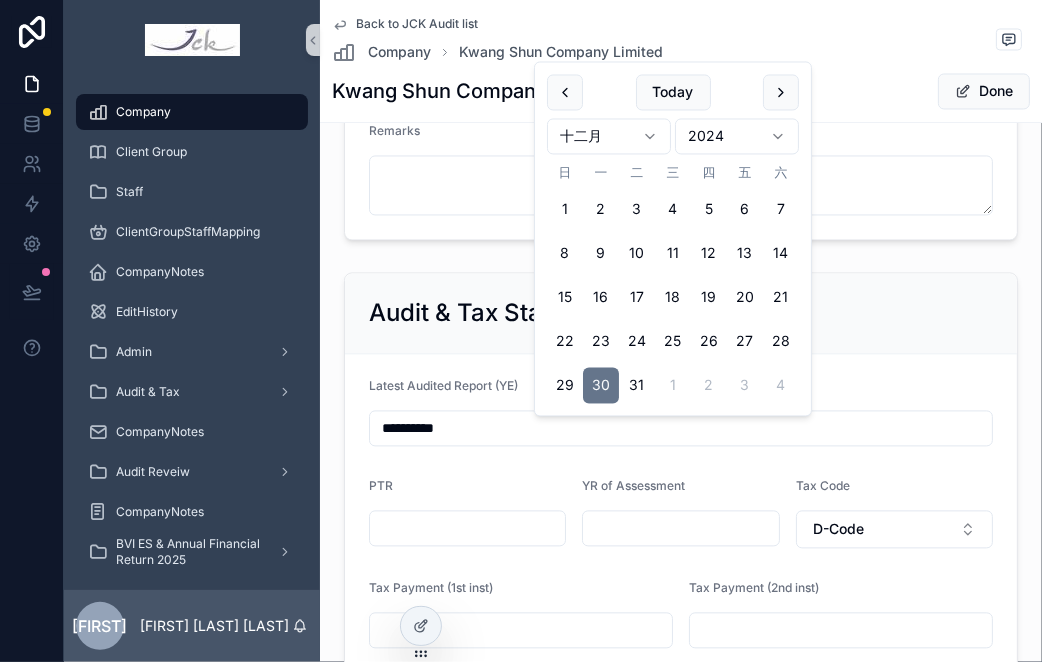 click on "**********" at bounding box center (681, 428) 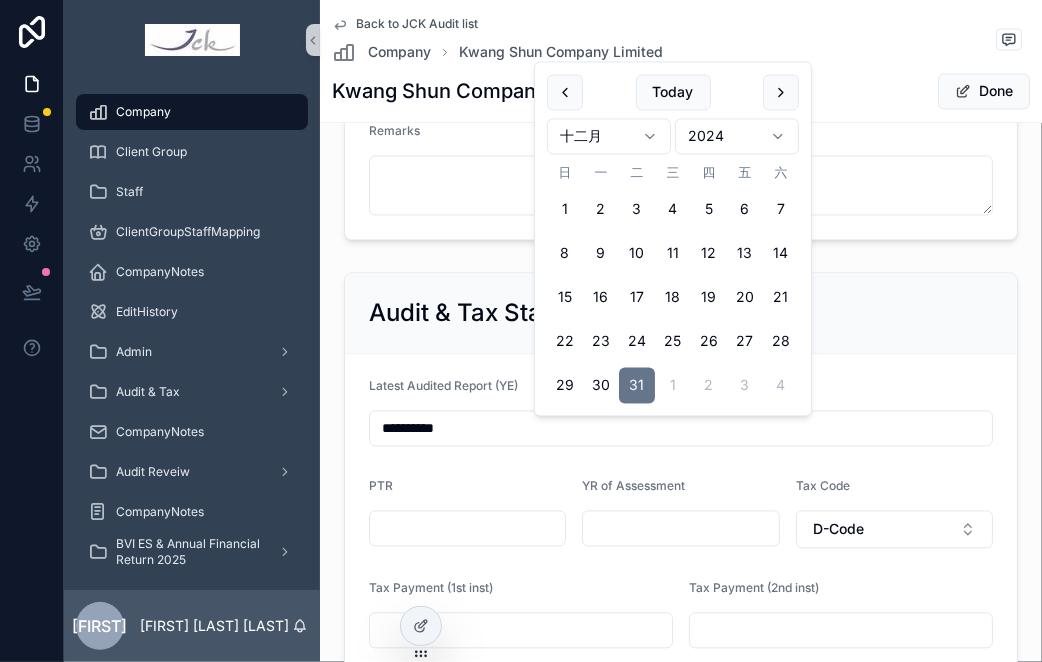 type on "**********" 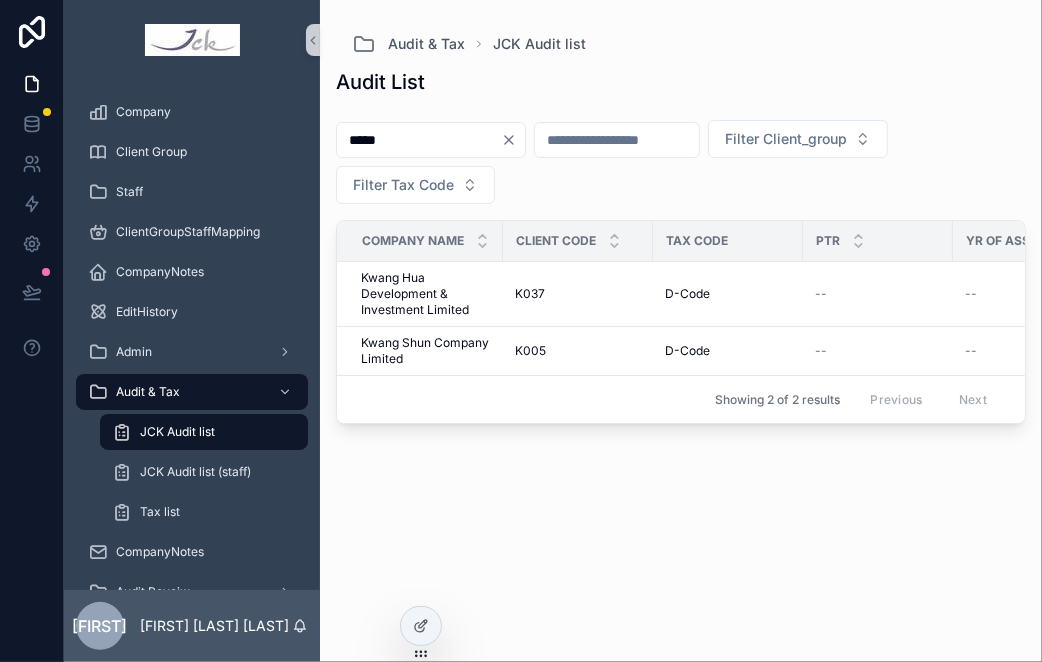 scroll, scrollTop: 0, scrollLeft: 0, axis: both 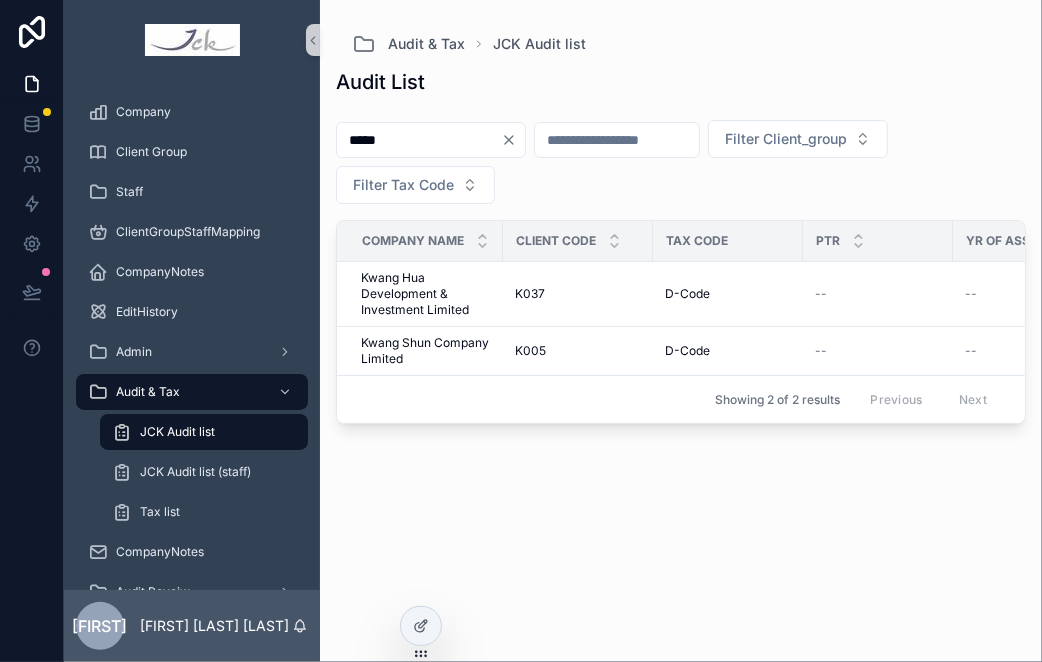 drag, startPoint x: 809, startPoint y: 41, endPoint x: 742, endPoint y: 104, distance: 91.967384 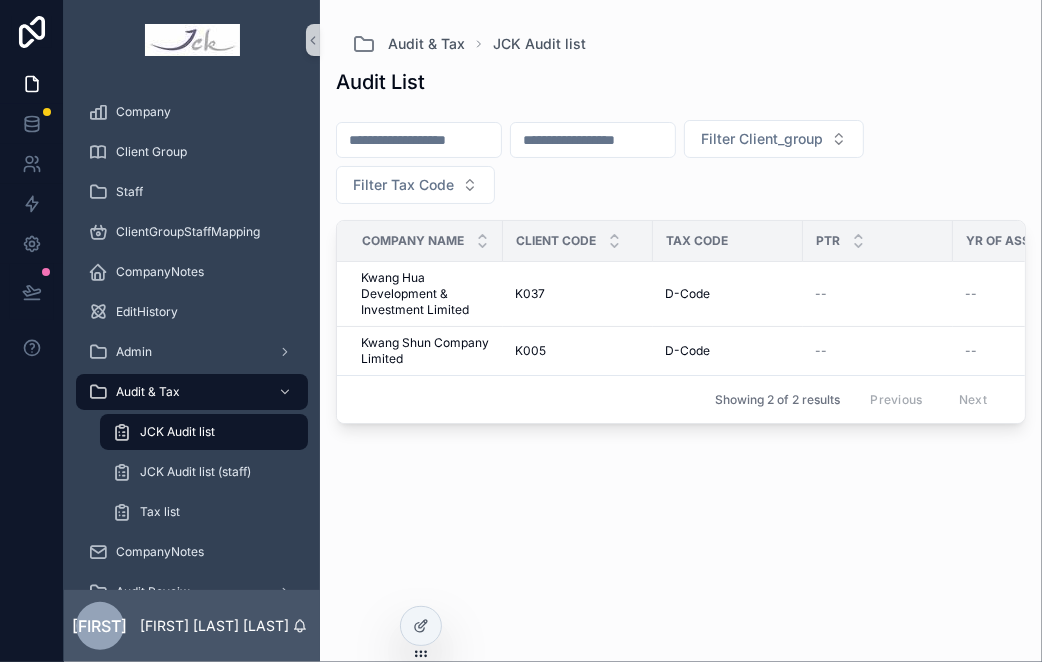 click at bounding box center [419, 140] 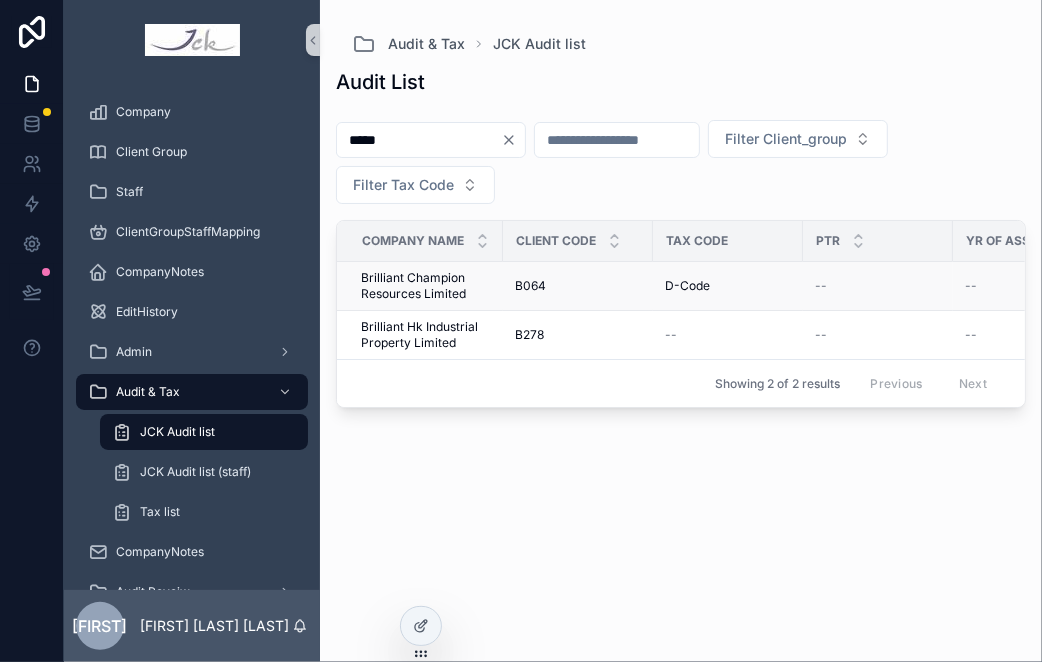 type on "*****" 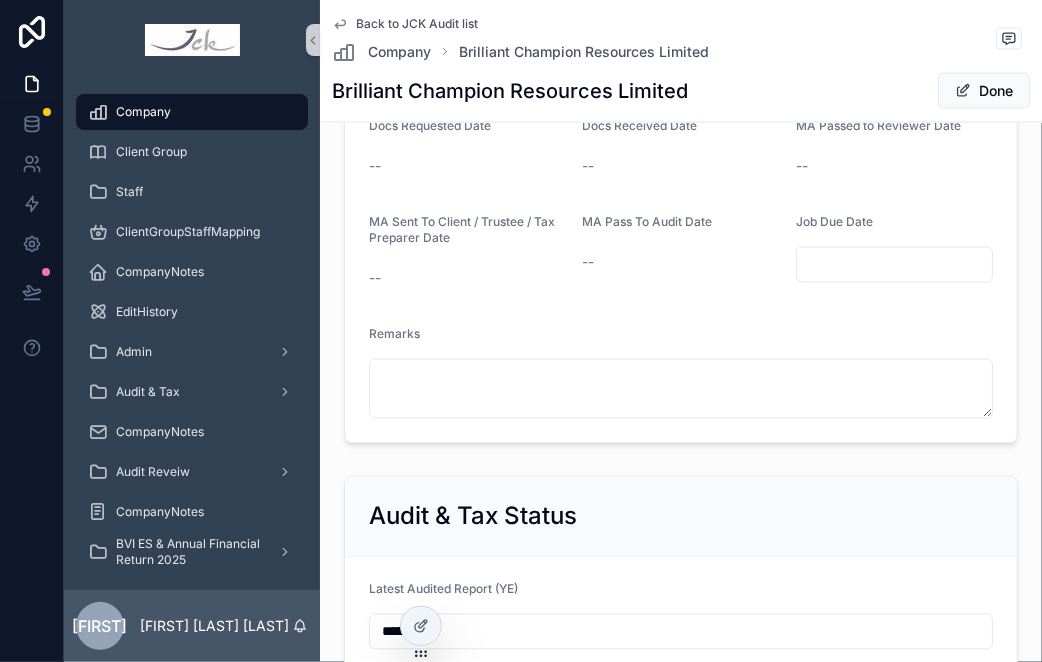 scroll, scrollTop: 2555, scrollLeft: 0, axis: vertical 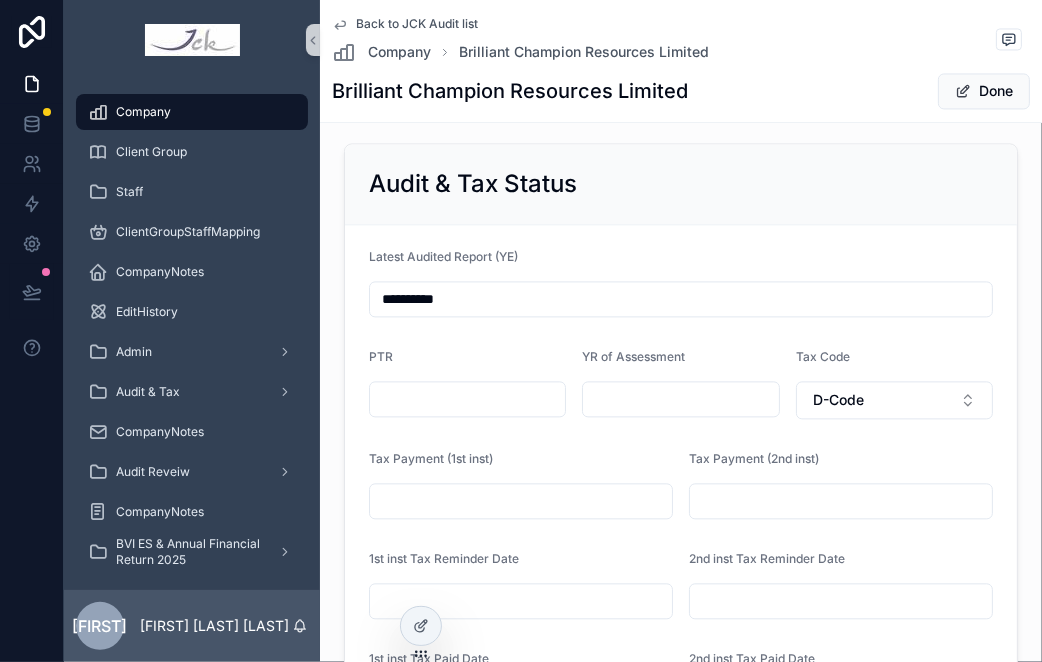 click on "**********" at bounding box center (681, 299) 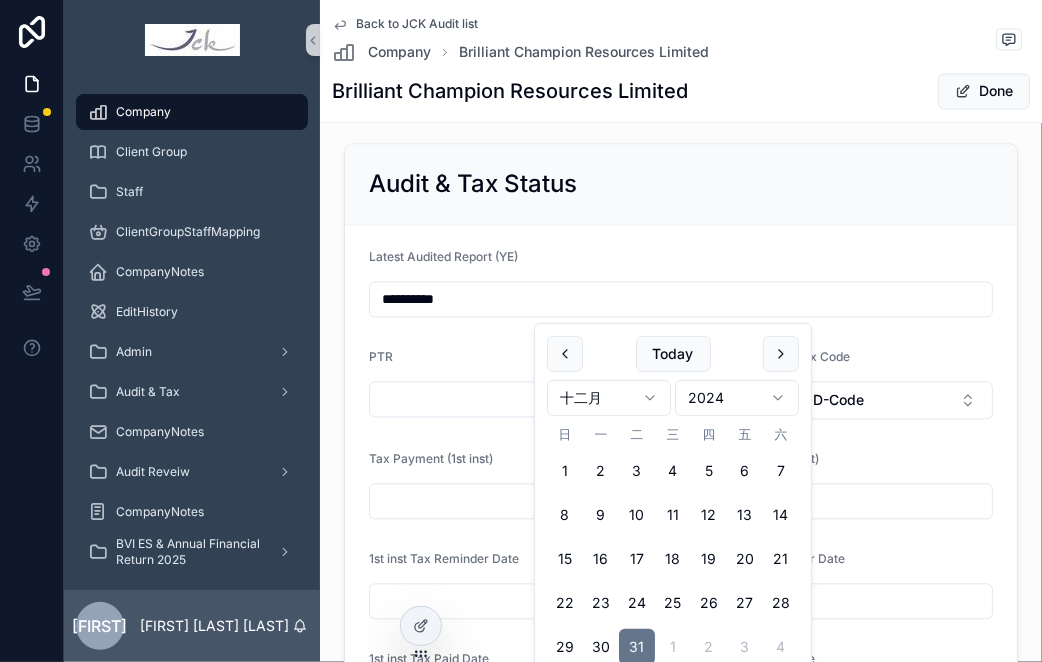 type on "**********" 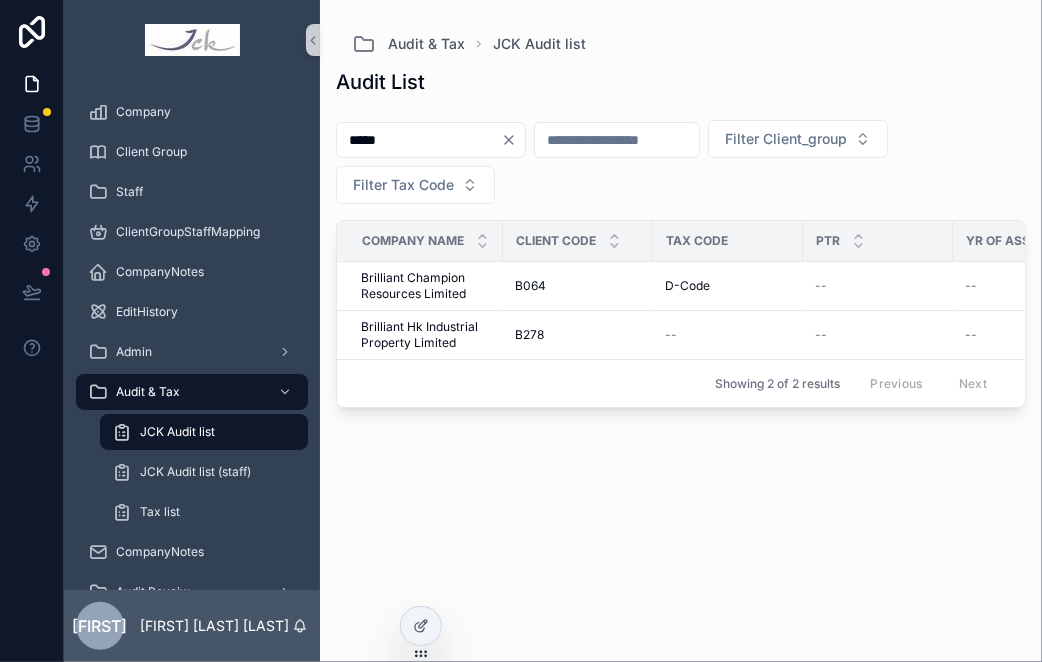 scroll, scrollTop: 0, scrollLeft: 0, axis: both 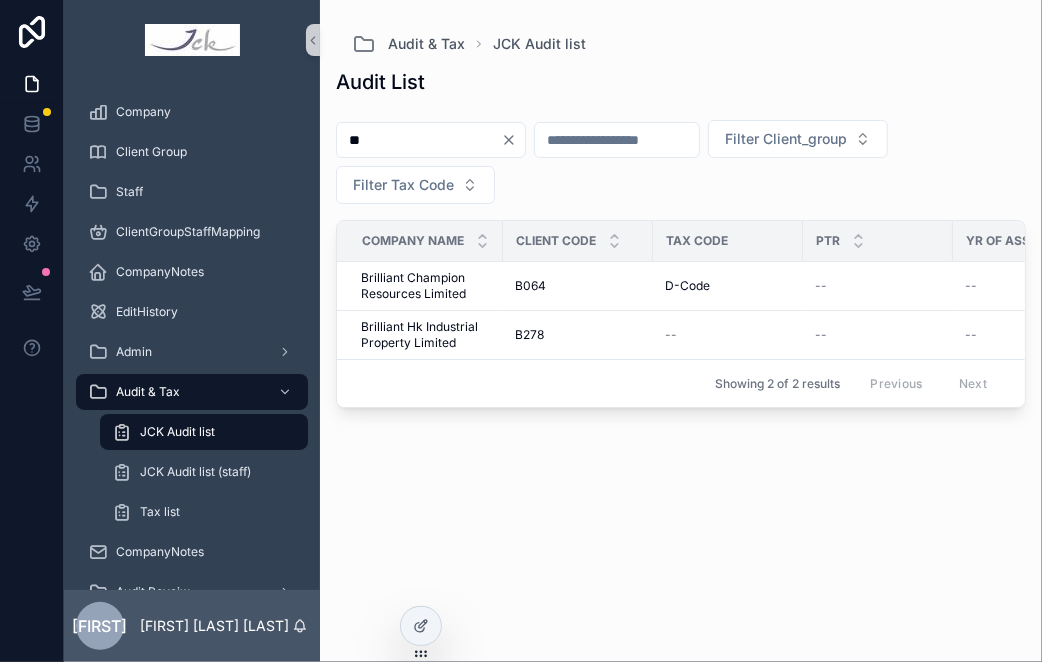 type on "*" 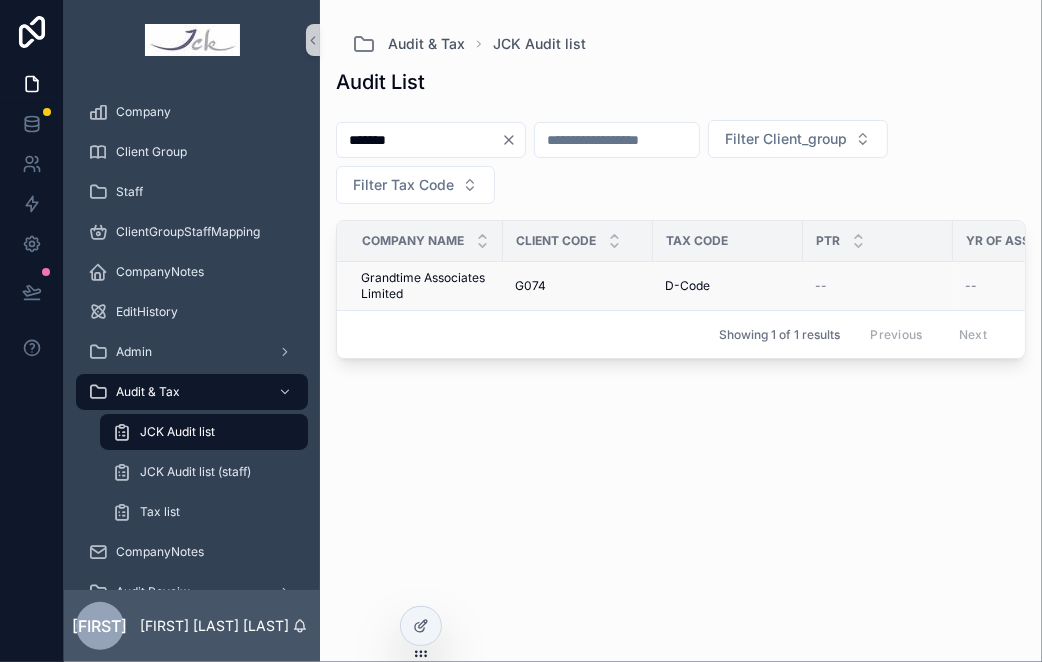 type on "*******" 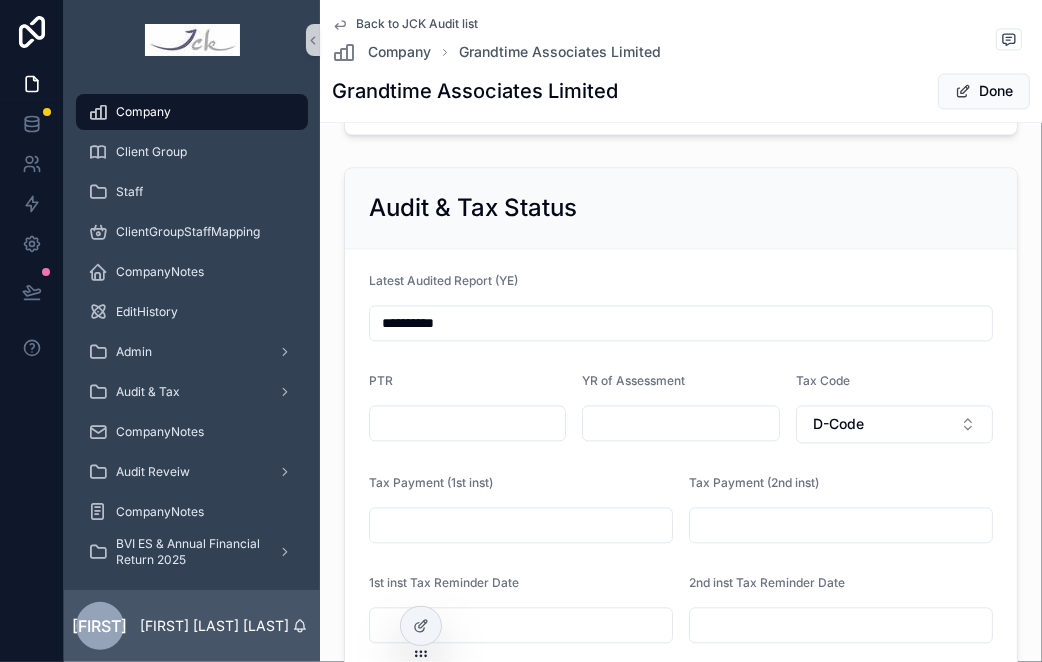 scroll, scrollTop: 2555, scrollLeft: 0, axis: vertical 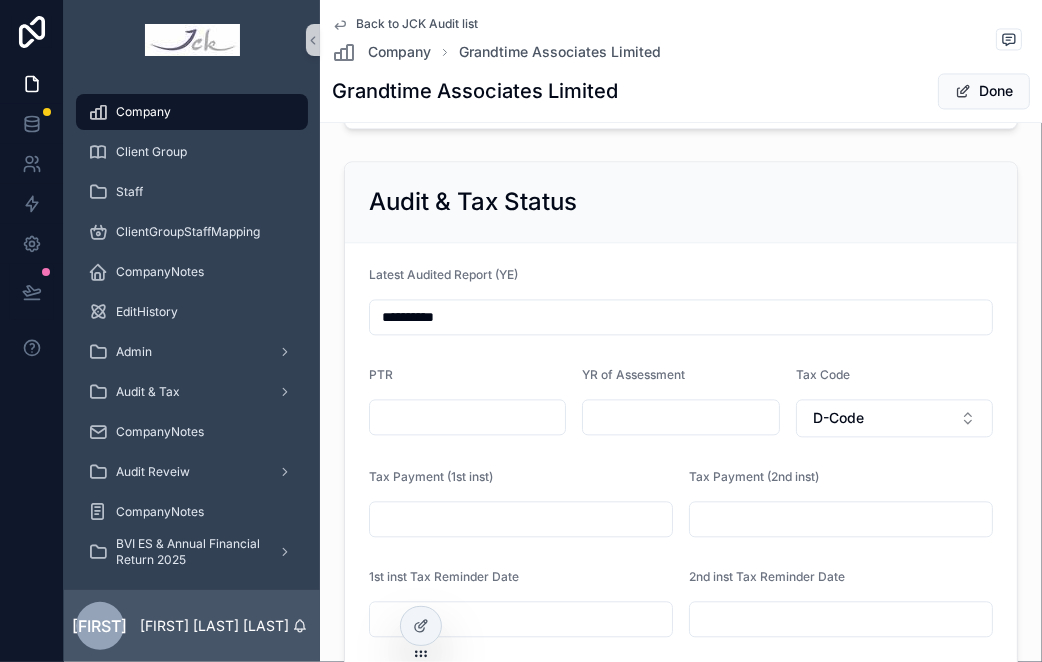 click on "**********" at bounding box center (681, 317) 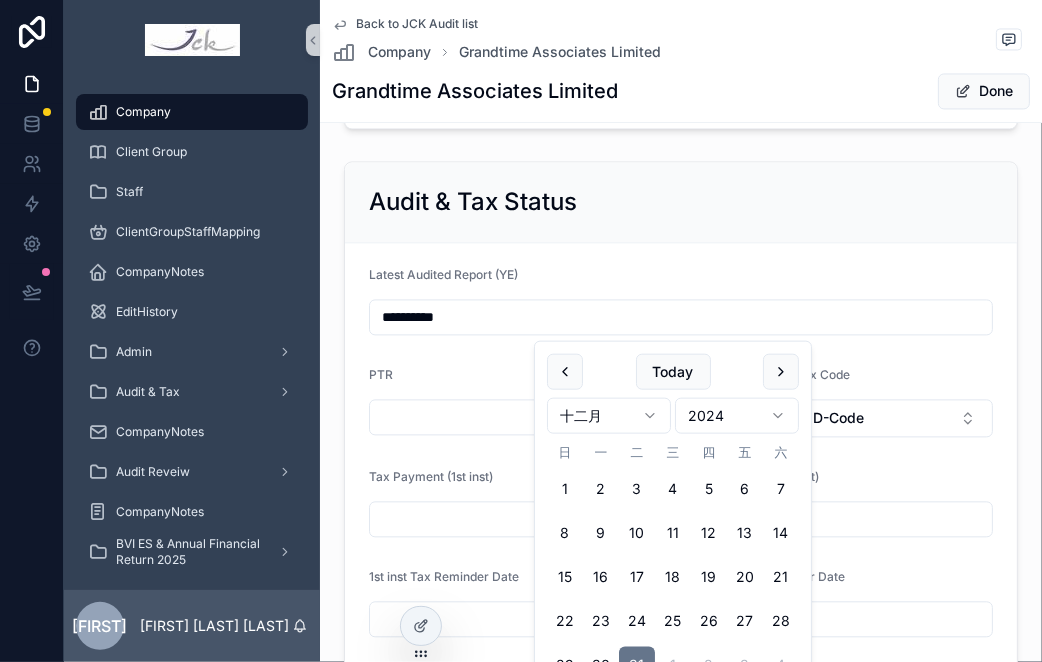 type on "**********" 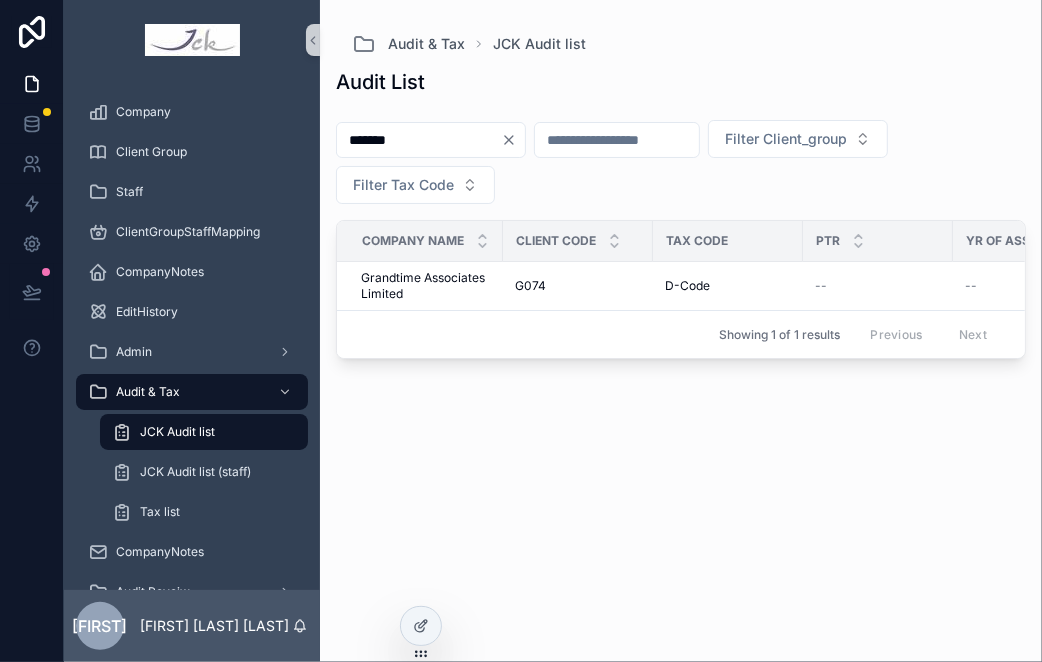 scroll, scrollTop: 0, scrollLeft: 0, axis: both 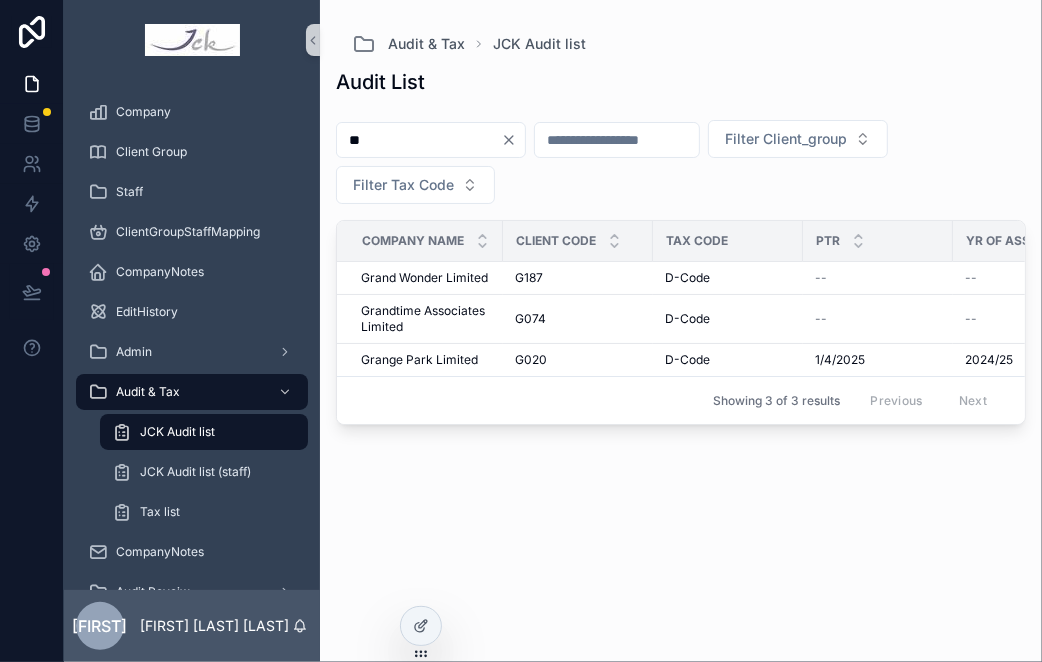 type on "*" 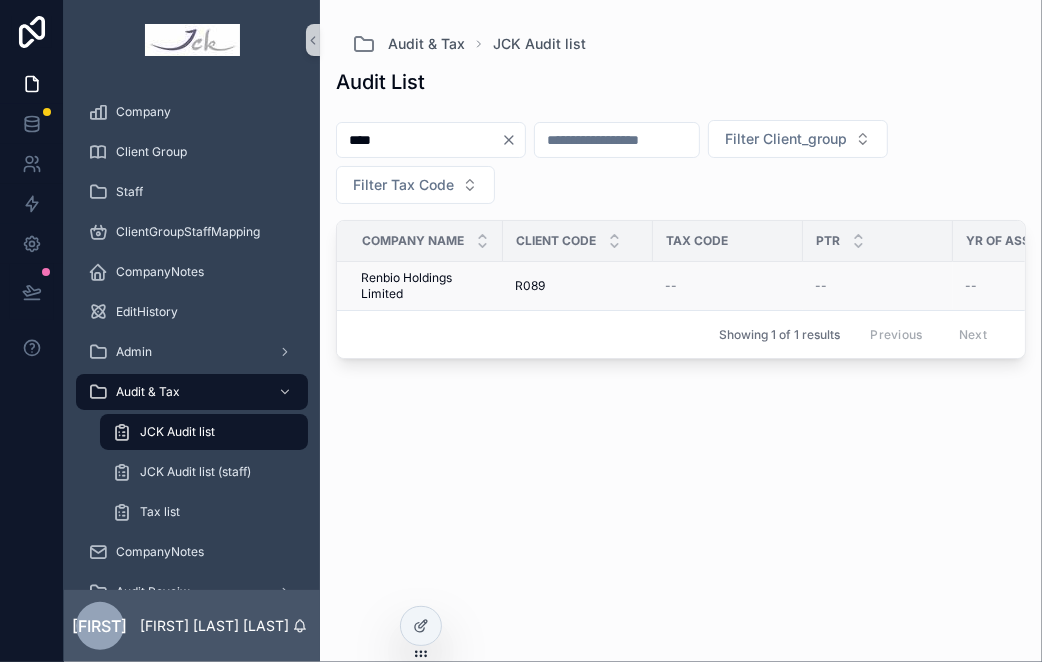 type on "****" 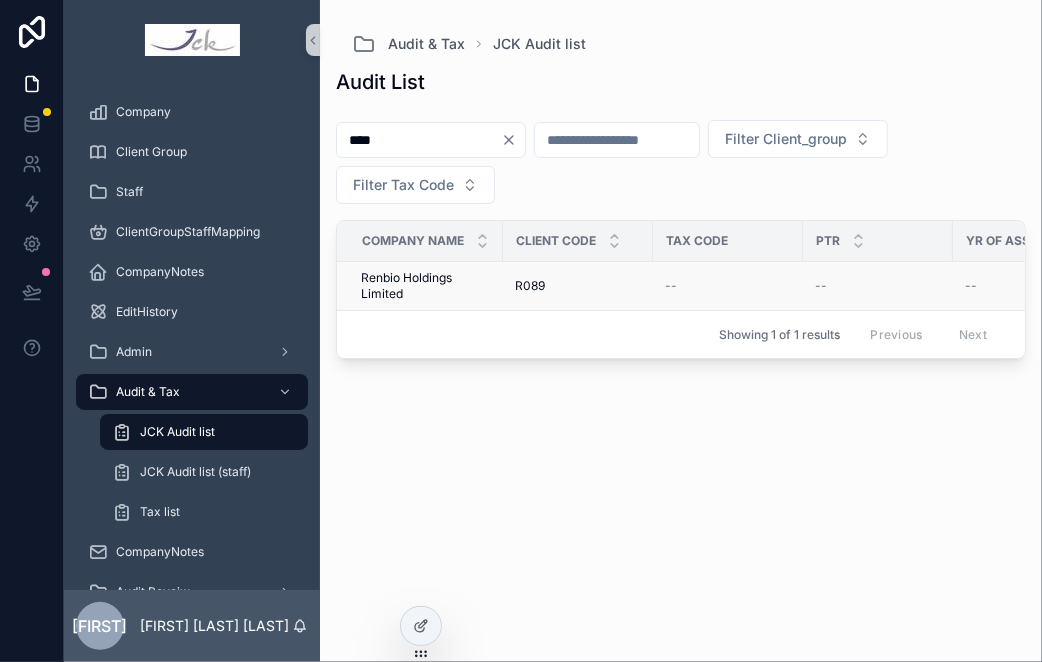 click on "Renbio Holdings Limited" at bounding box center [426, 286] 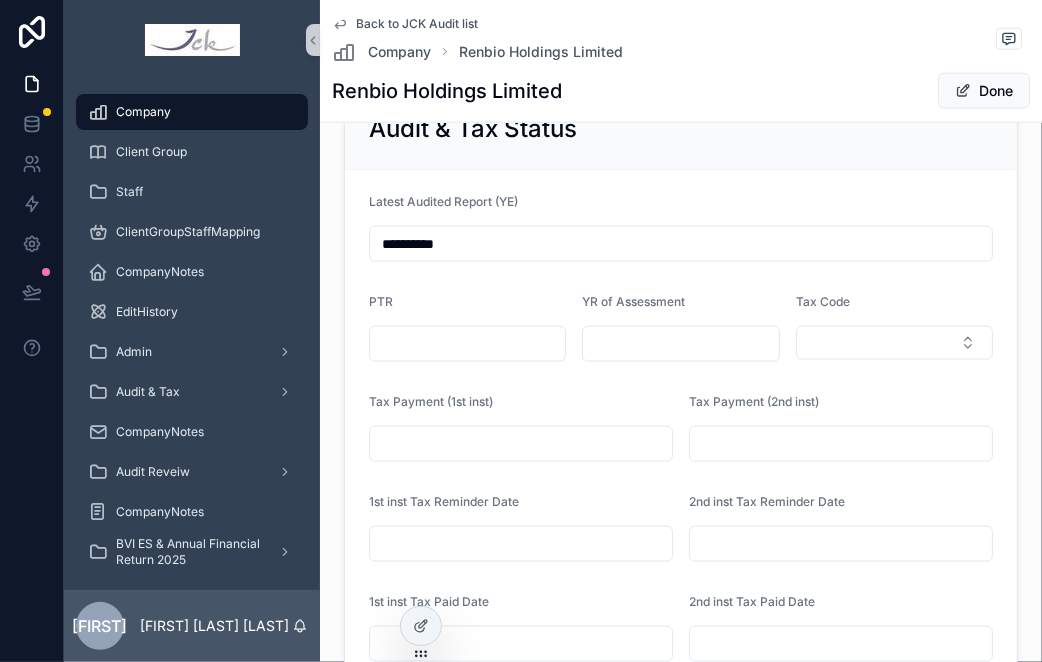 scroll, scrollTop: 1474, scrollLeft: 0, axis: vertical 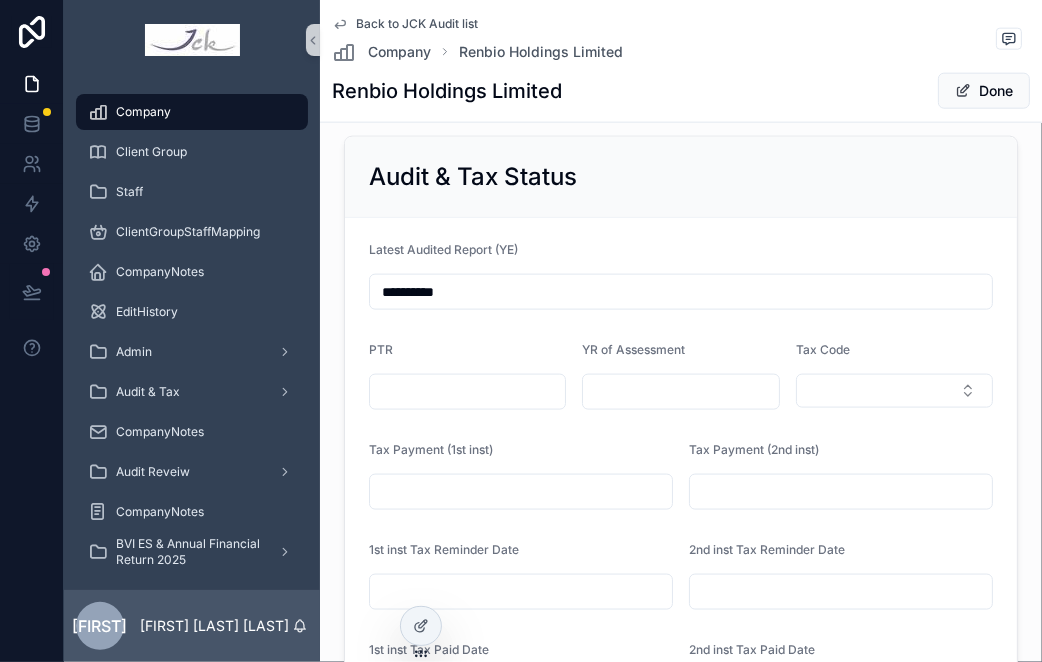 click on "**********" at bounding box center (681, 292) 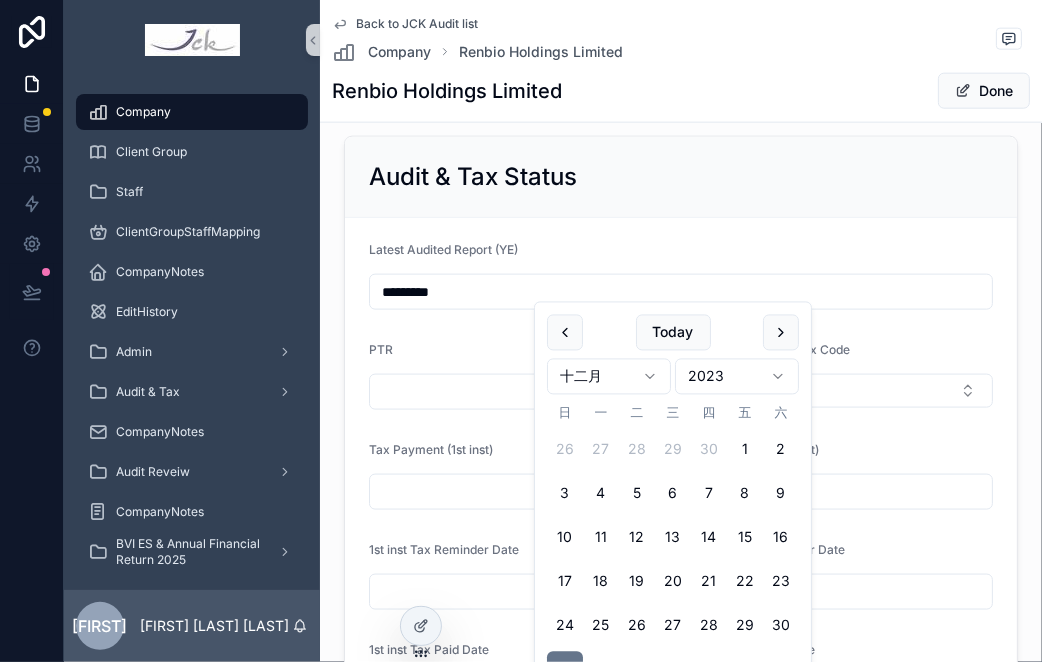 type on "**********" 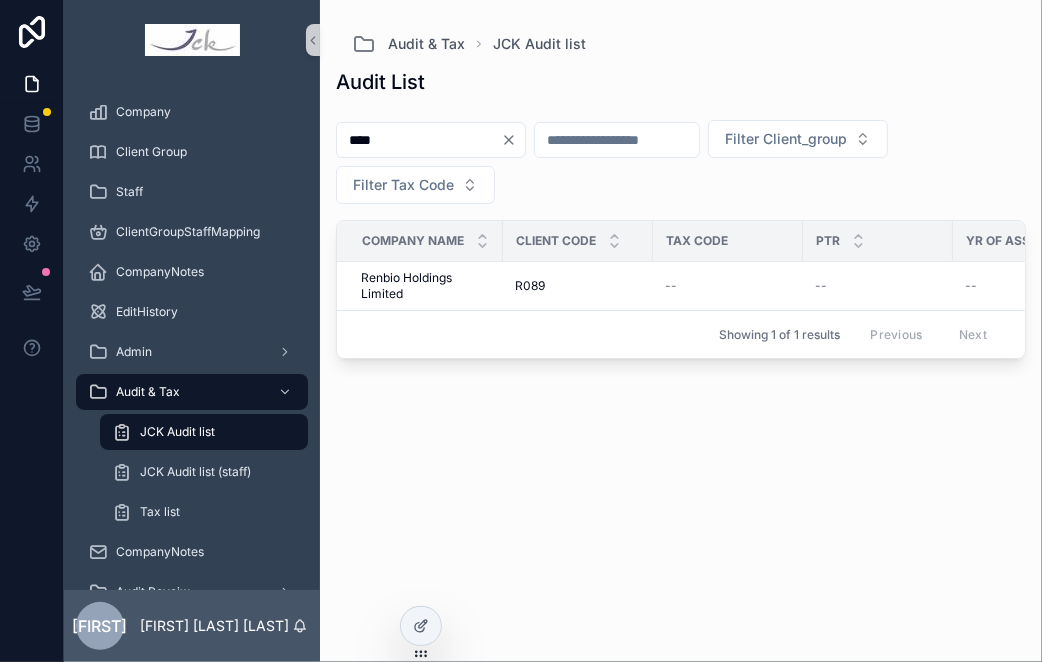 scroll, scrollTop: 0, scrollLeft: 0, axis: both 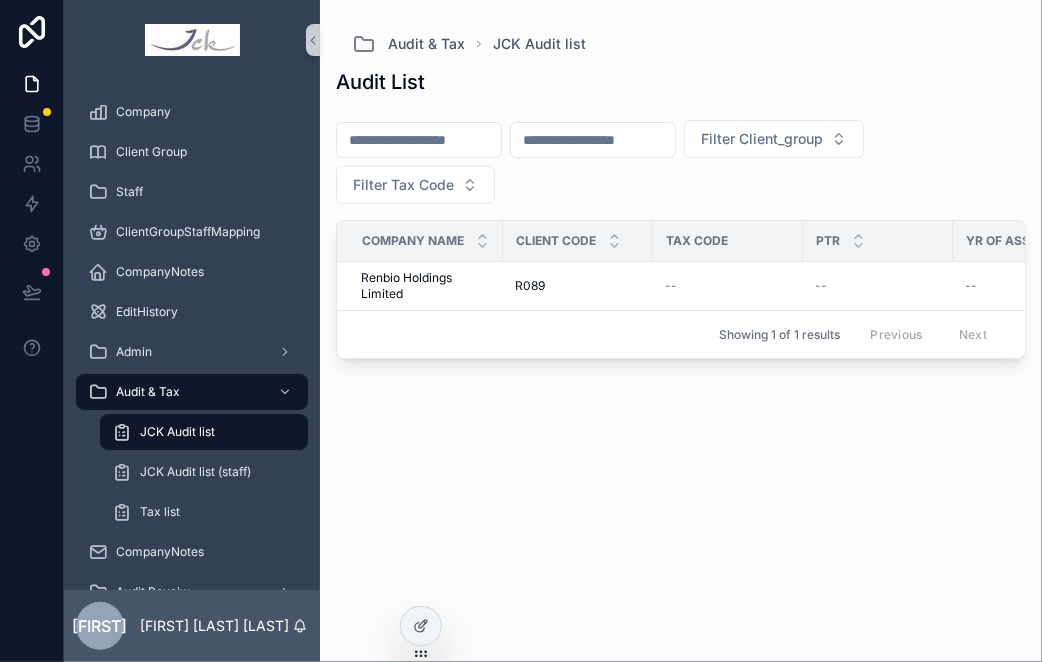 click at bounding box center [419, 140] 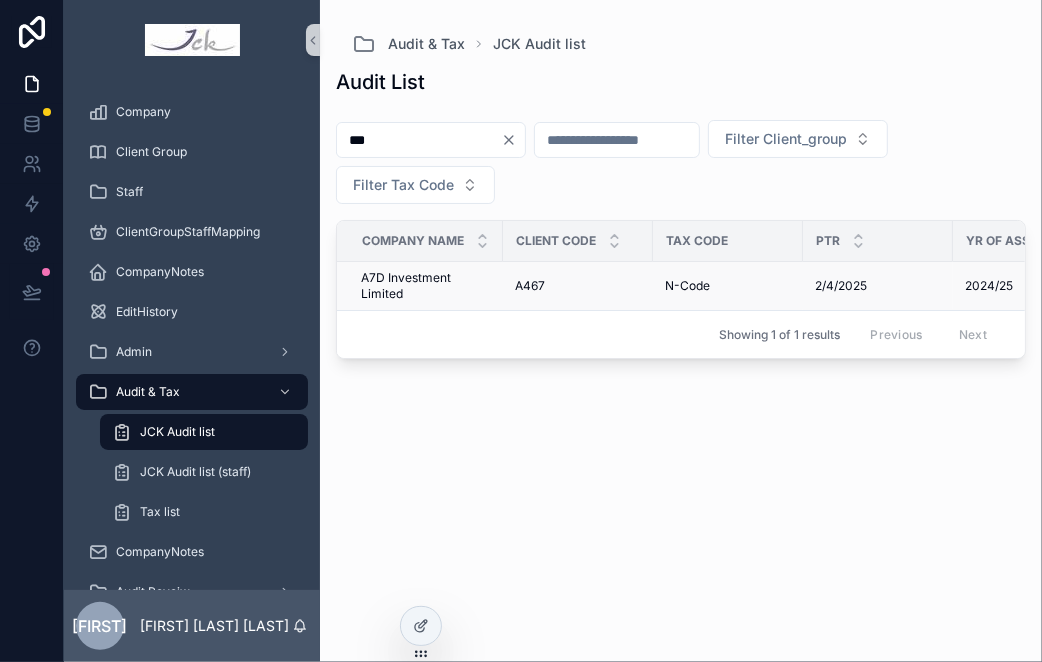 type on "***" 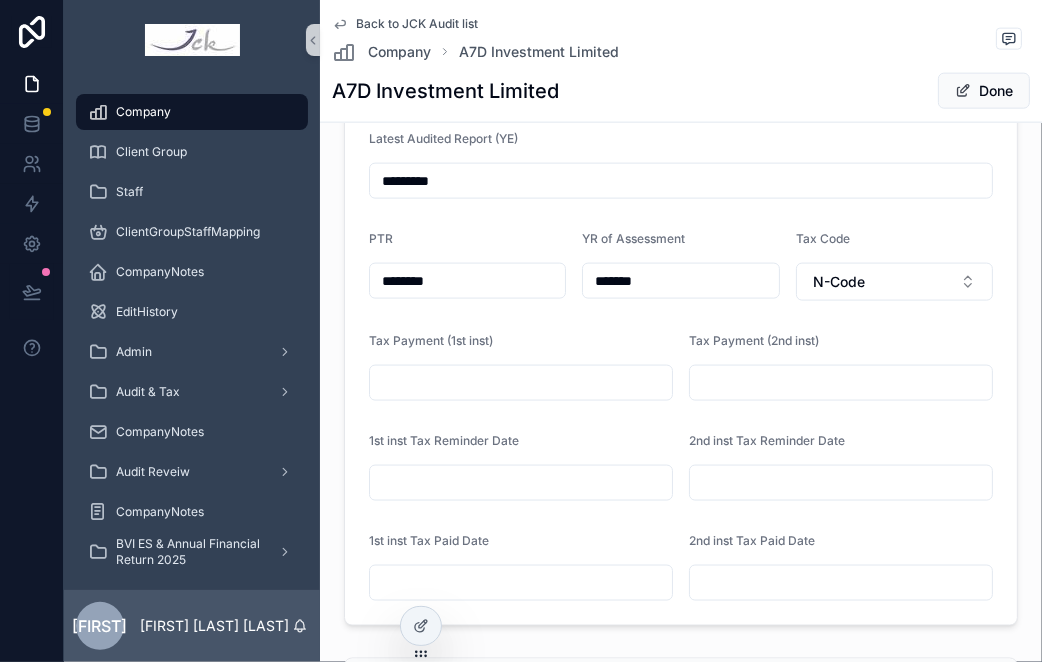 scroll, scrollTop: 1555, scrollLeft: 0, axis: vertical 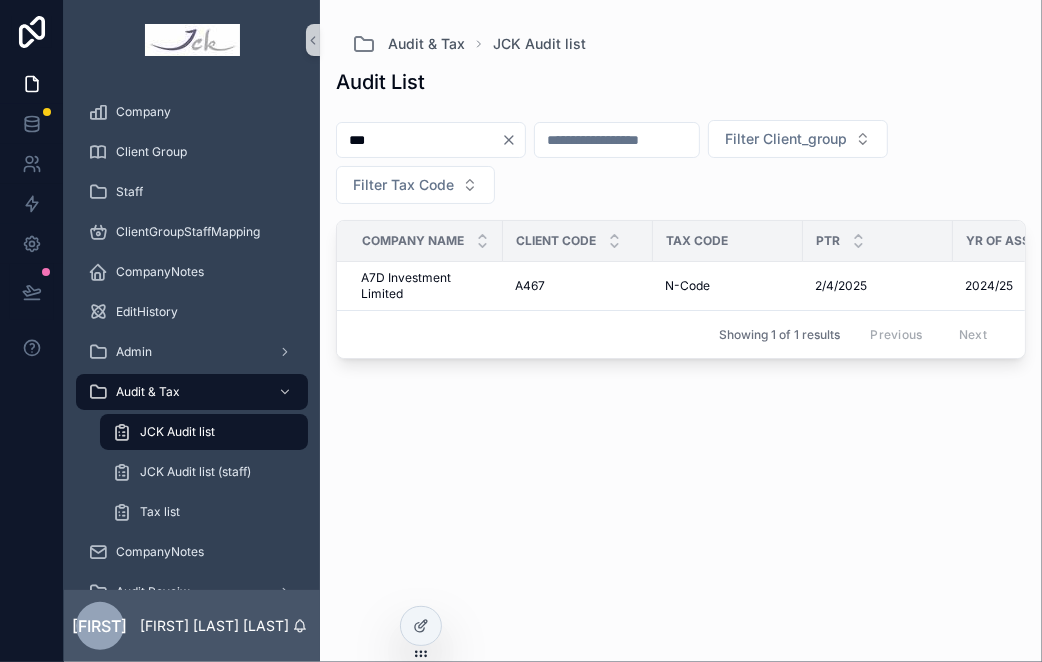 click on "***" at bounding box center [419, 140] 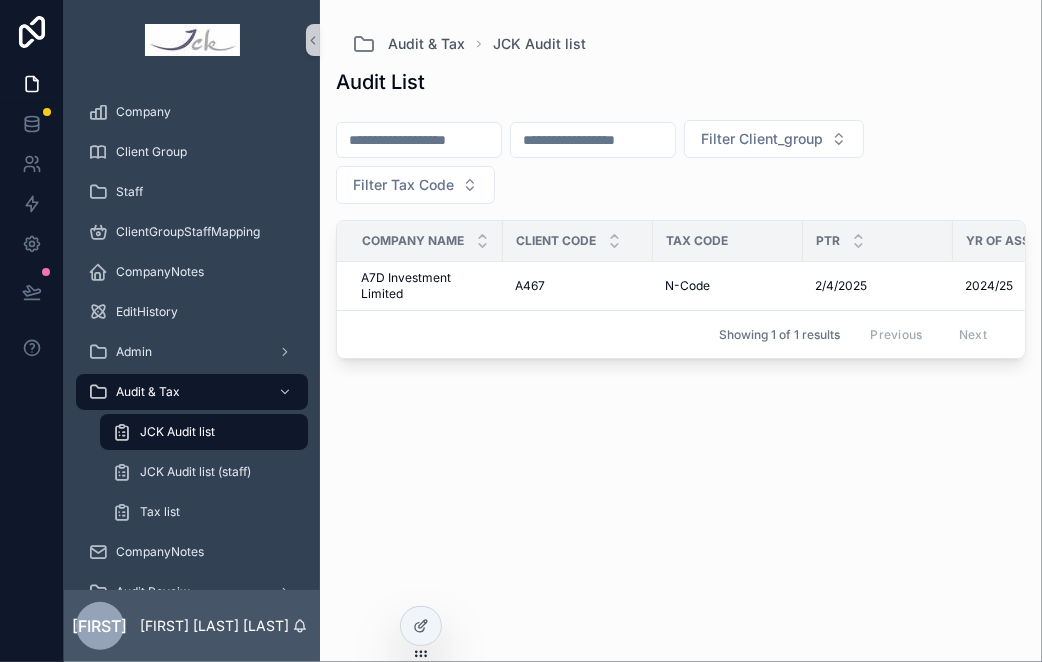 click at bounding box center [419, 140] 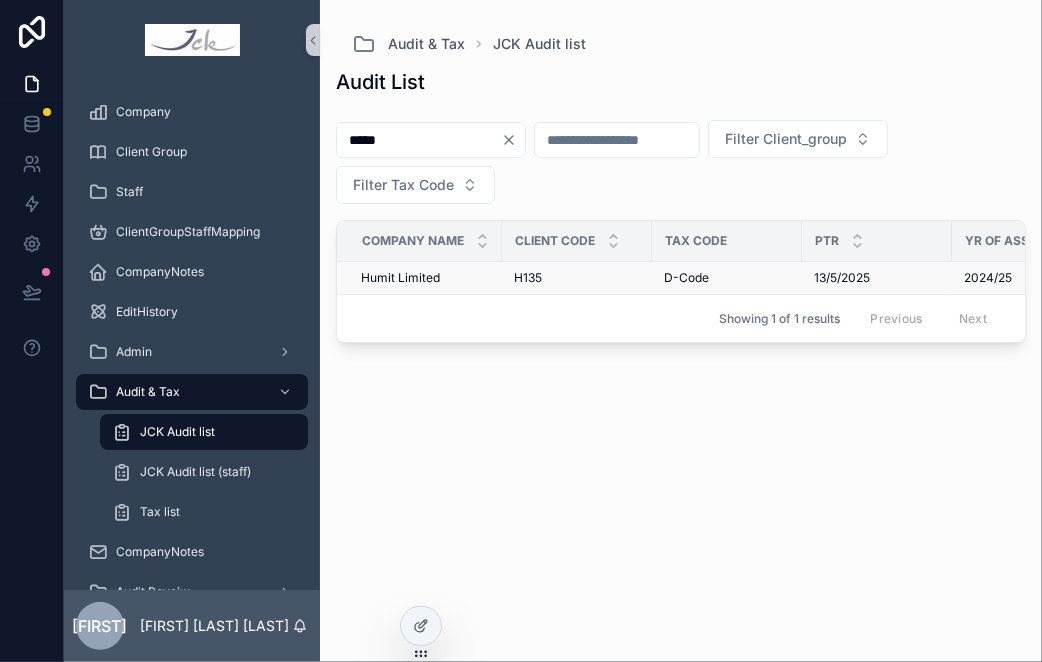type on "*****" 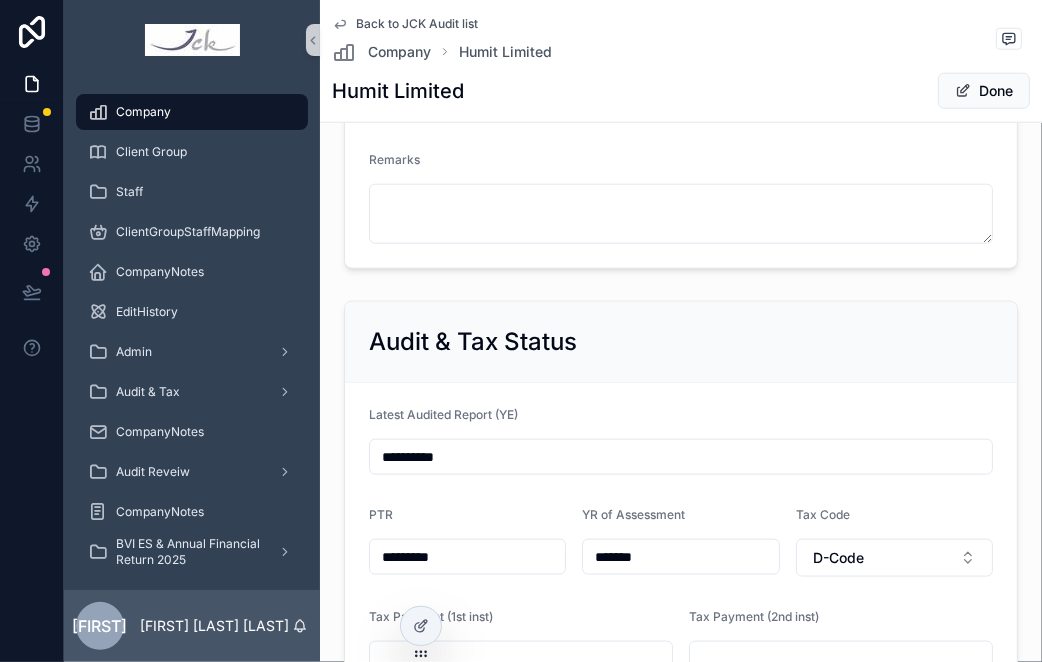 scroll, scrollTop: 1555, scrollLeft: 0, axis: vertical 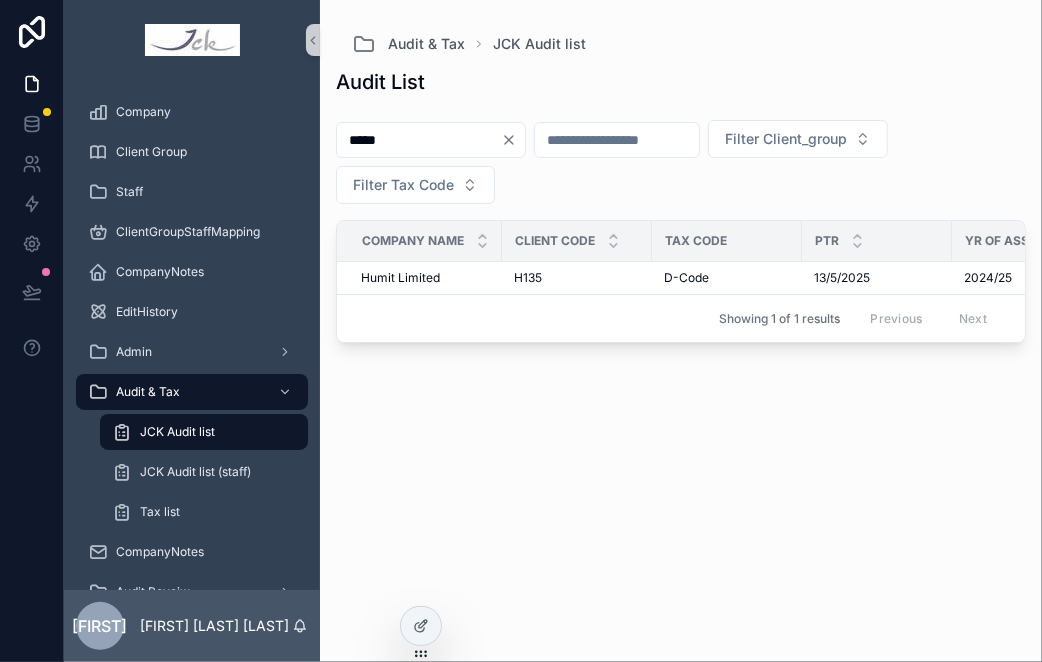 drag, startPoint x: 551, startPoint y: 138, endPoint x: 517, endPoint y: 138, distance: 34 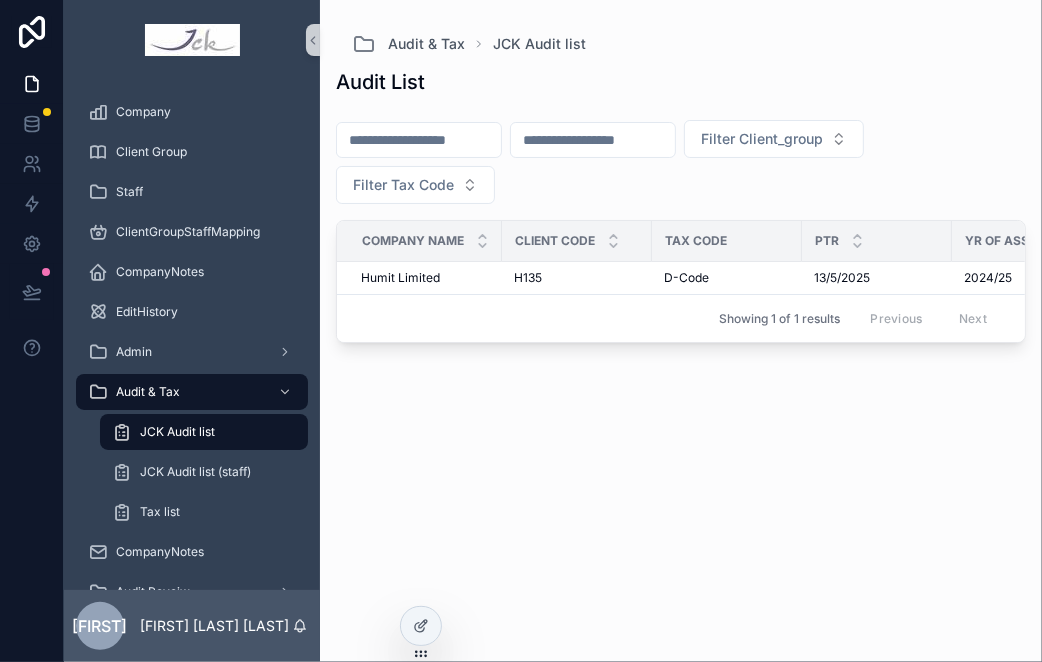 click at bounding box center [419, 140] 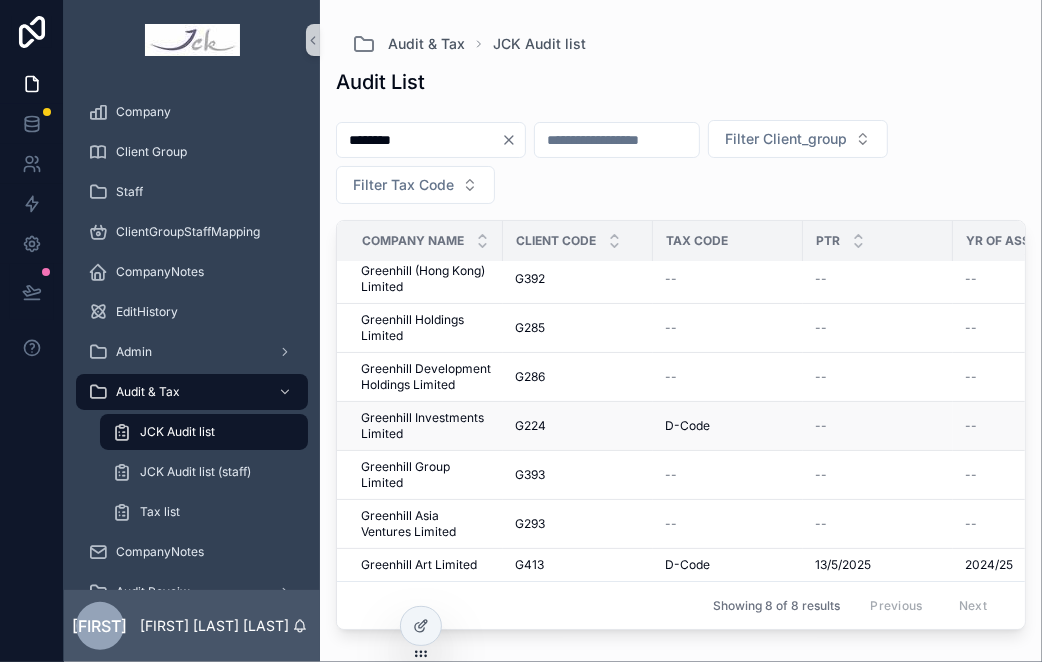scroll, scrollTop: 67, scrollLeft: 0, axis: vertical 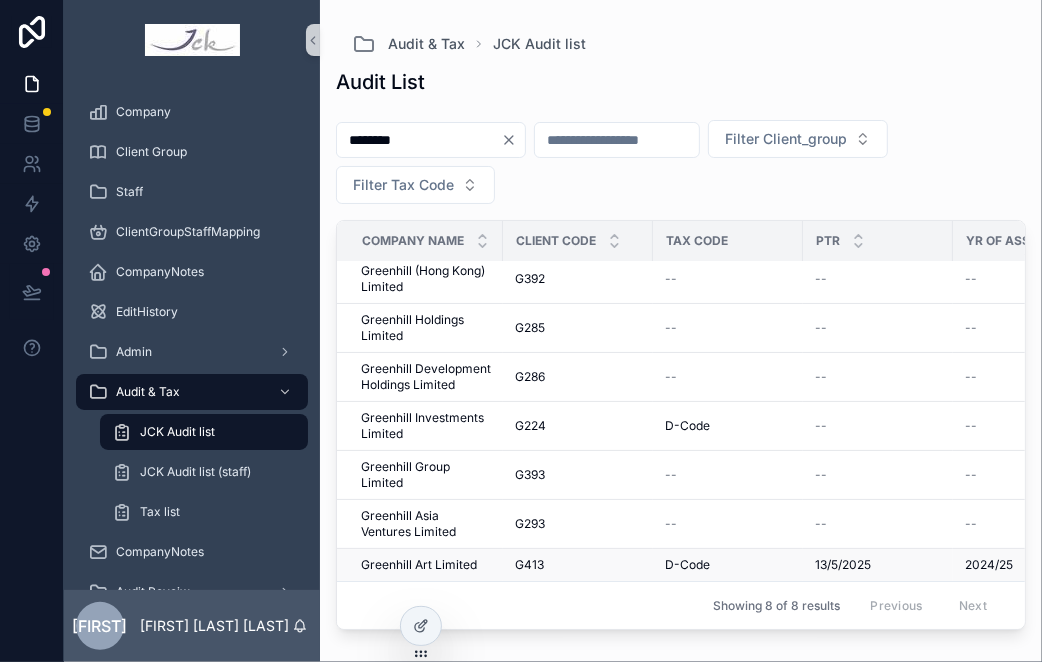 type on "********" 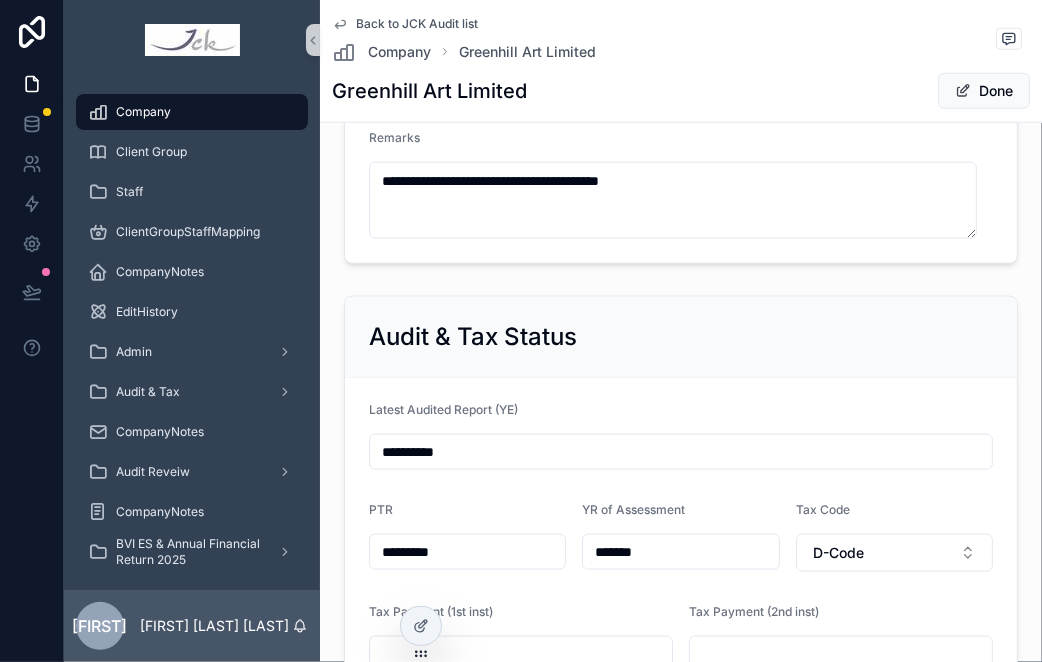 scroll, scrollTop: 1444, scrollLeft: 0, axis: vertical 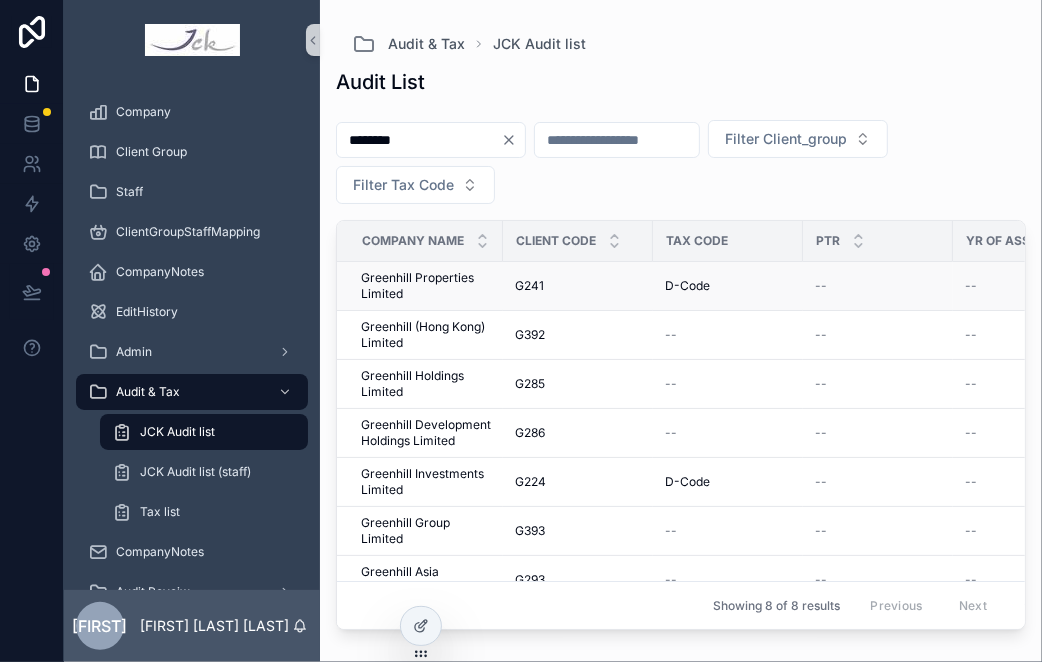 click on "Greenhill Properties Limited" at bounding box center [426, 286] 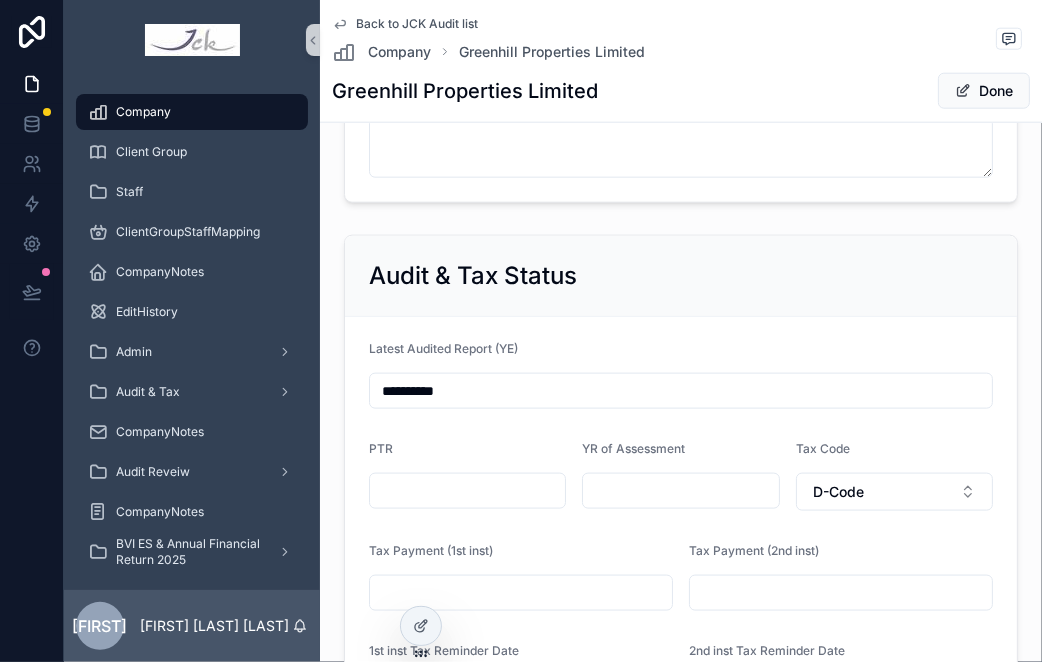 scroll, scrollTop: 1444, scrollLeft: 0, axis: vertical 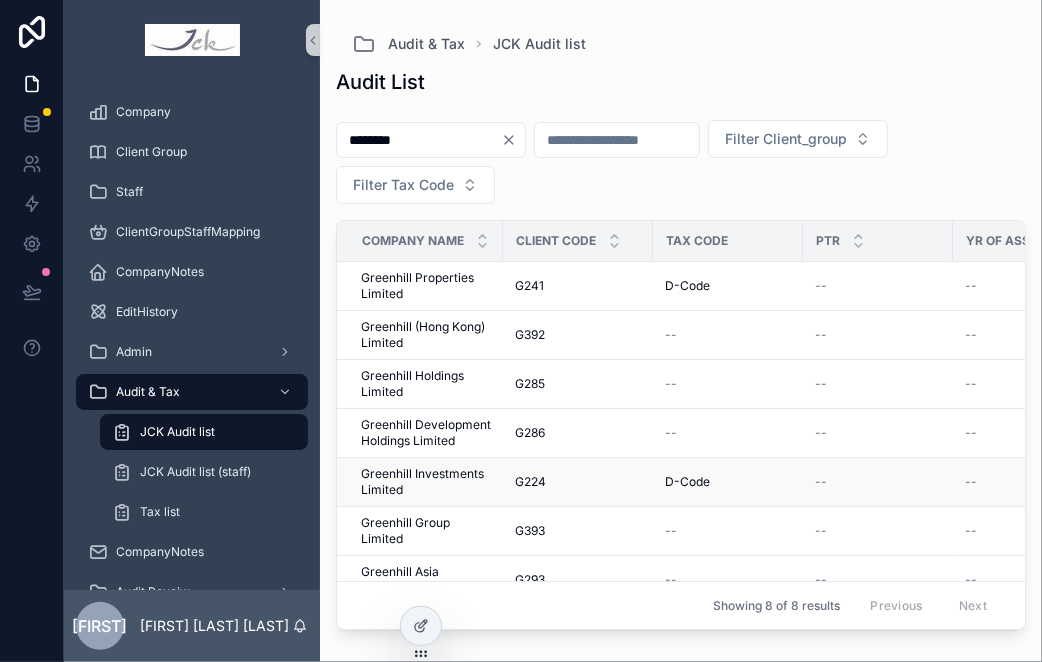 click on "[FIRST] [LAST] Limited [FIRST] [LAST] Limited" at bounding box center [420, 482] 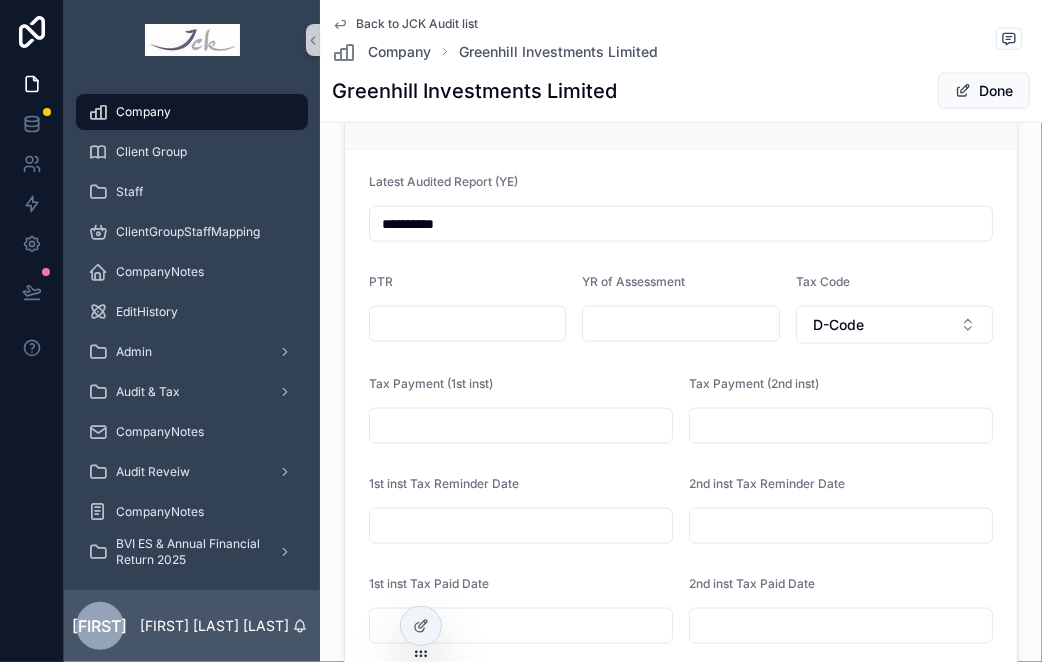 scroll, scrollTop: 1444, scrollLeft: 0, axis: vertical 